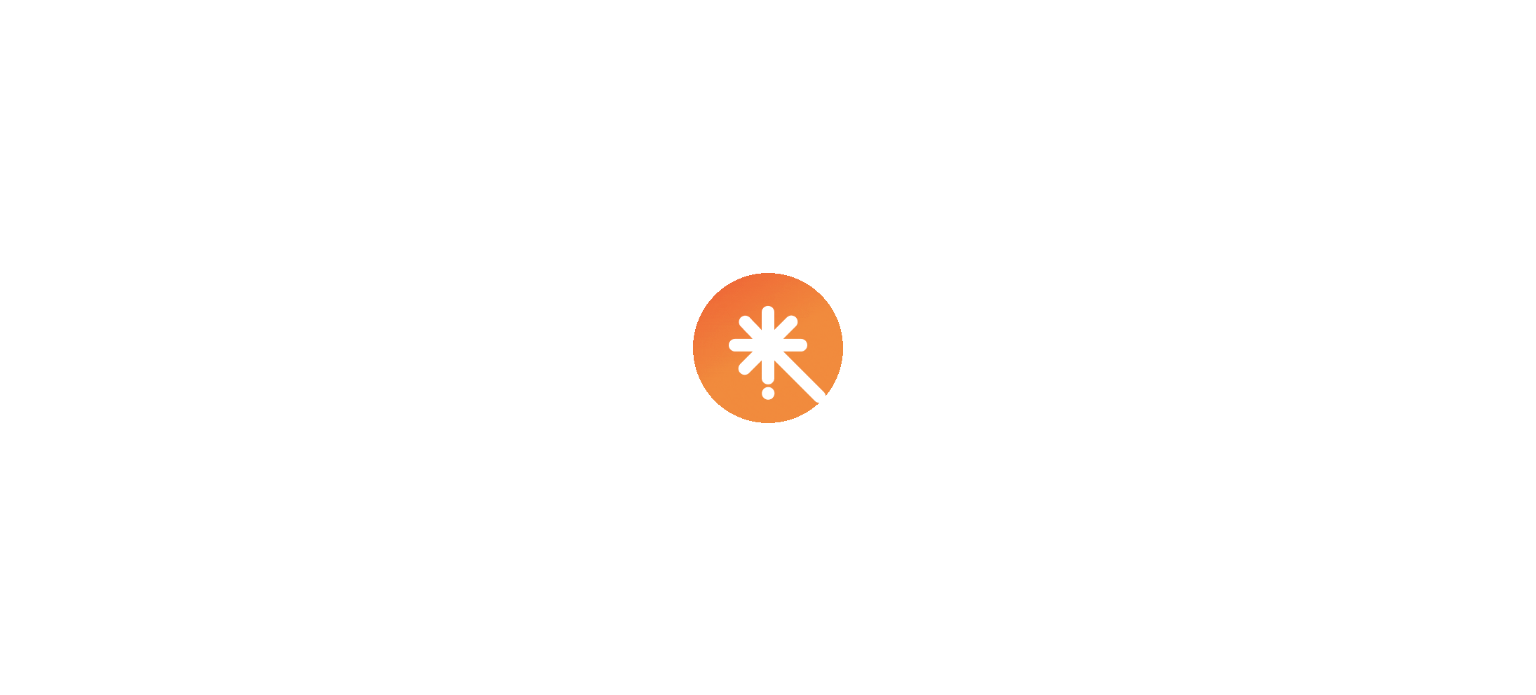 scroll, scrollTop: 0, scrollLeft: 0, axis: both 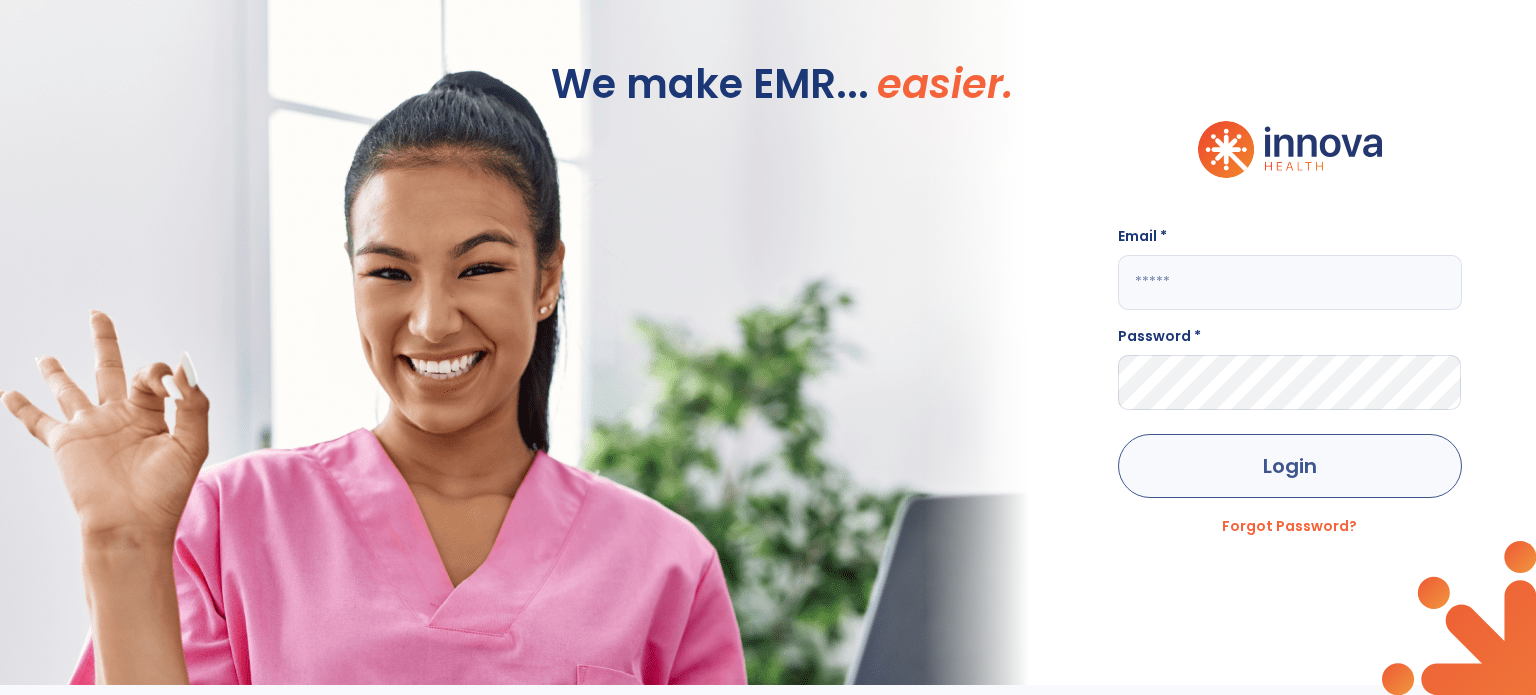 type on "**********" 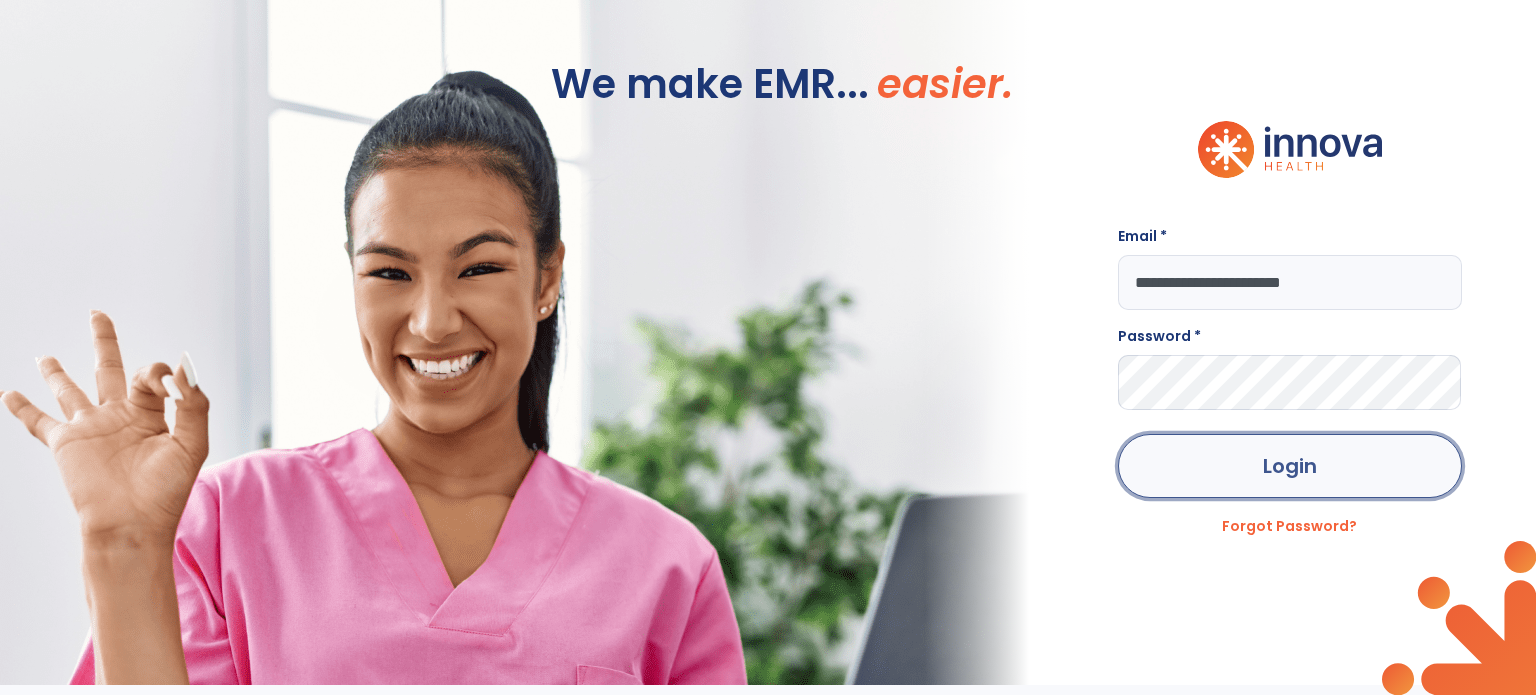 click on "Login" 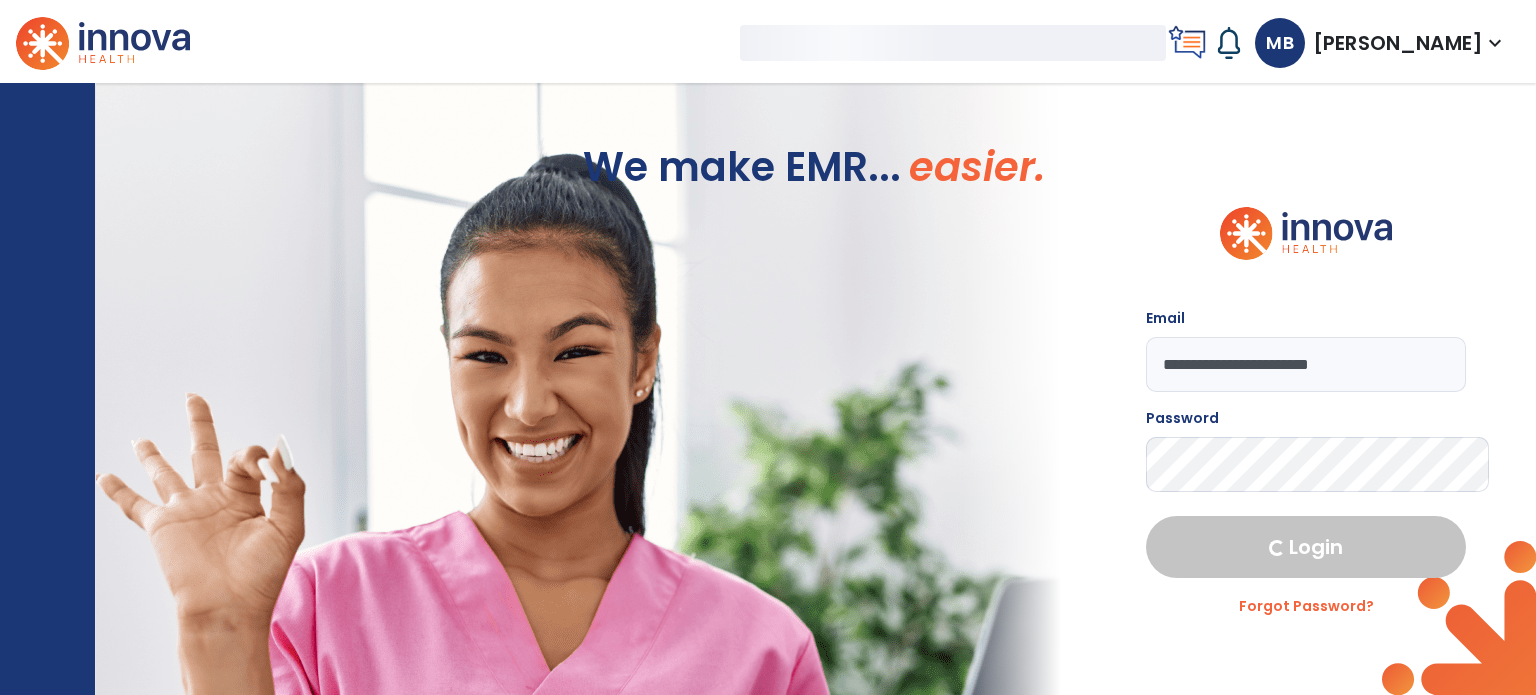 select on "****" 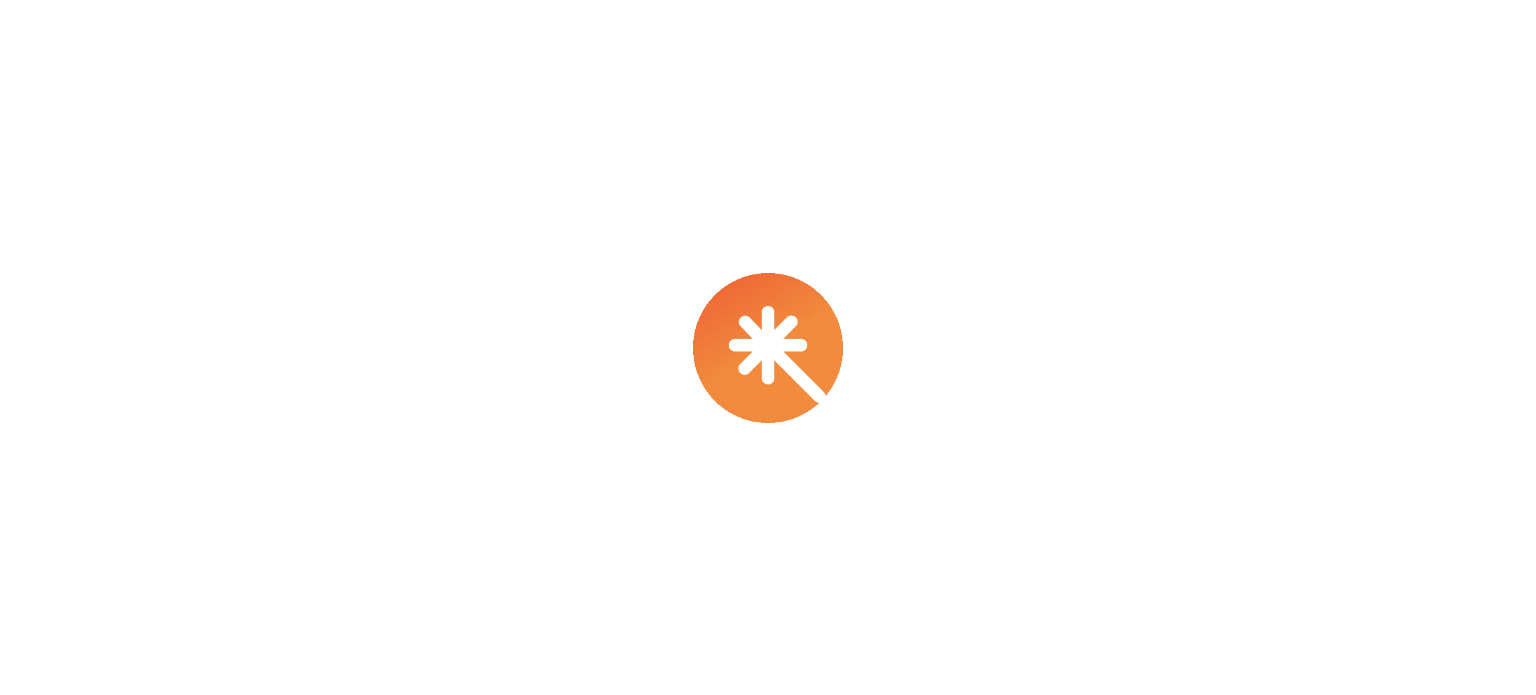 scroll, scrollTop: 0, scrollLeft: 0, axis: both 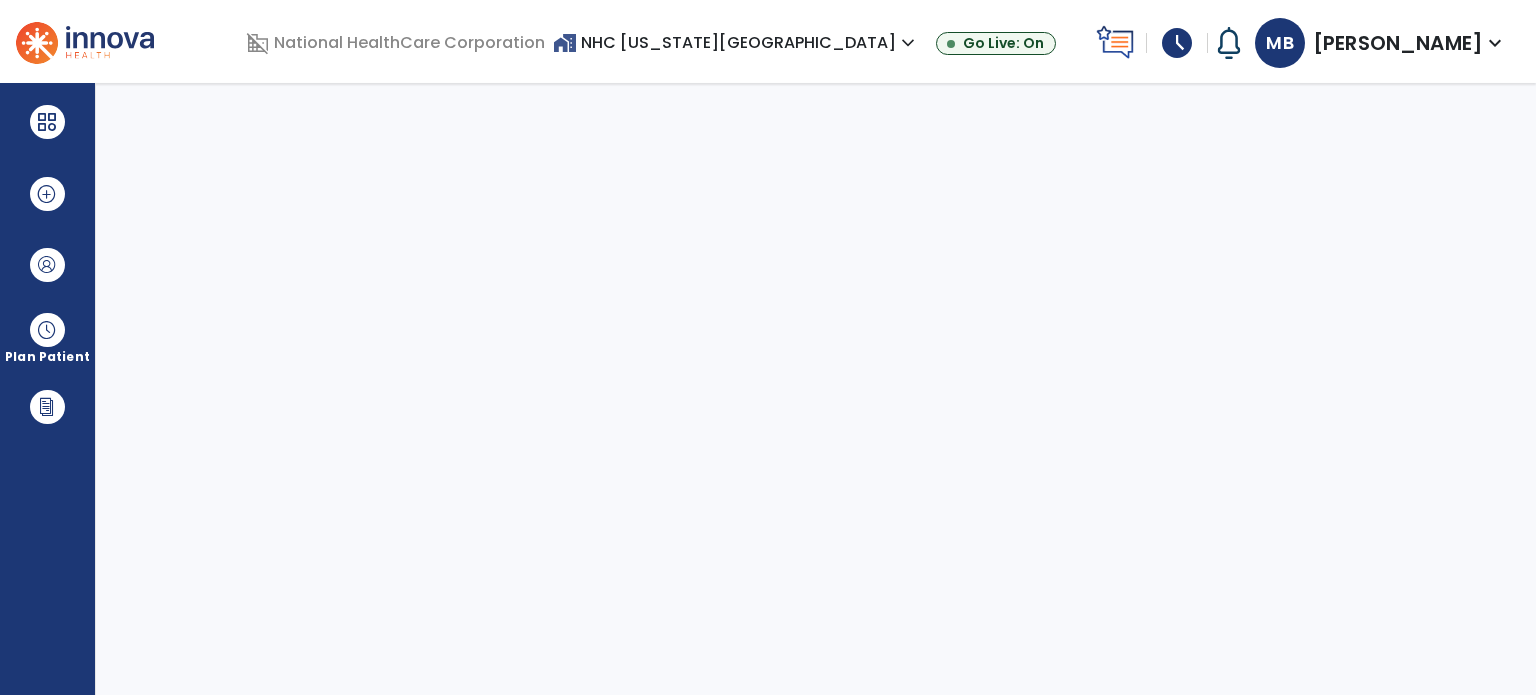select on "****" 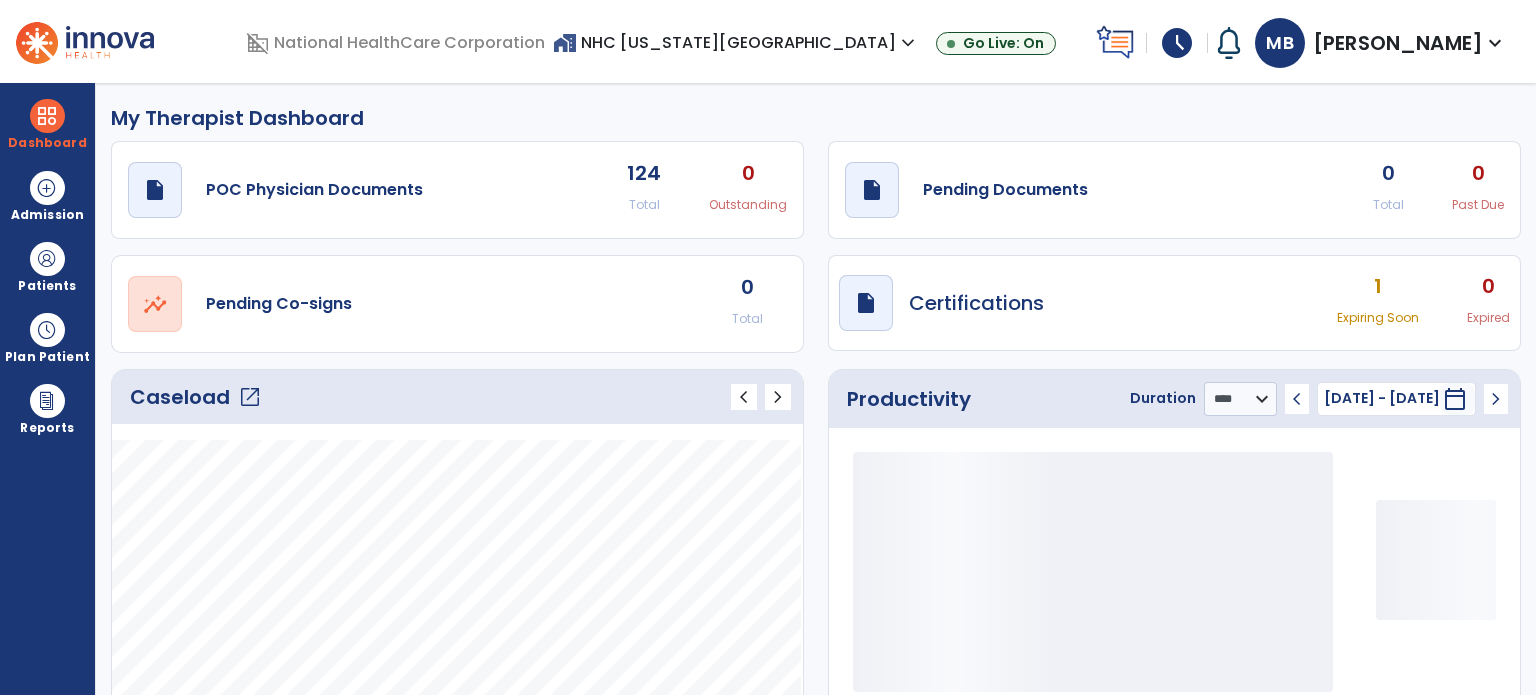 click on "schedule" at bounding box center (1177, 43) 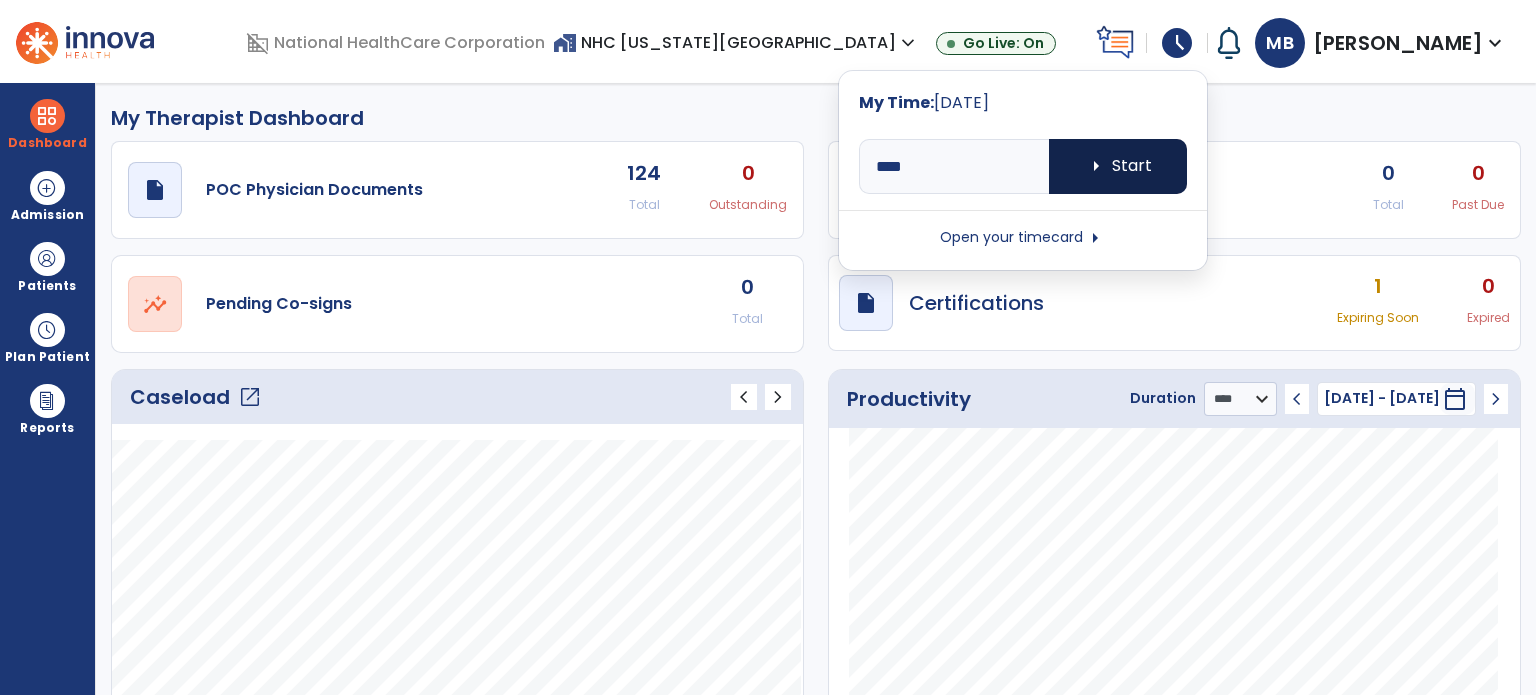 click on "arrow_right  Start" at bounding box center (1118, 166) 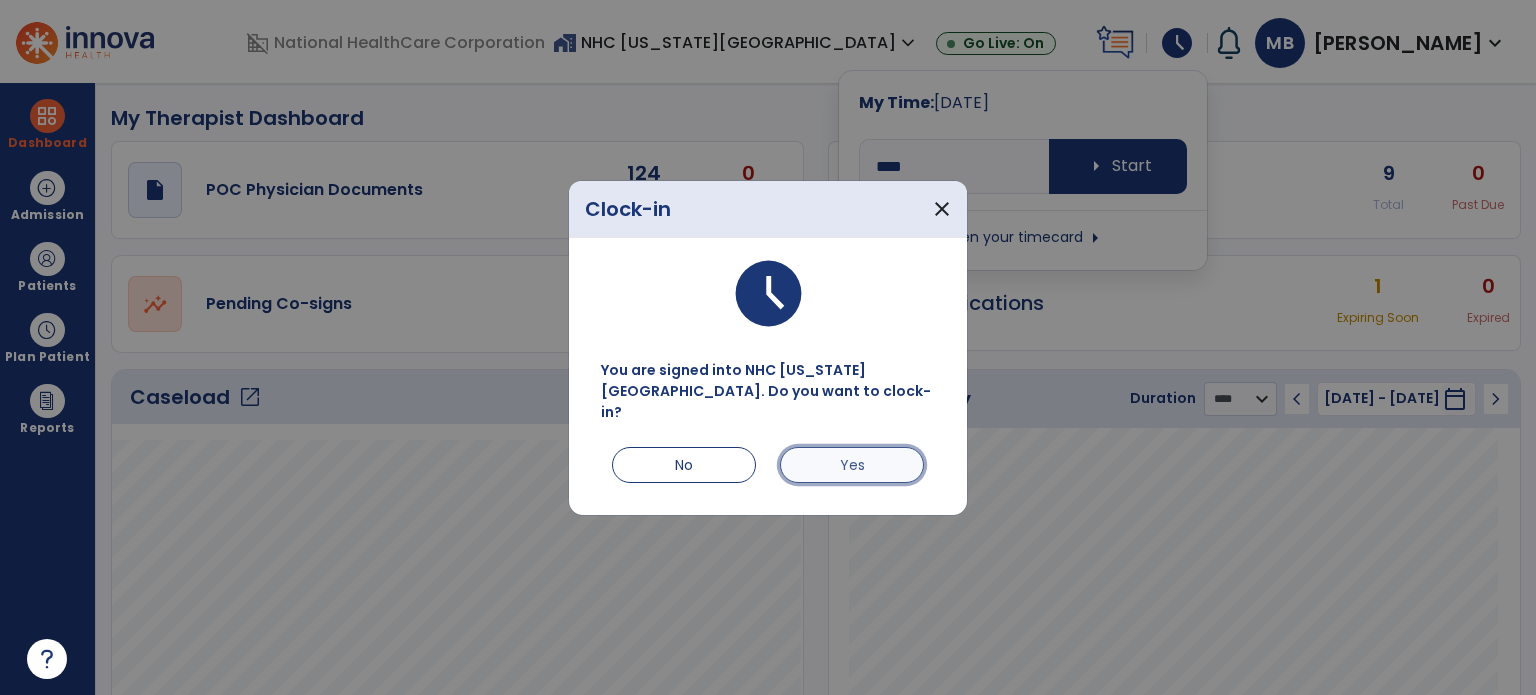 click on "Yes" at bounding box center (852, 465) 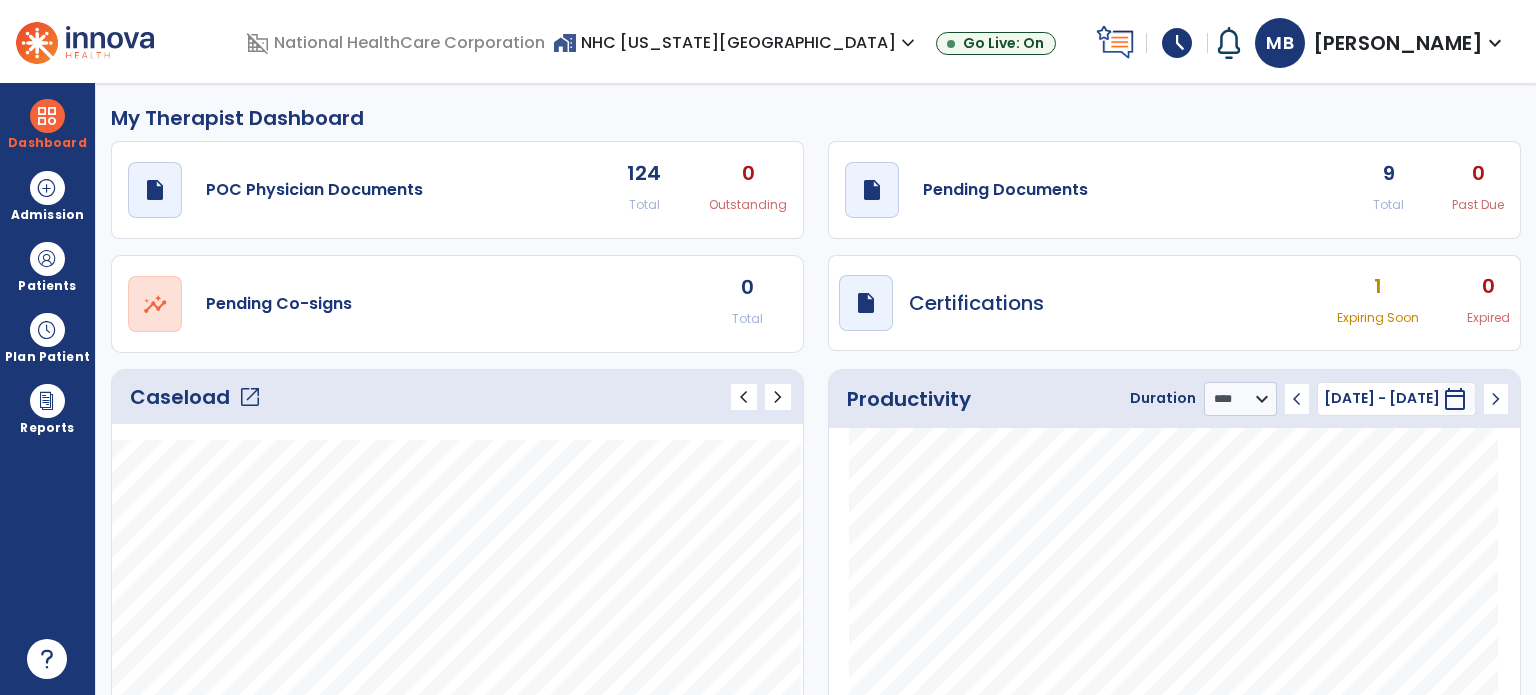 click on "draft   open_in_new  POC Physician Documents 124 Total 0 Outstanding  draft   open_in_new  Pending Documents 9 Total 0 Past Due  open_in_new  Pending Co-signs 0 Total  draft   open_in_new  Certifications 1 Expiring Soon 0 Expired" 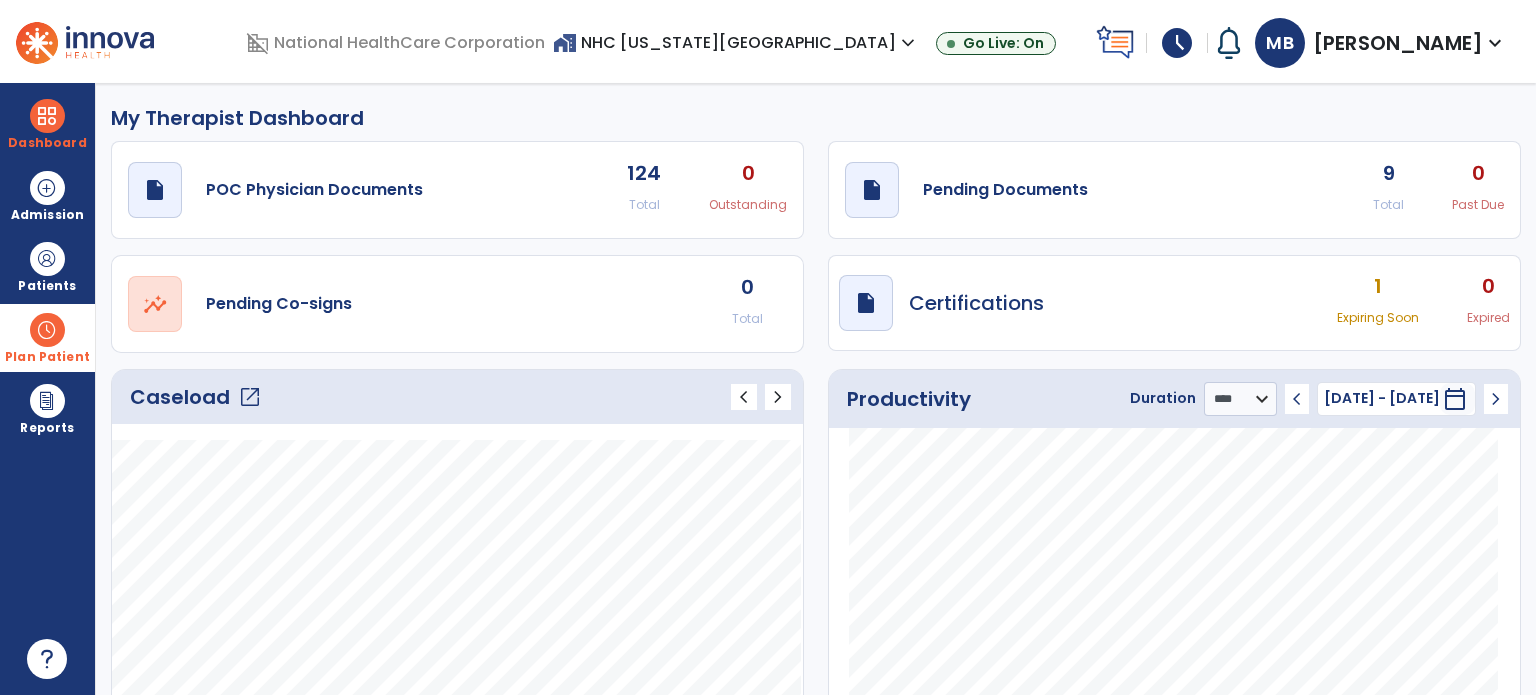 click at bounding box center [47, 330] 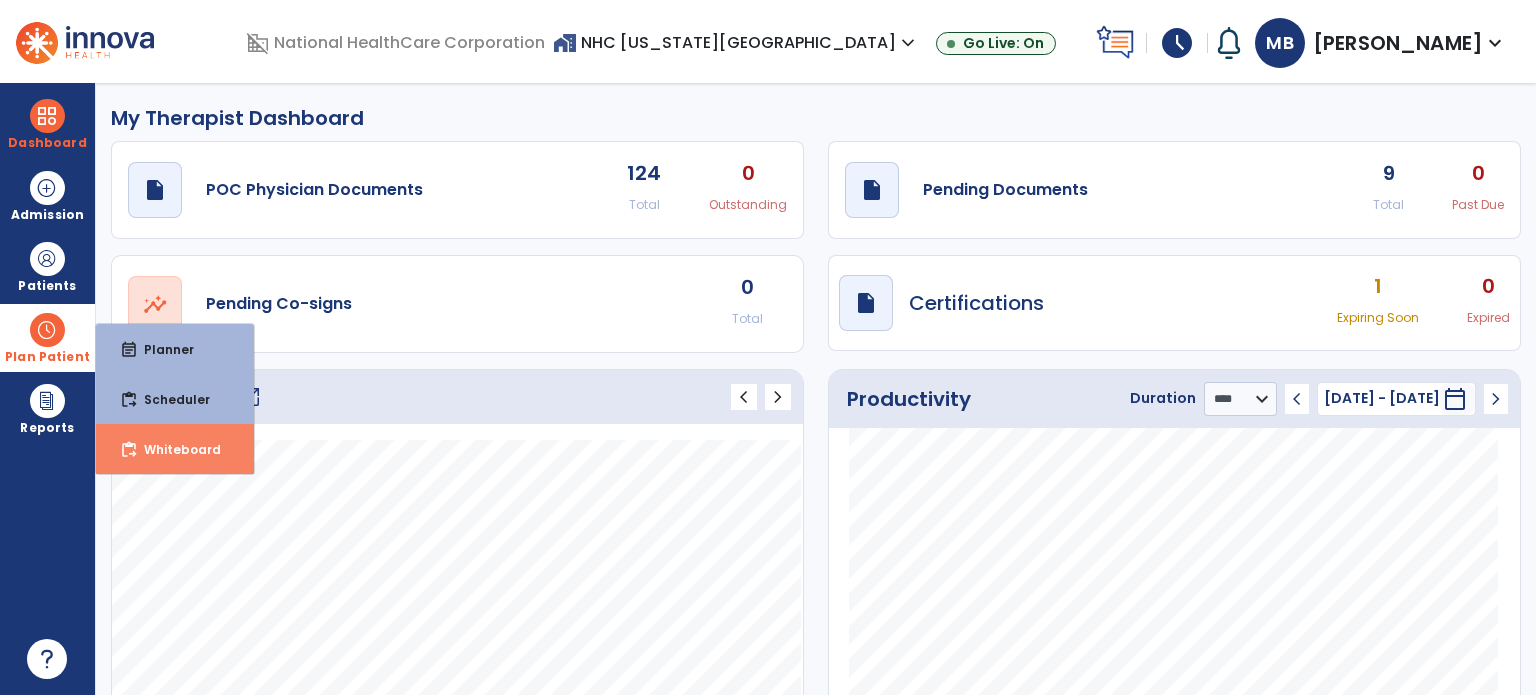 click on "Whiteboard" at bounding box center [174, 449] 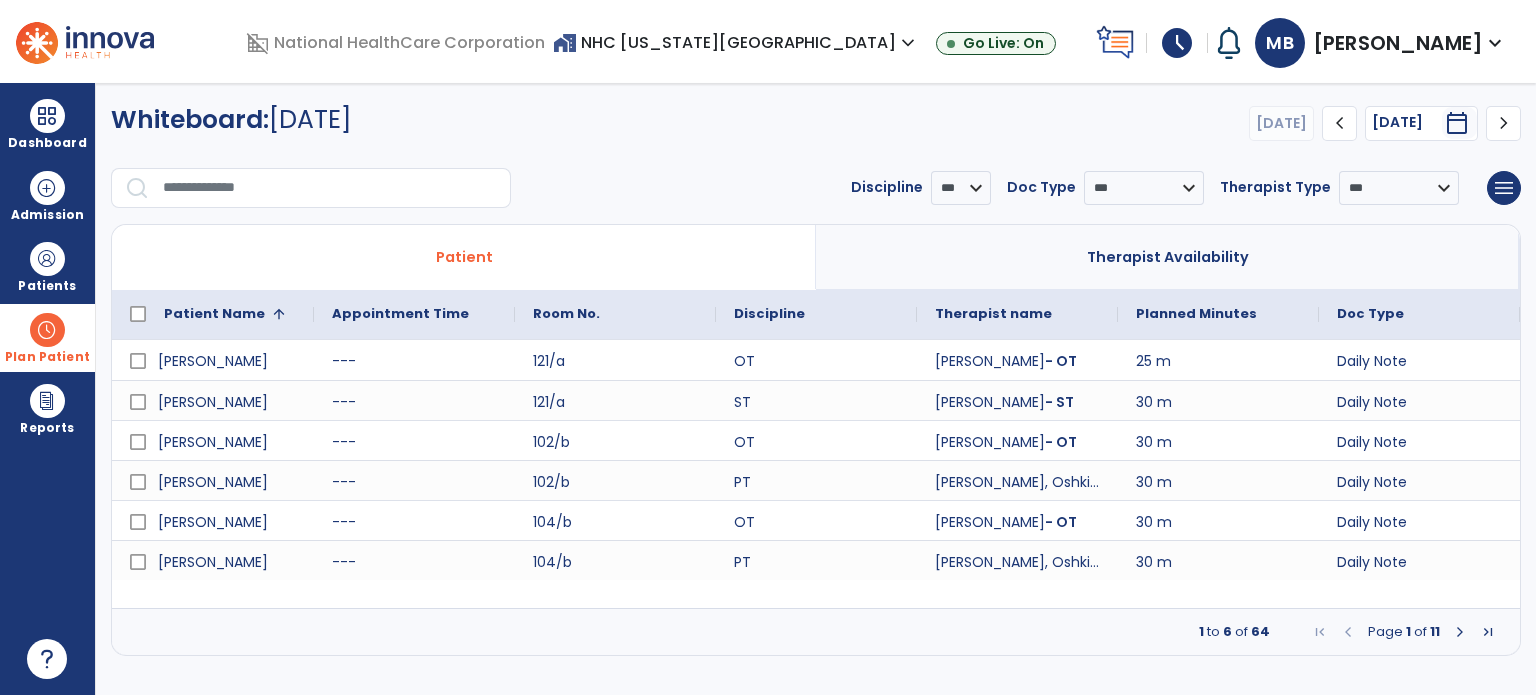click at bounding box center [1460, 632] 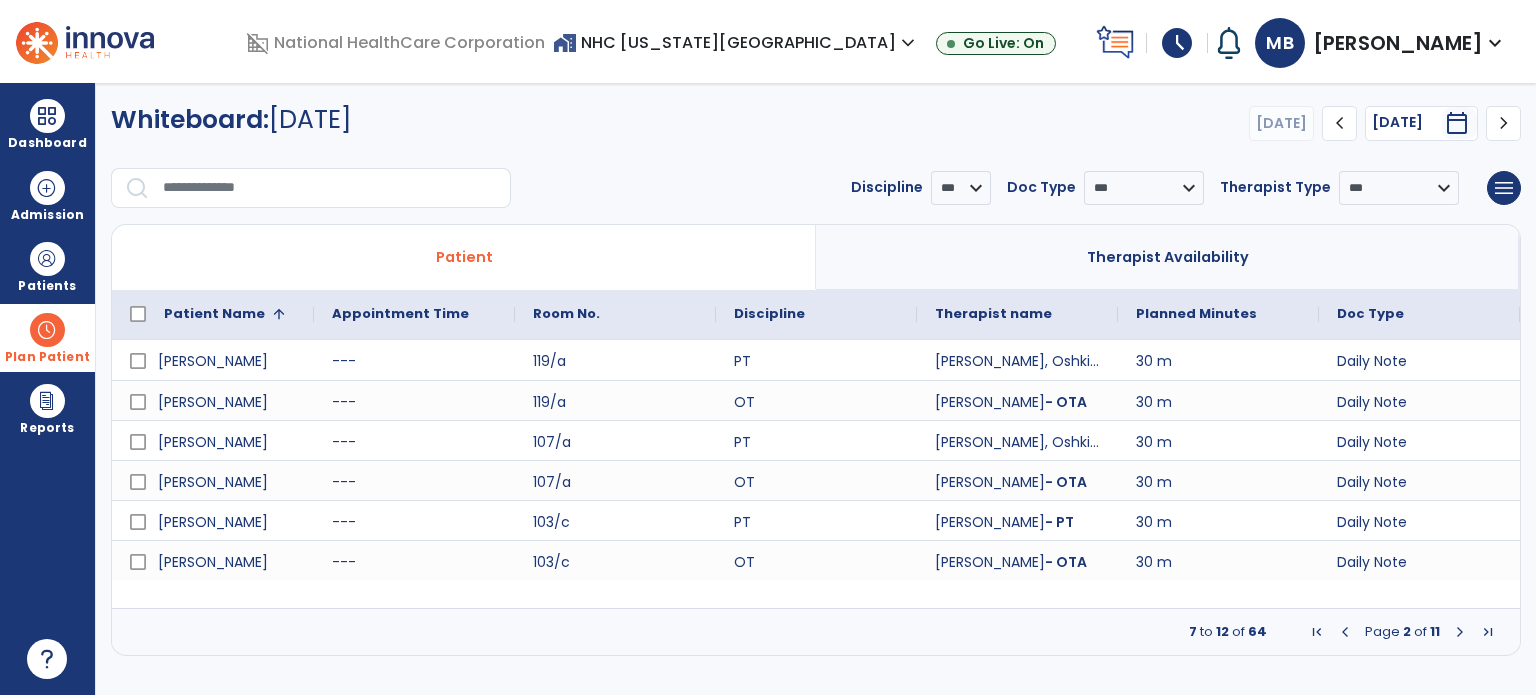 click at bounding box center (1460, 632) 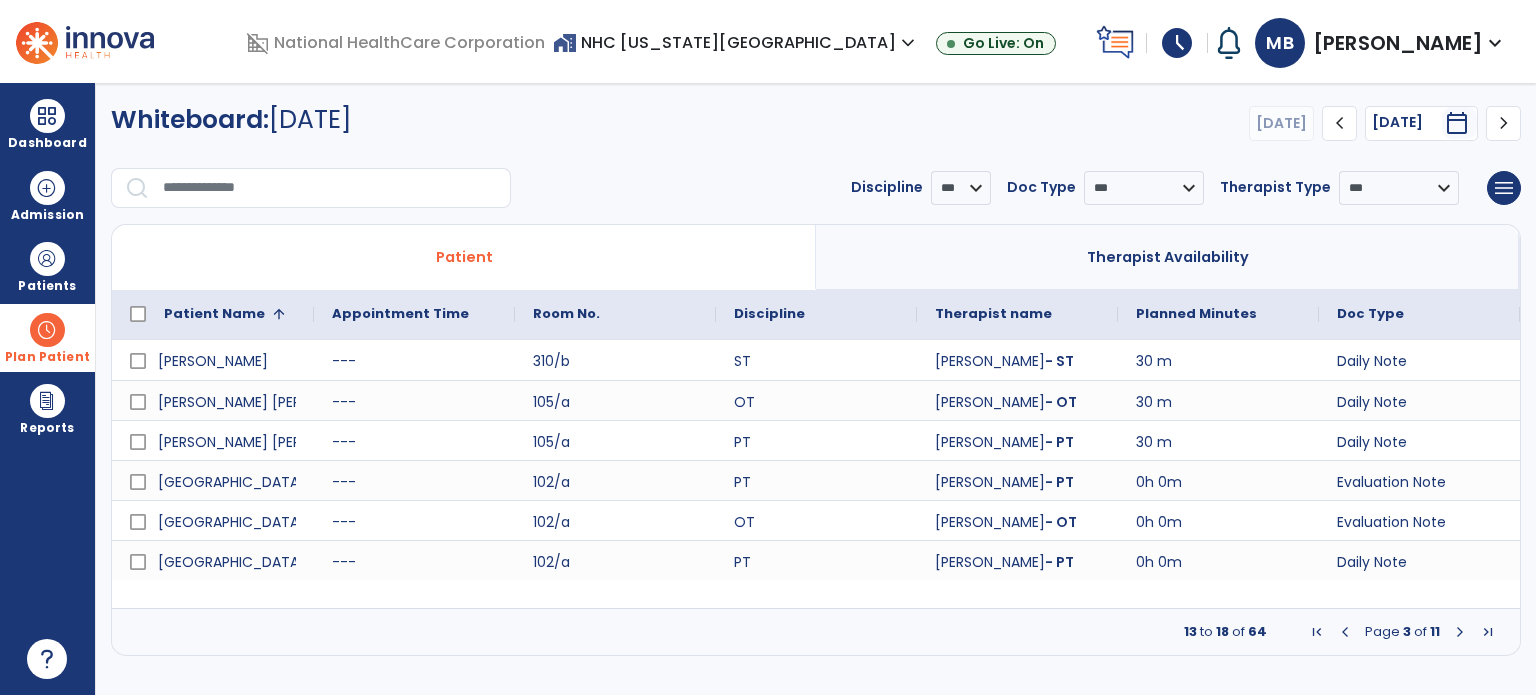 click at bounding box center (1460, 632) 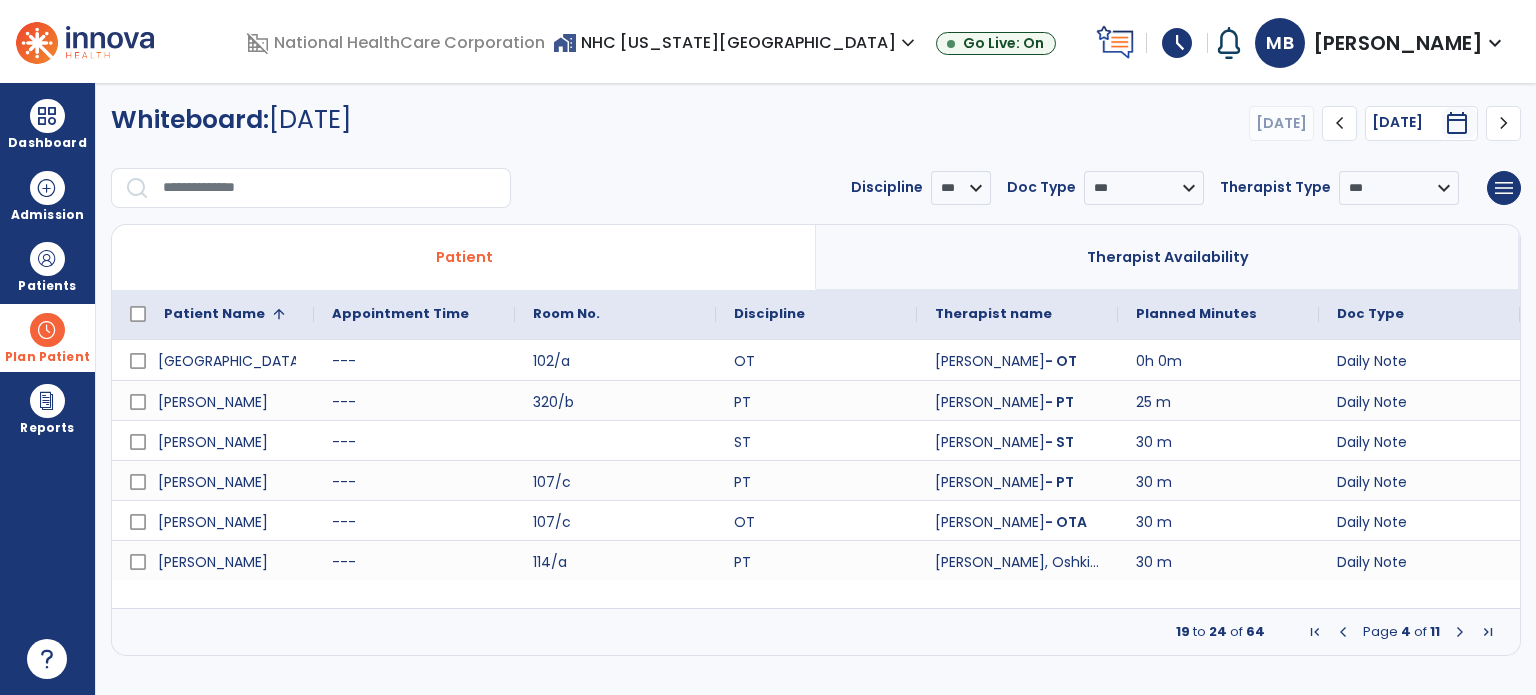 click at bounding box center [1460, 632] 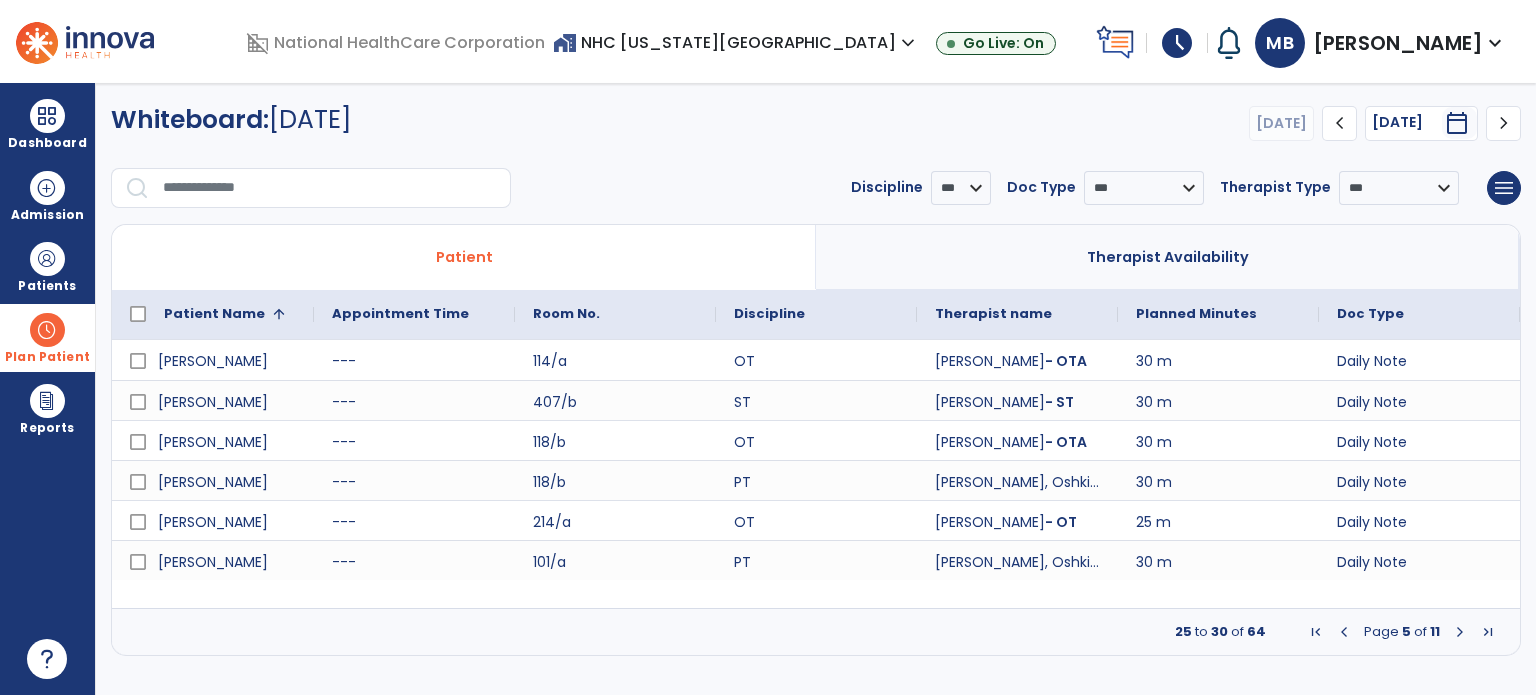 click at bounding box center [1460, 632] 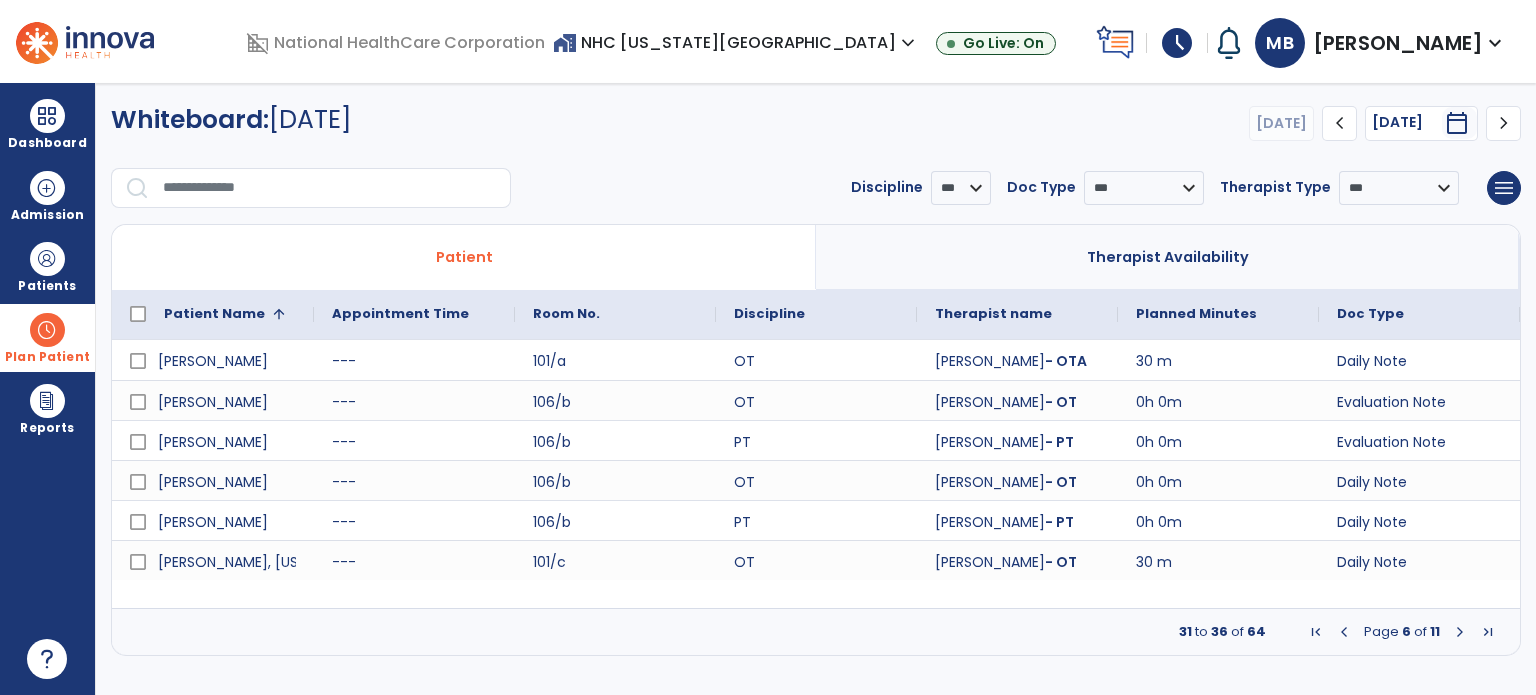 click at bounding box center (1460, 632) 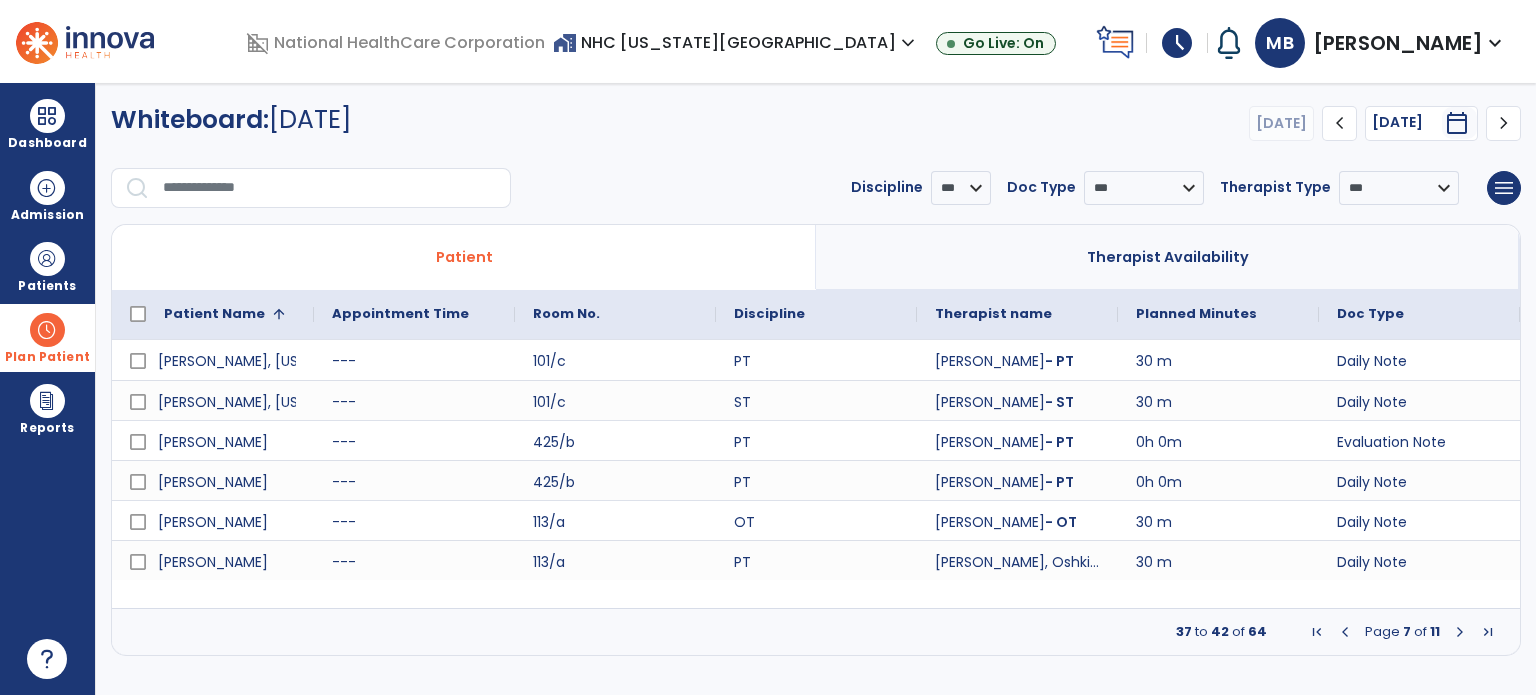click at bounding box center [1460, 632] 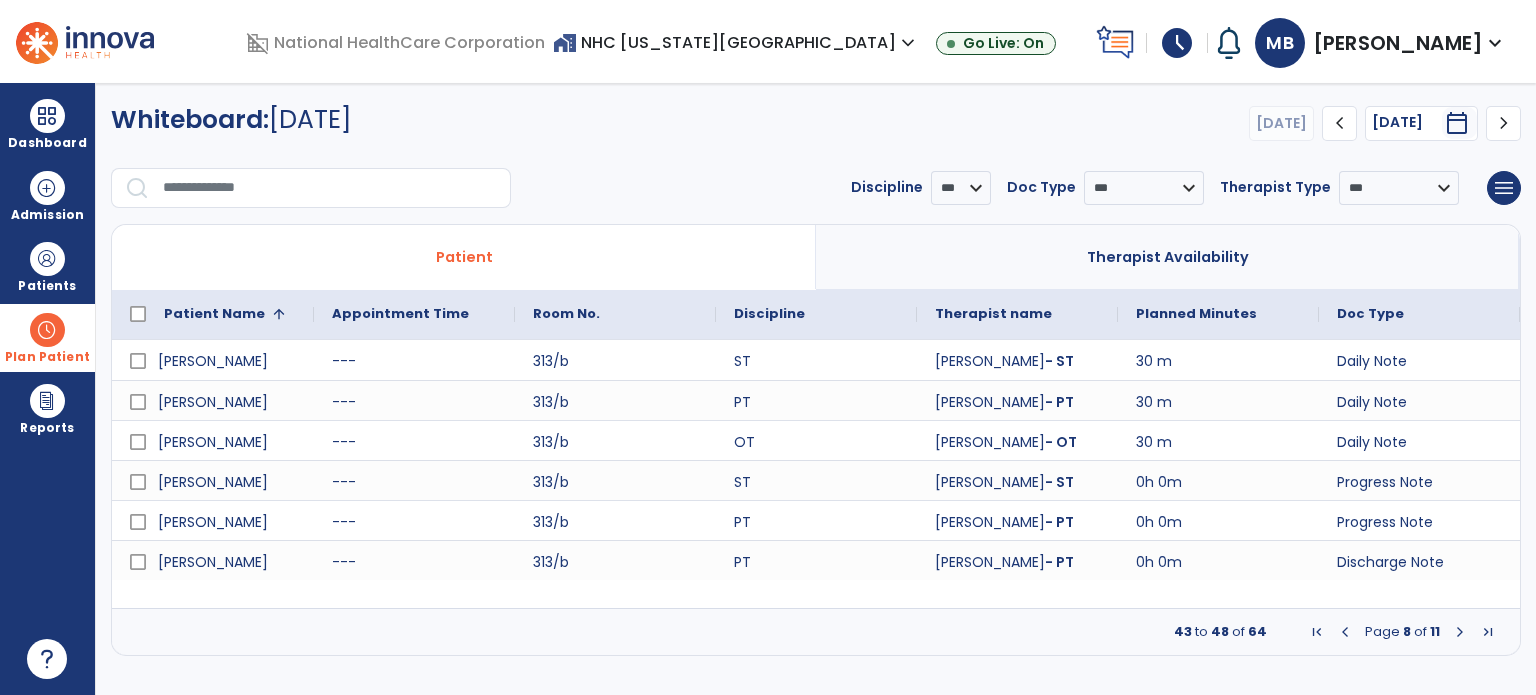 click at bounding box center [1460, 632] 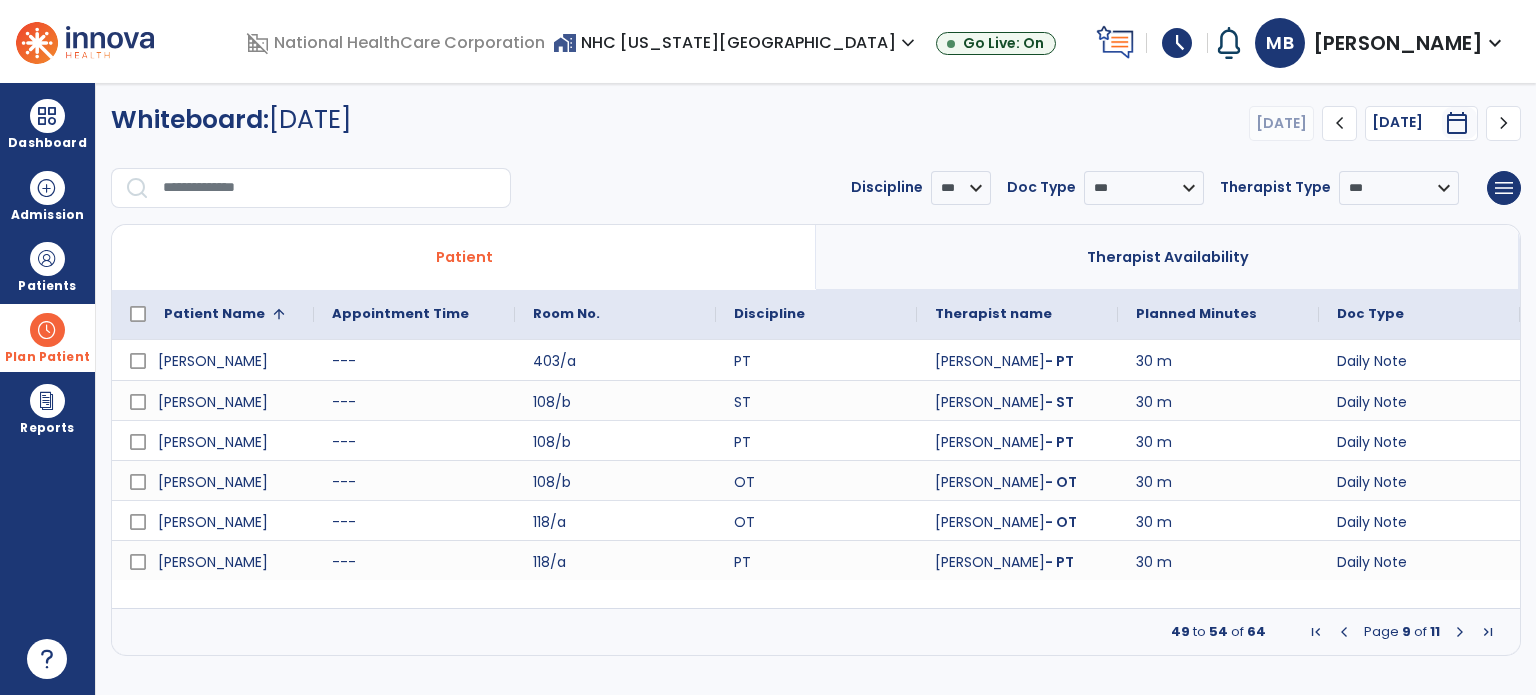 click on "Page
9
of
11" at bounding box center [1402, 632] 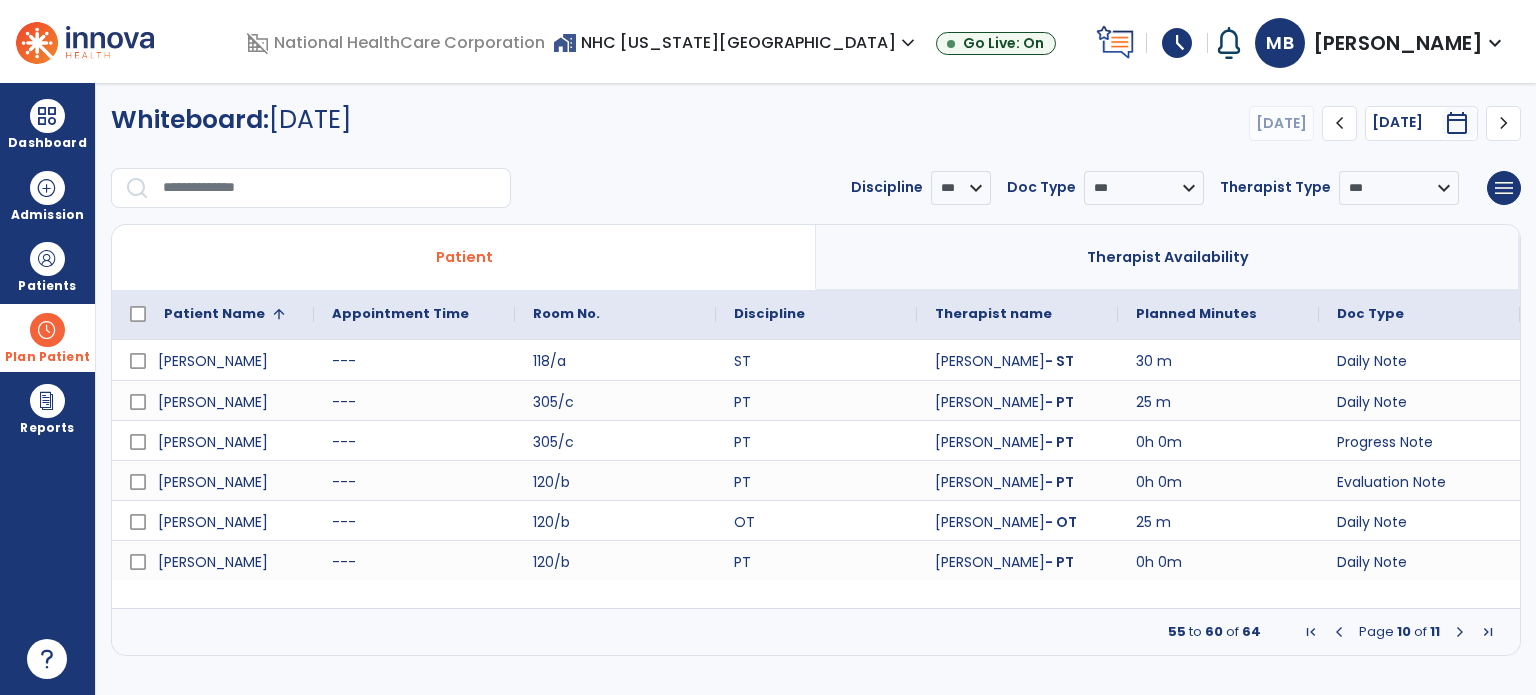 click at bounding box center (1460, 632) 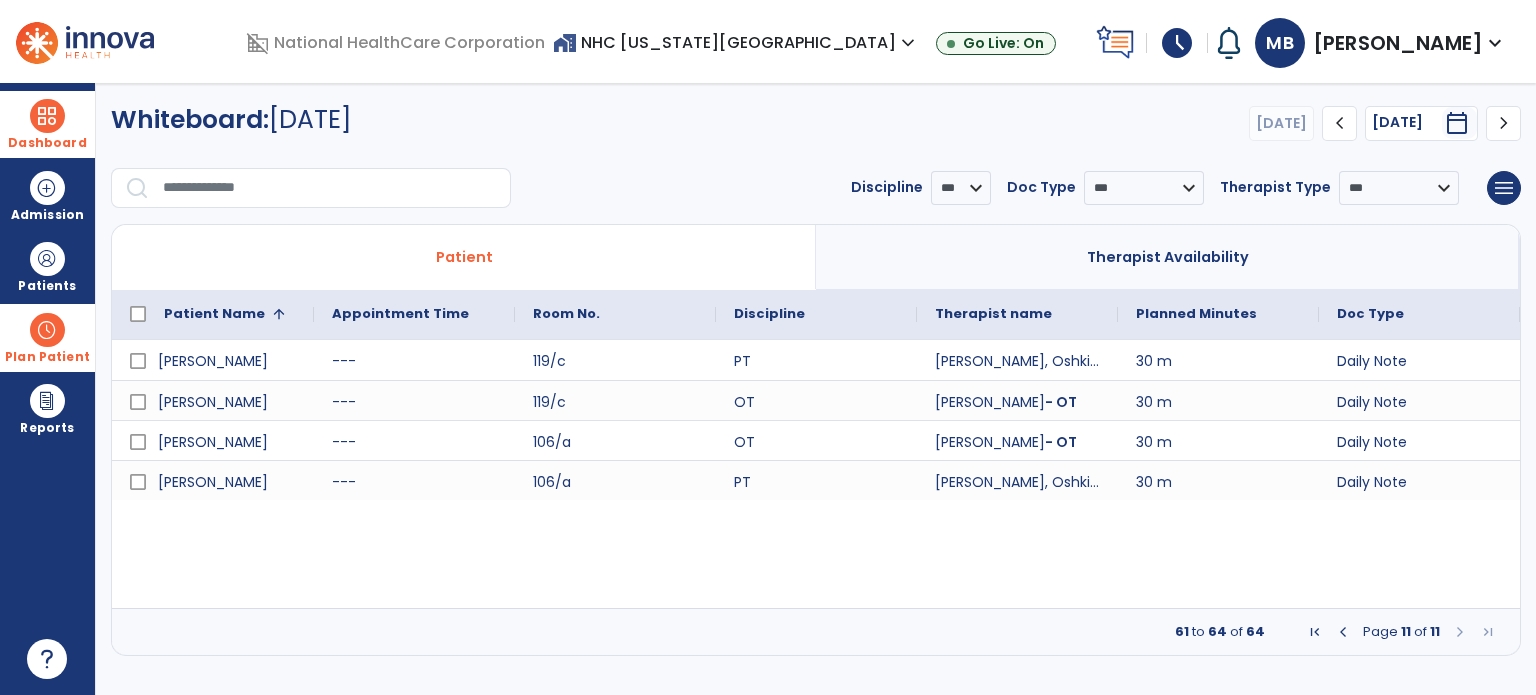 click at bounding box center [47, 116] 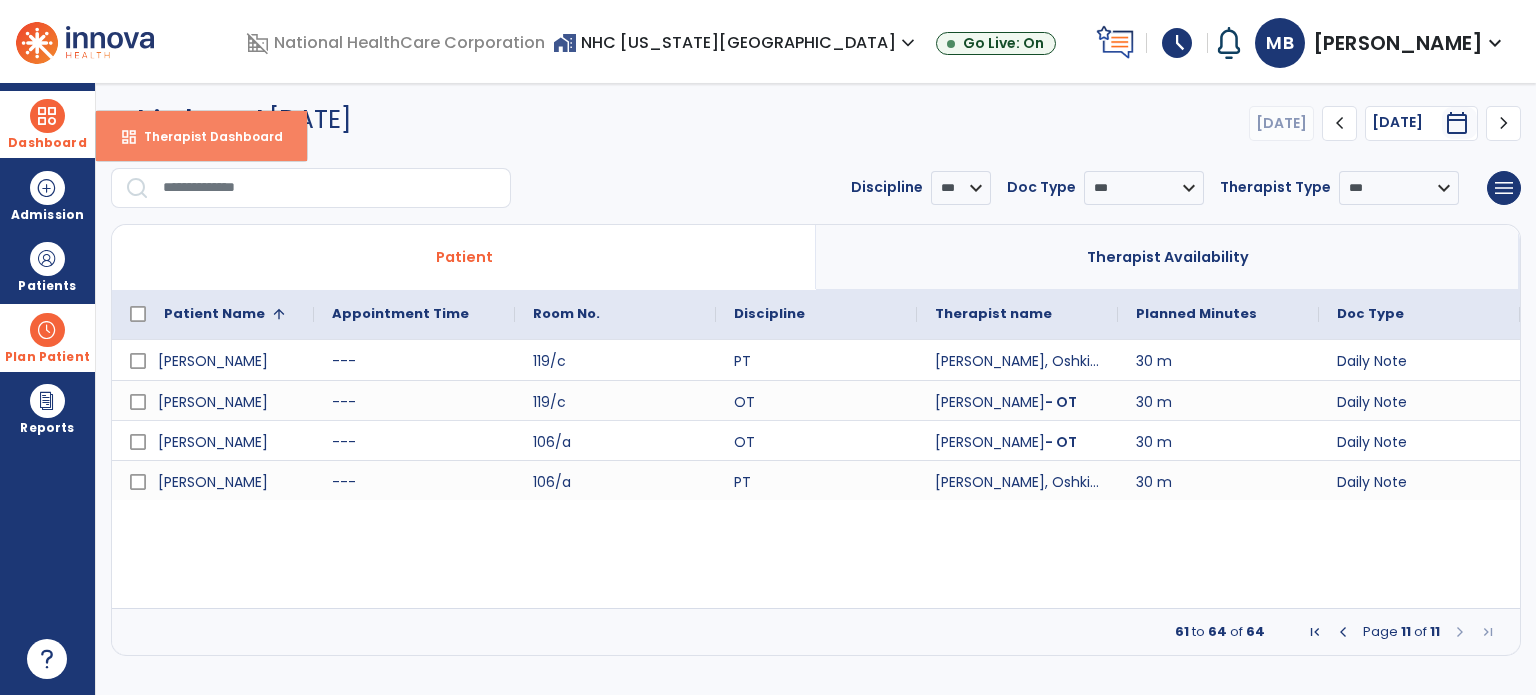 click on "Therapist Dashboard" at bounding box center [205, 136] 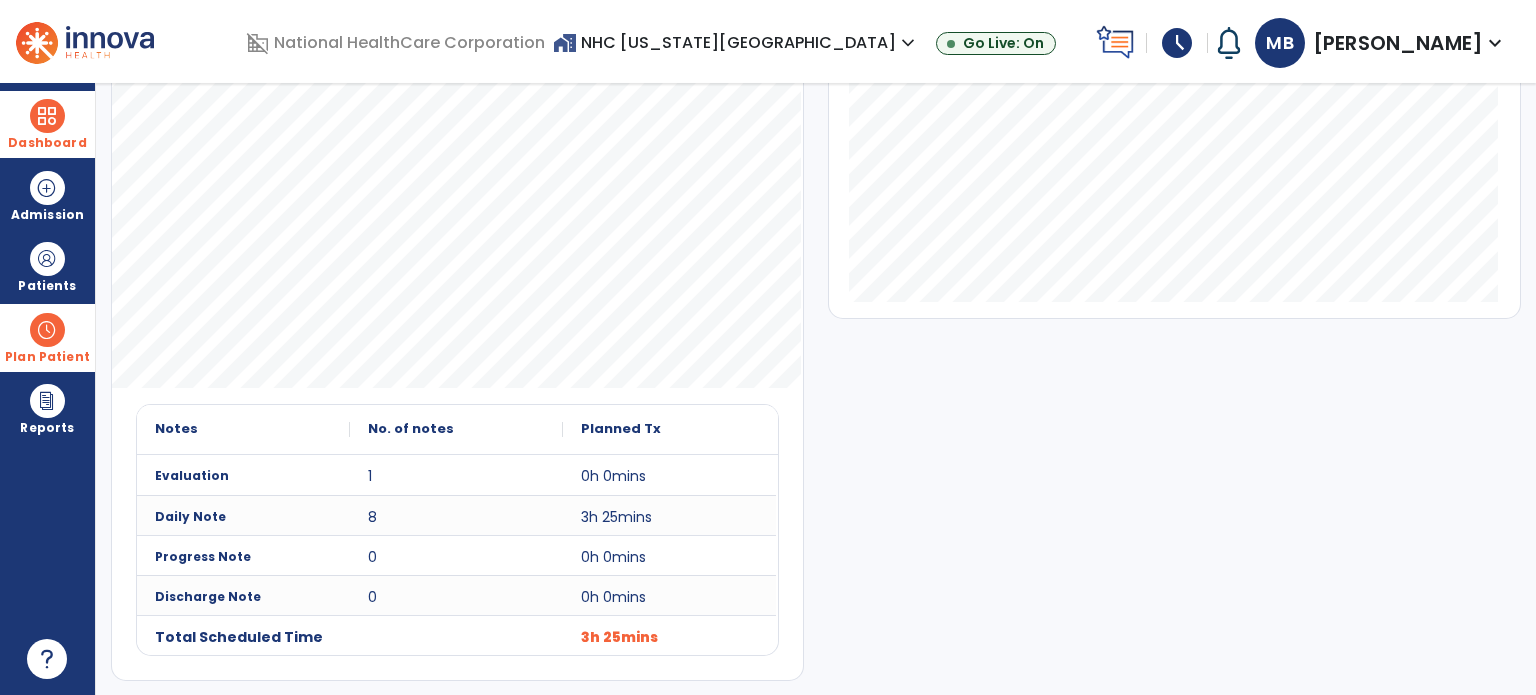 scroll, scrollTop: 0, scrollLeft: 0, axis: both 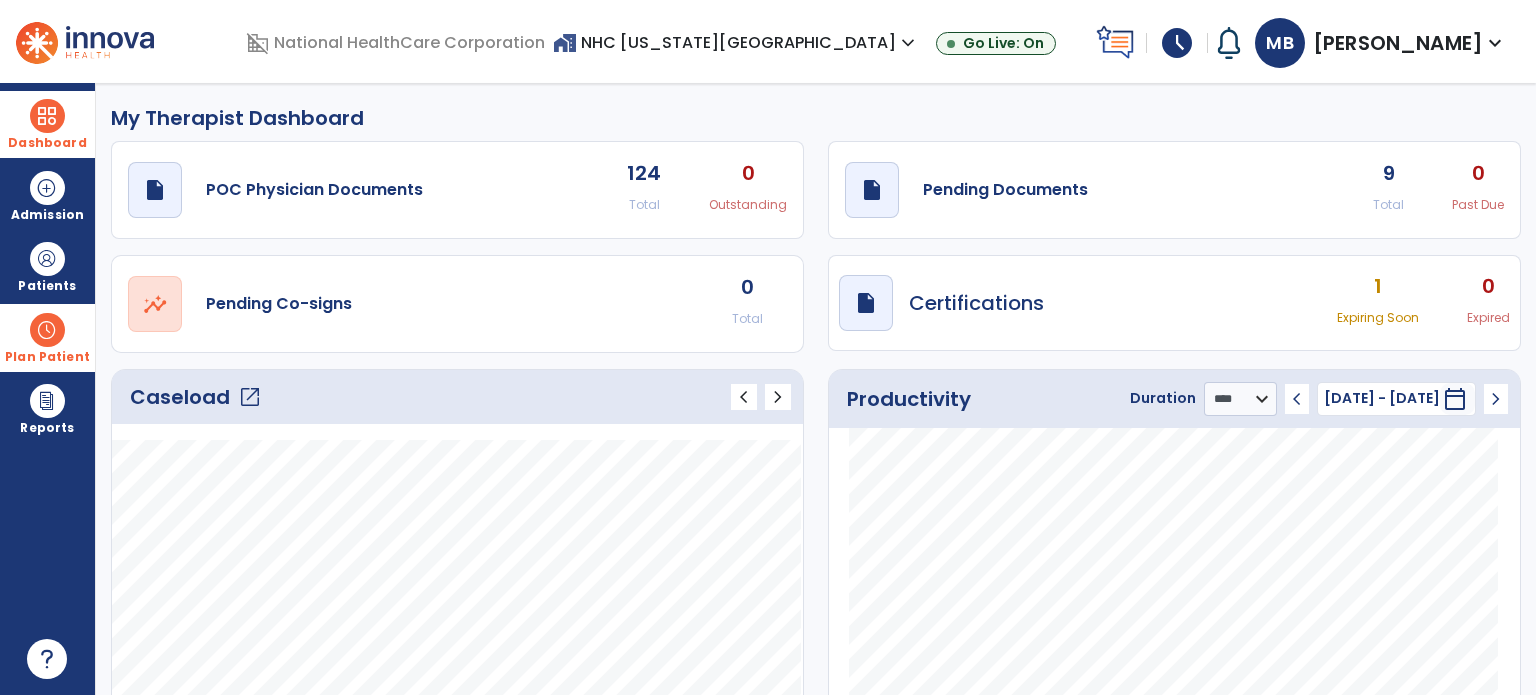 click on "draft   open_in_new  Pending Documents 9 Total 0 Past Due" 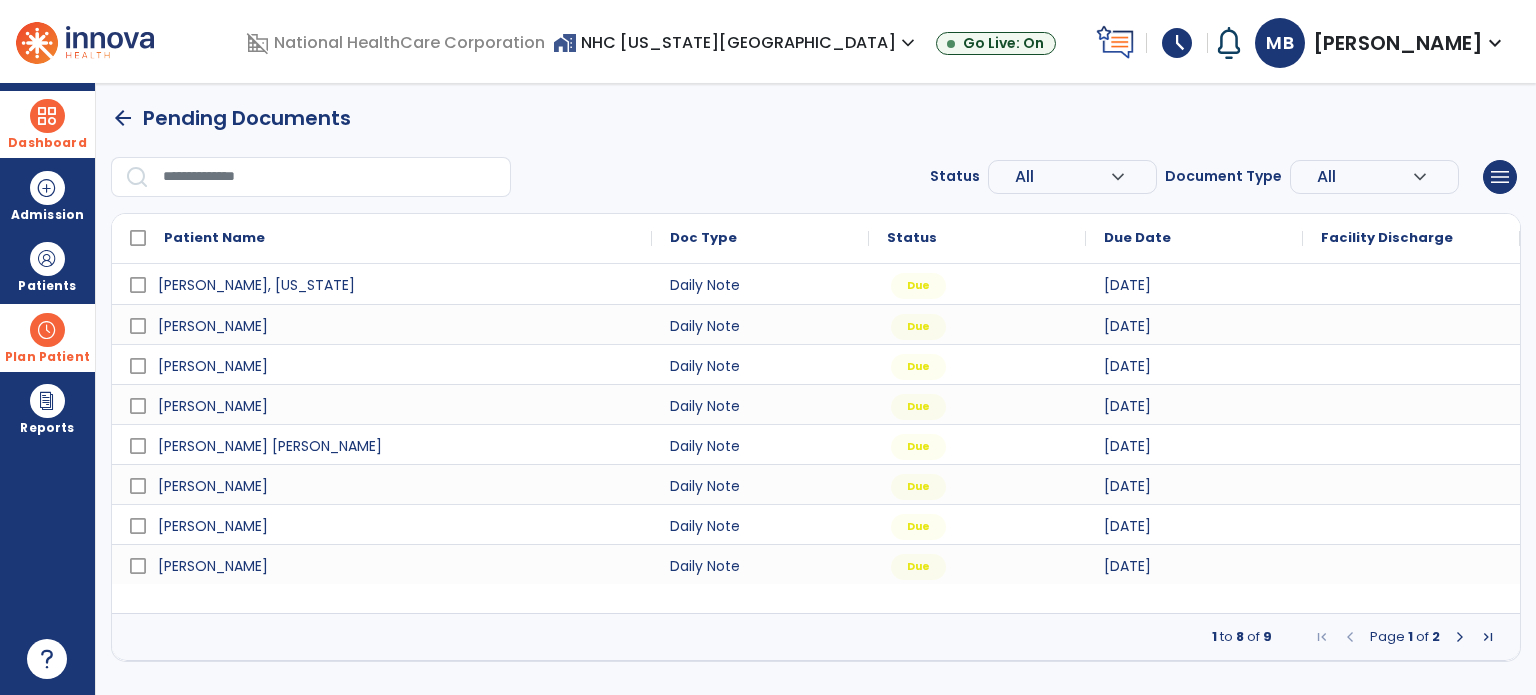 click at bounding box center (1460, 637) 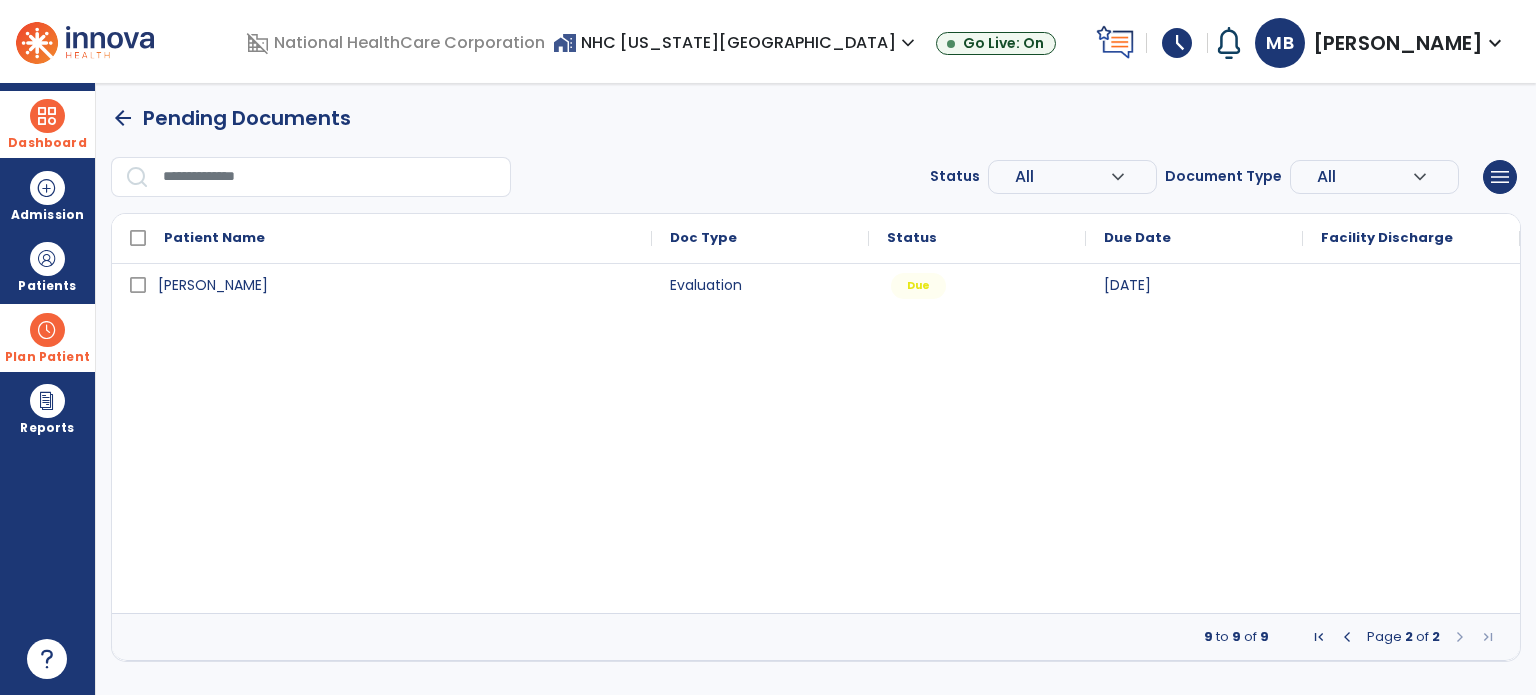 click at bounding box center (47, 116) 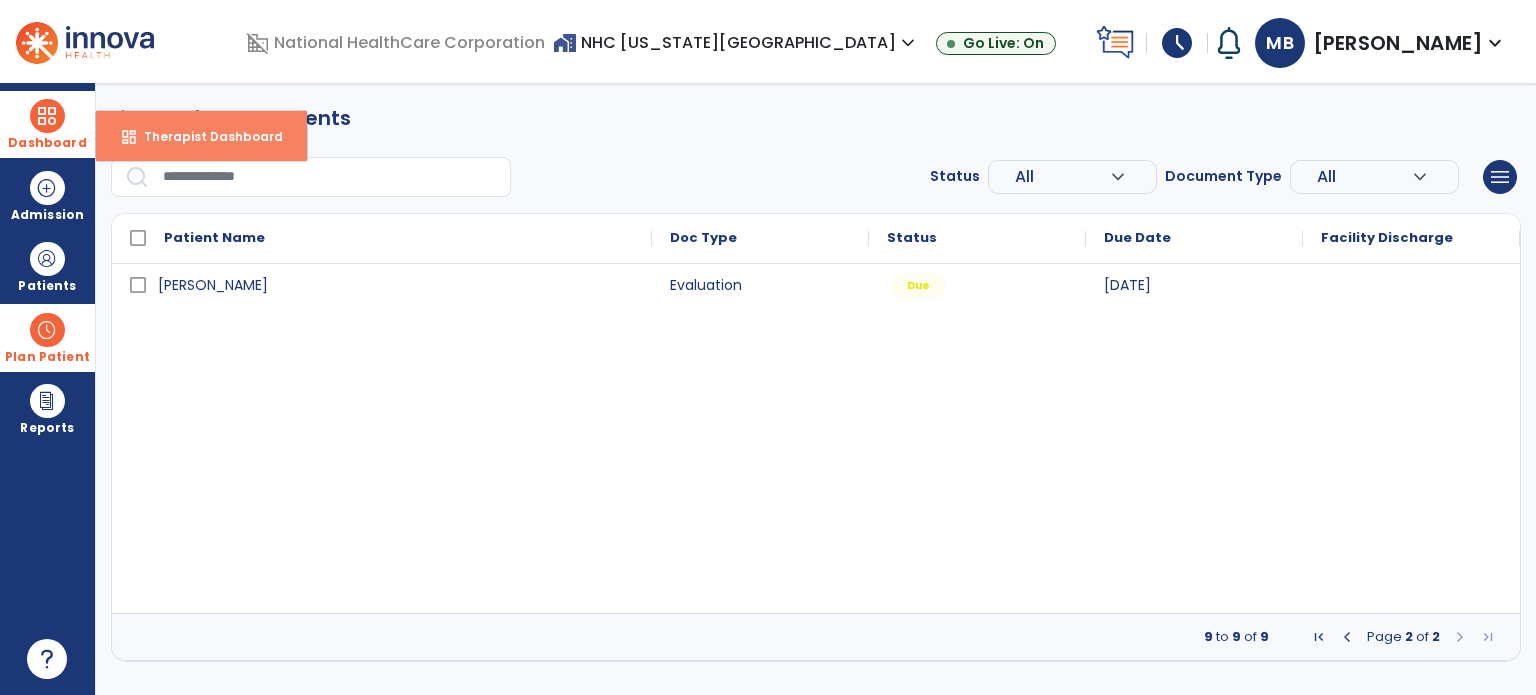 click on "dashboard  Therapist Dashboard" at bounding box center (201, 136) 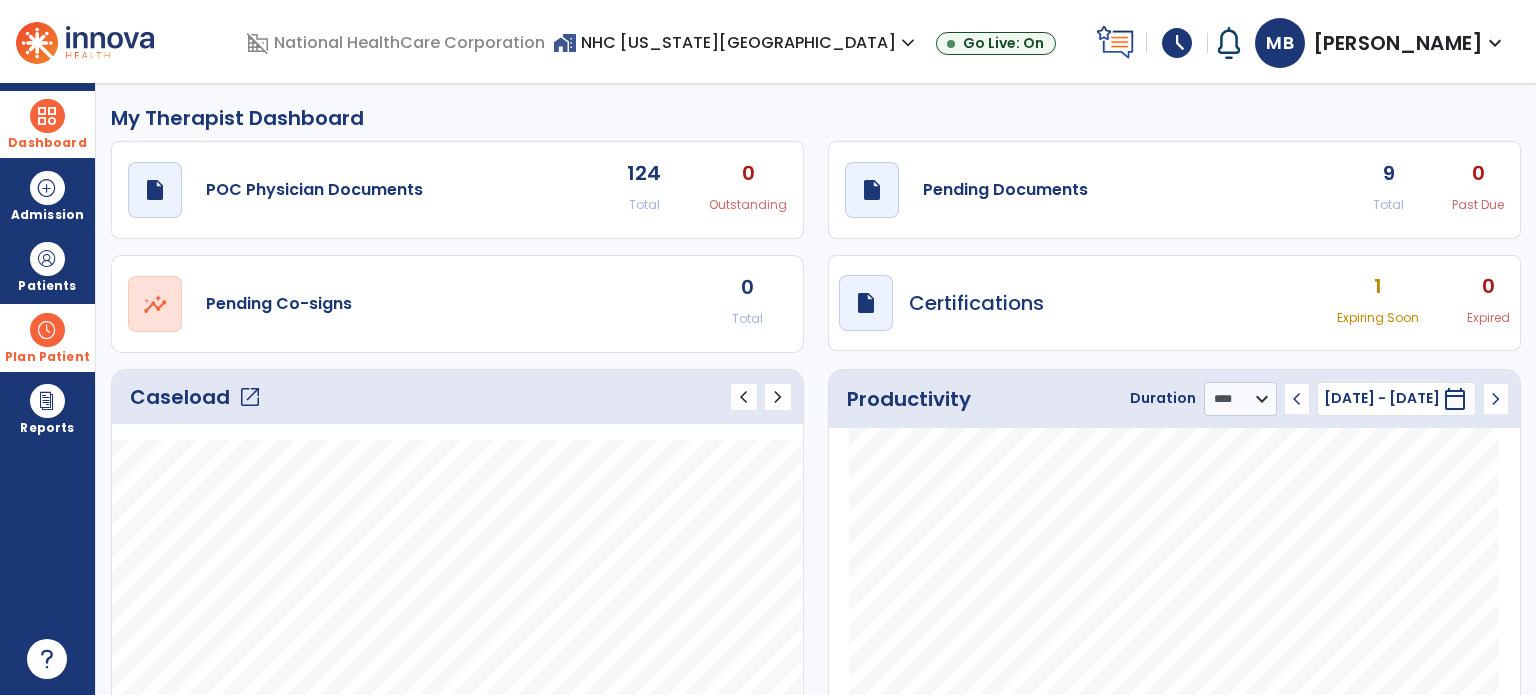 click on "draft   open_in_new  Pending Documents 9 Total 0 Past Due" 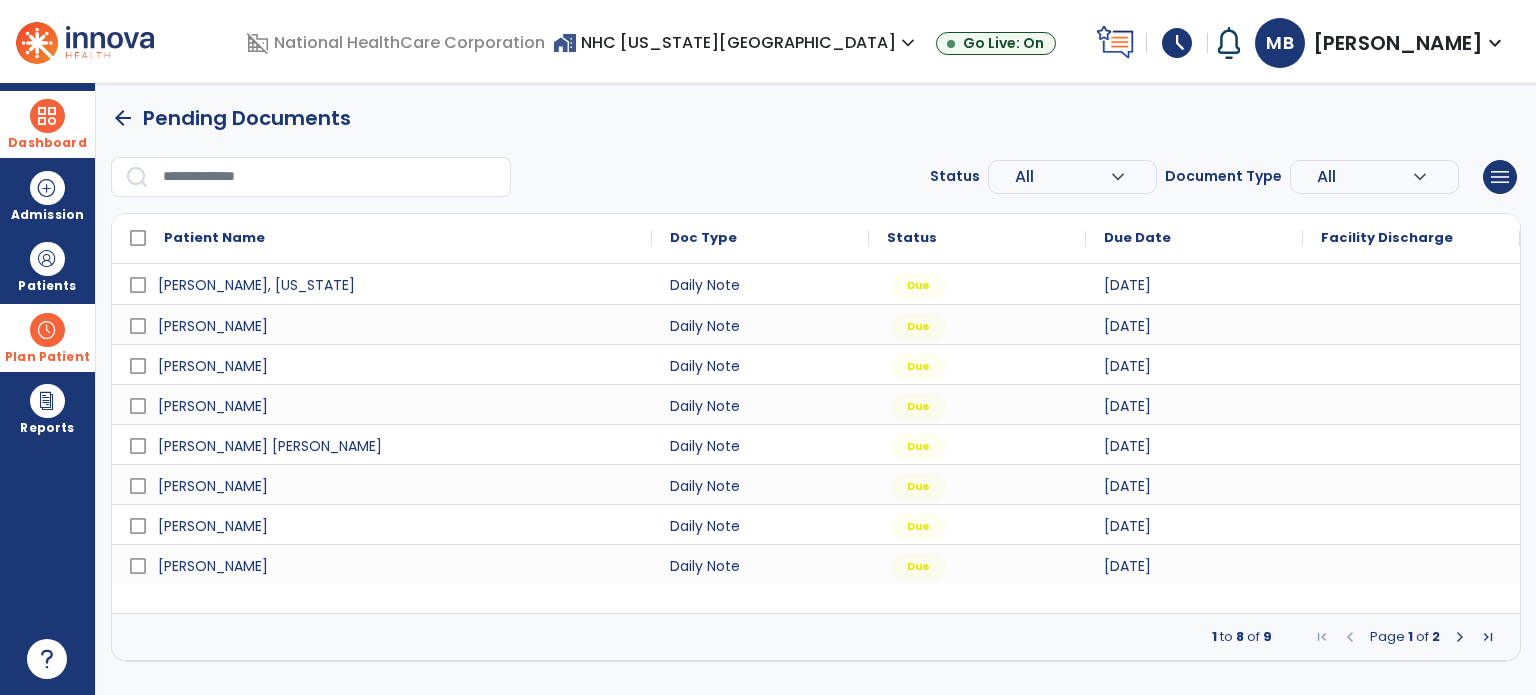 click at bounding box center [1460, 637] 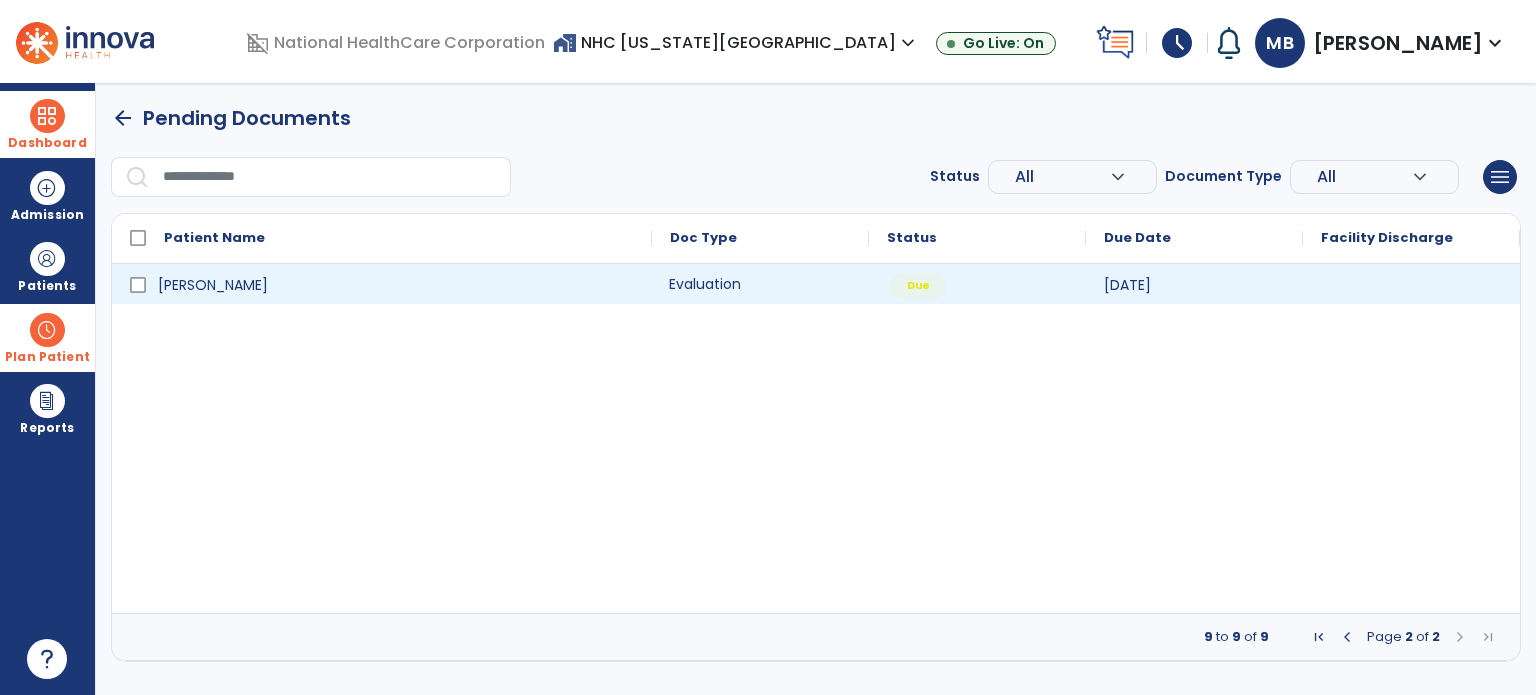click on "Evaluation" at bounding box center (760, 284) 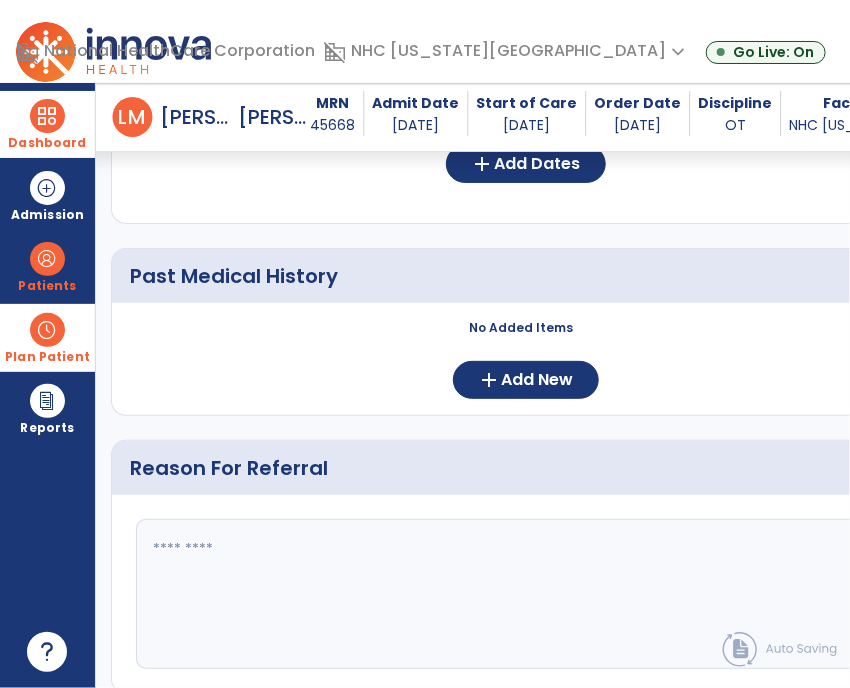scroll, scrollTop: 697, scrollLeft: 0, axis: vertical 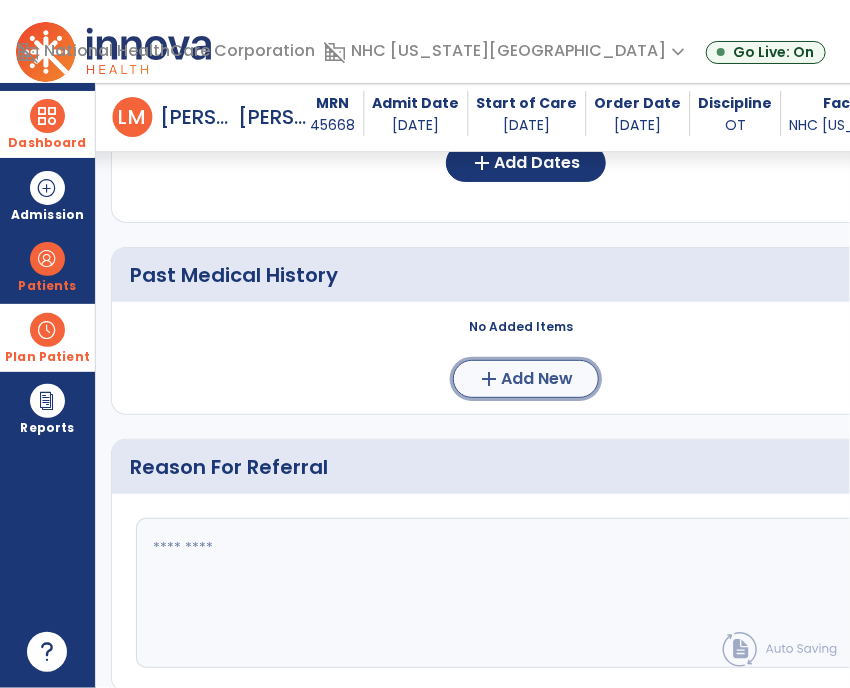 click on "Add New" 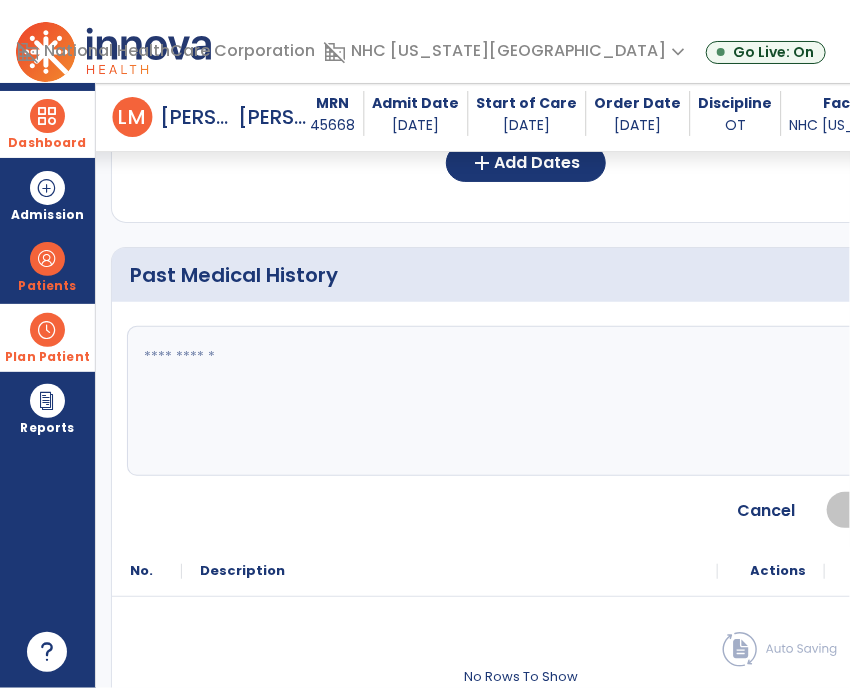 click on "fact_check" 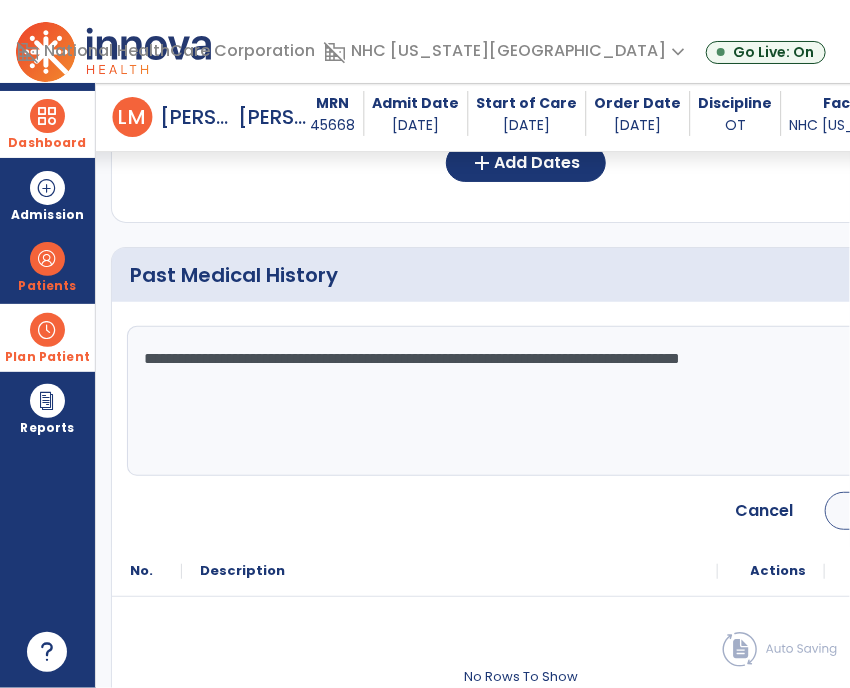 type on "**********" 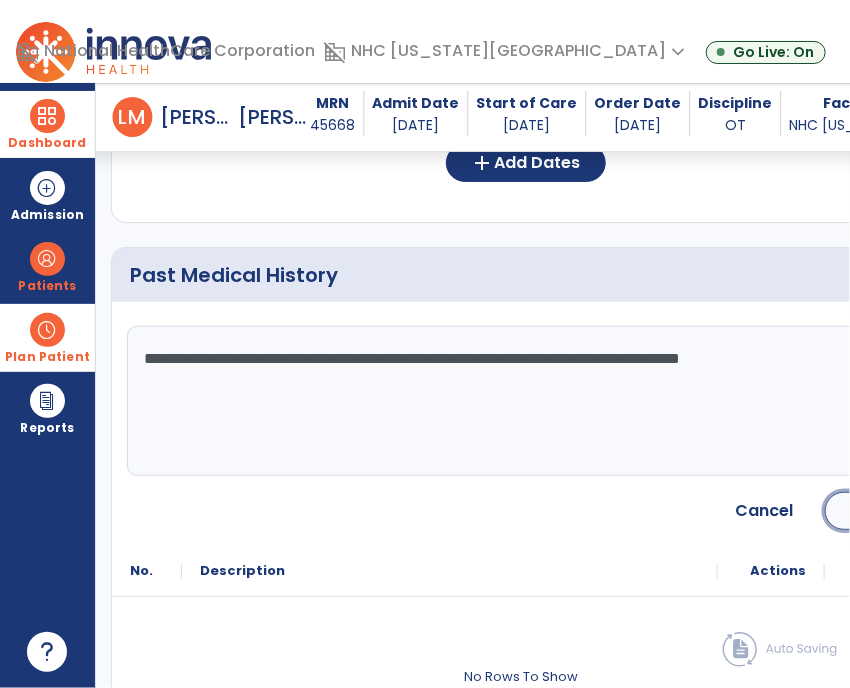click on "Save" 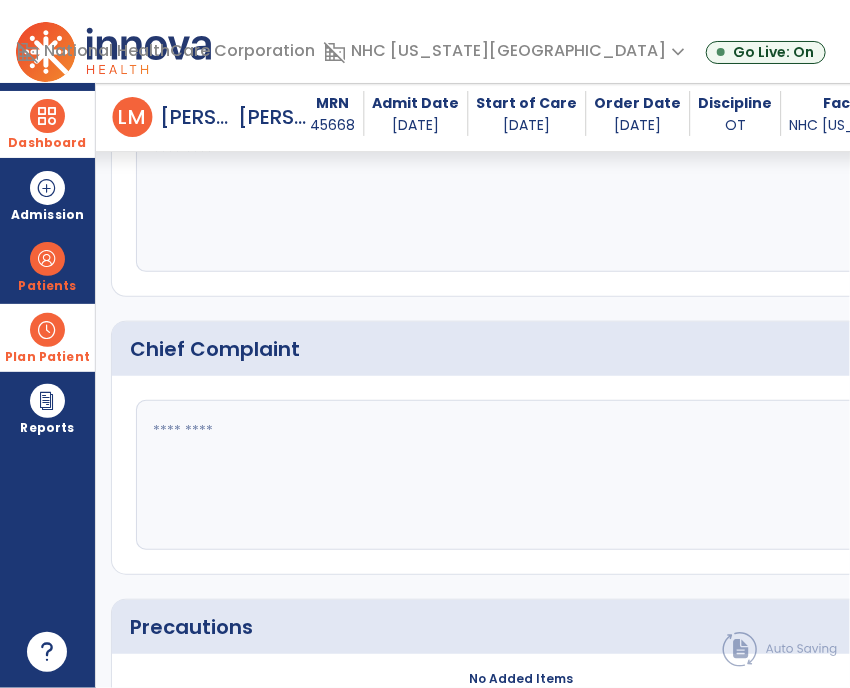 scroll, scrollTop: 1724, scrollLeft: 0, axis: vertical 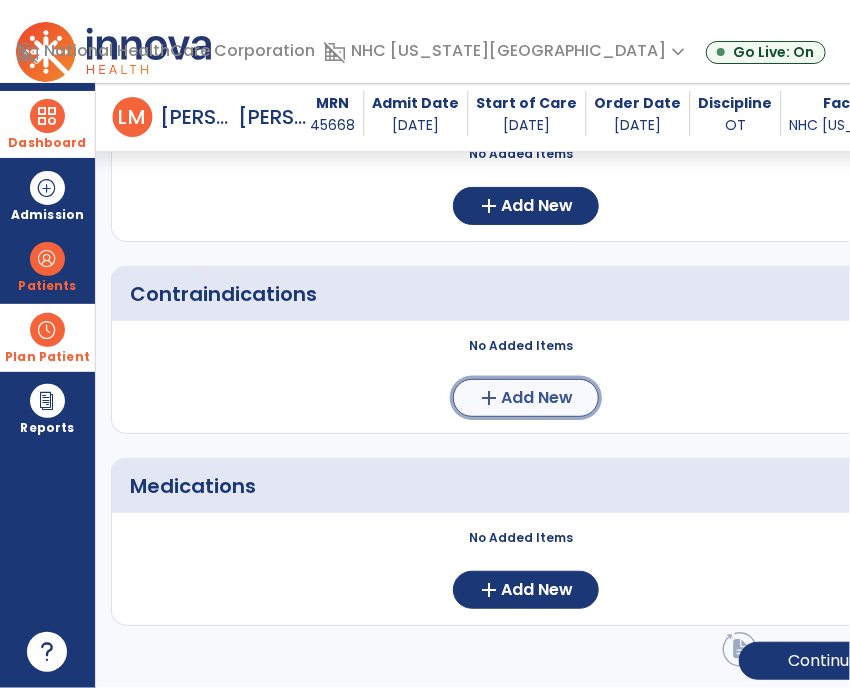 click on "add" 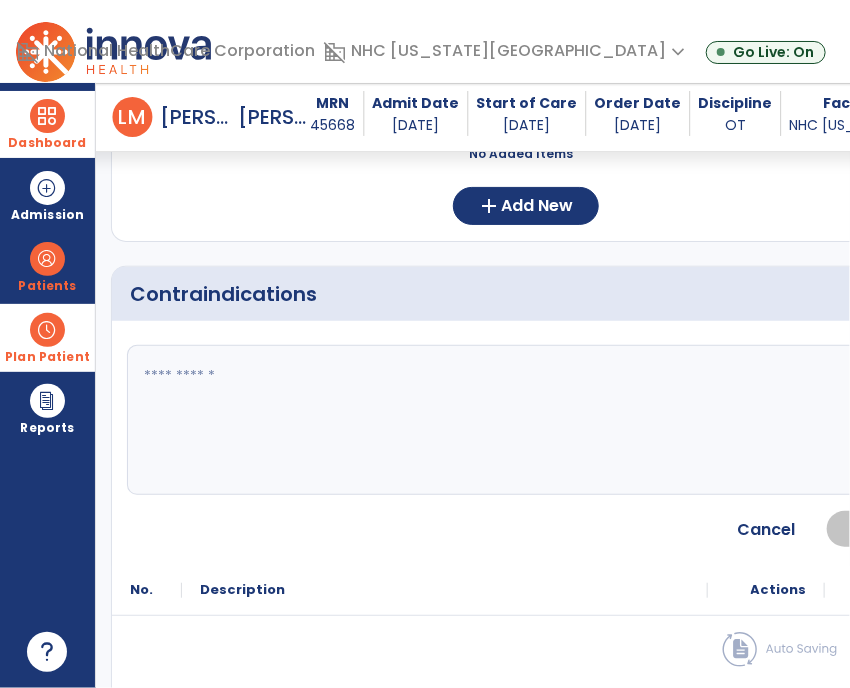 click on "fact_check" 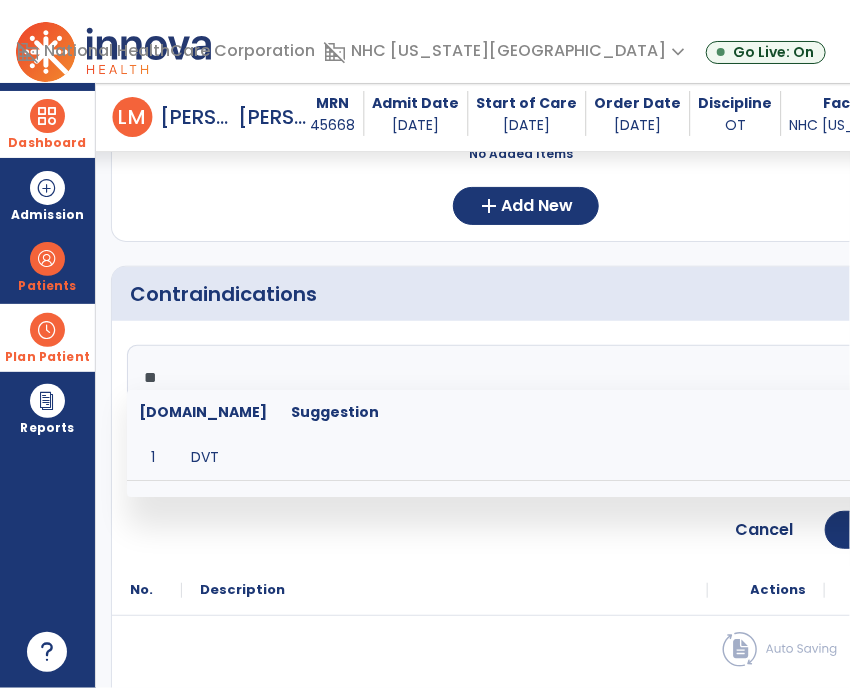 type on "*" 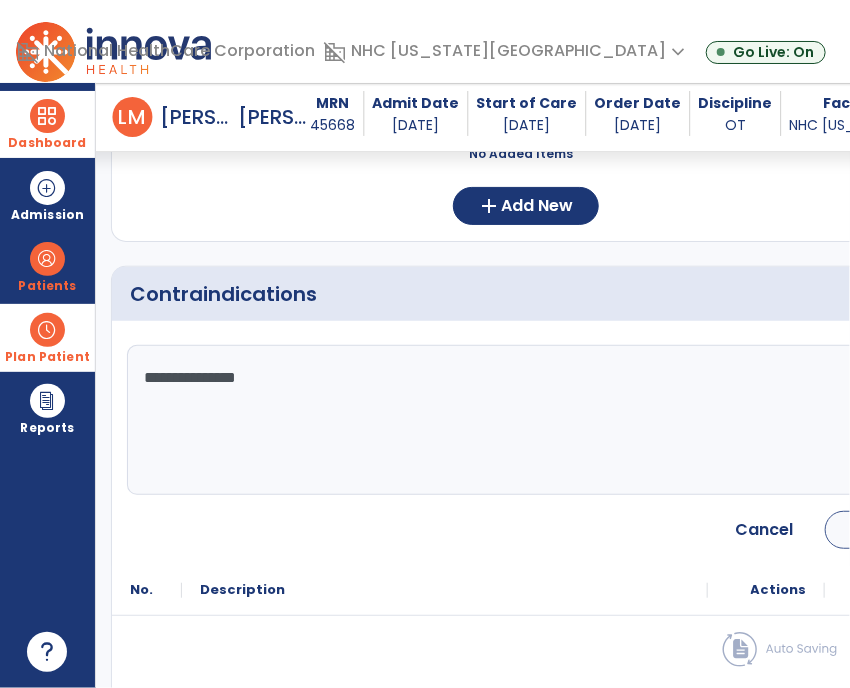 type on "**********" 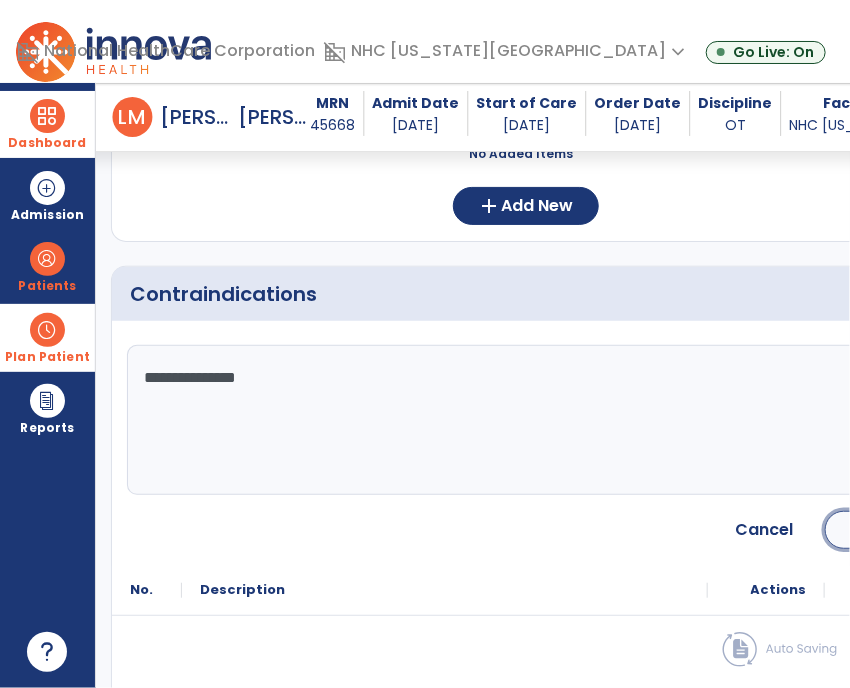 click on "Save" 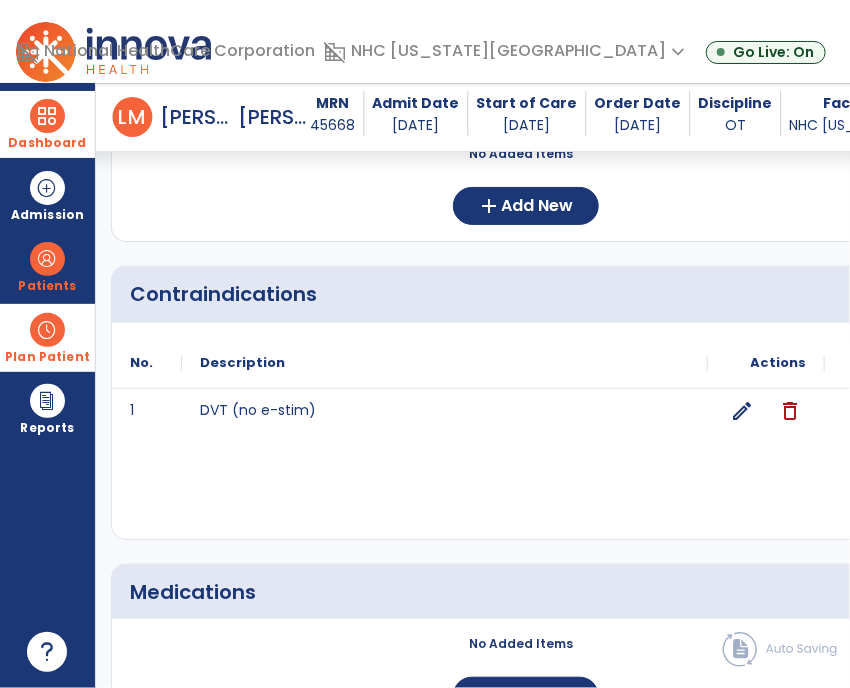scroll, scrollTop: 1830, scrollLeft: 0, axis: vertical 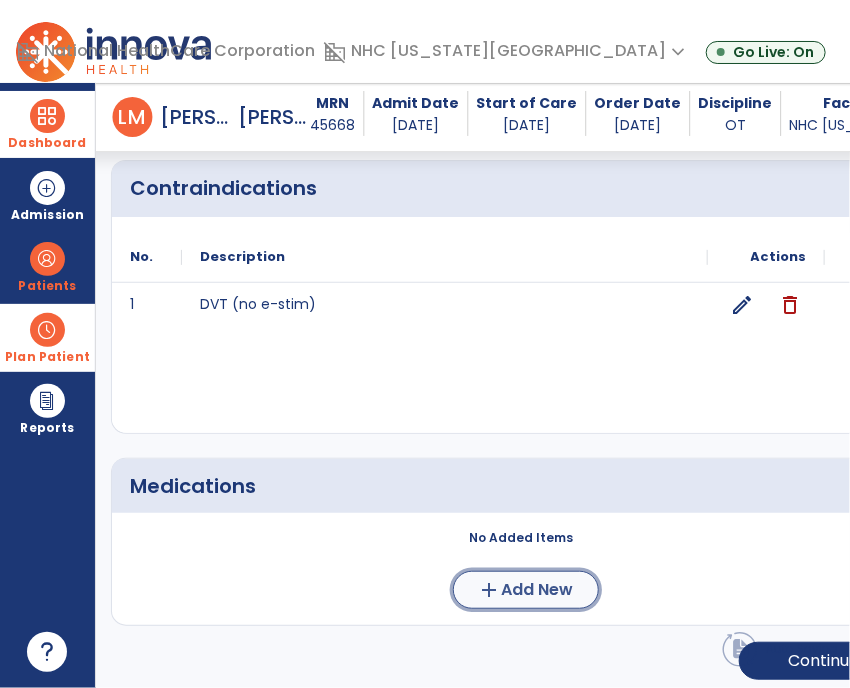 click on "Add New" 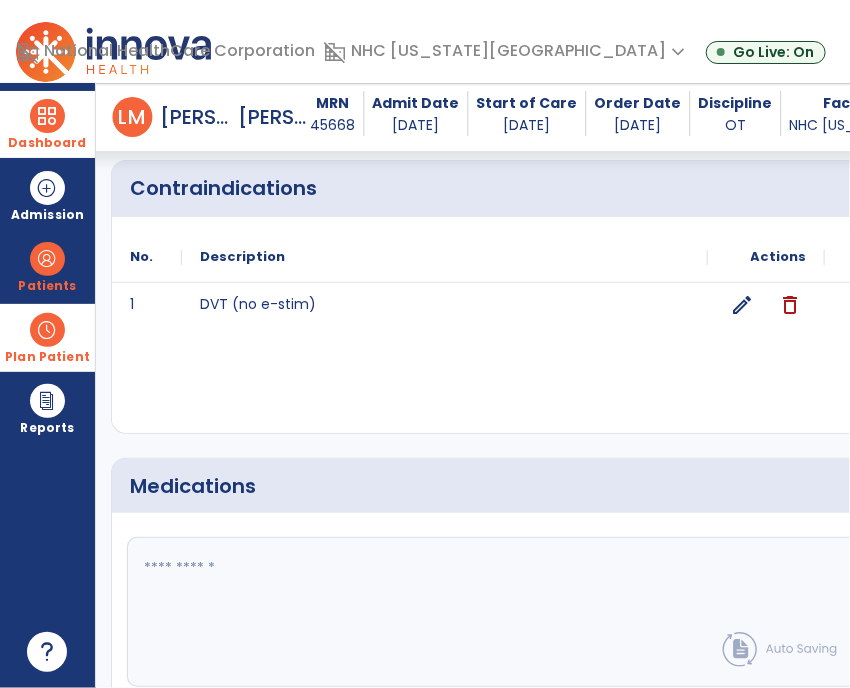 click 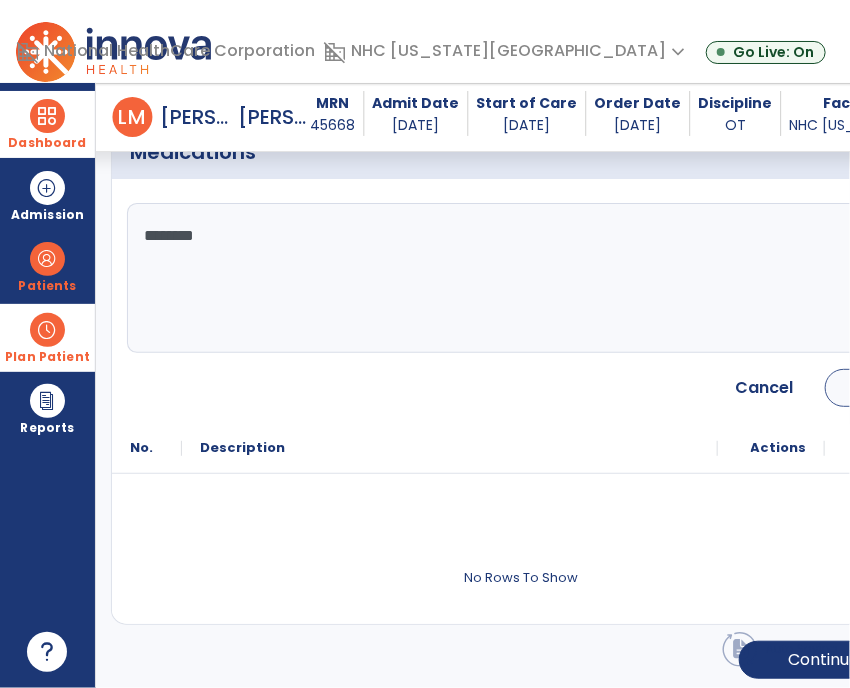 type on "********" 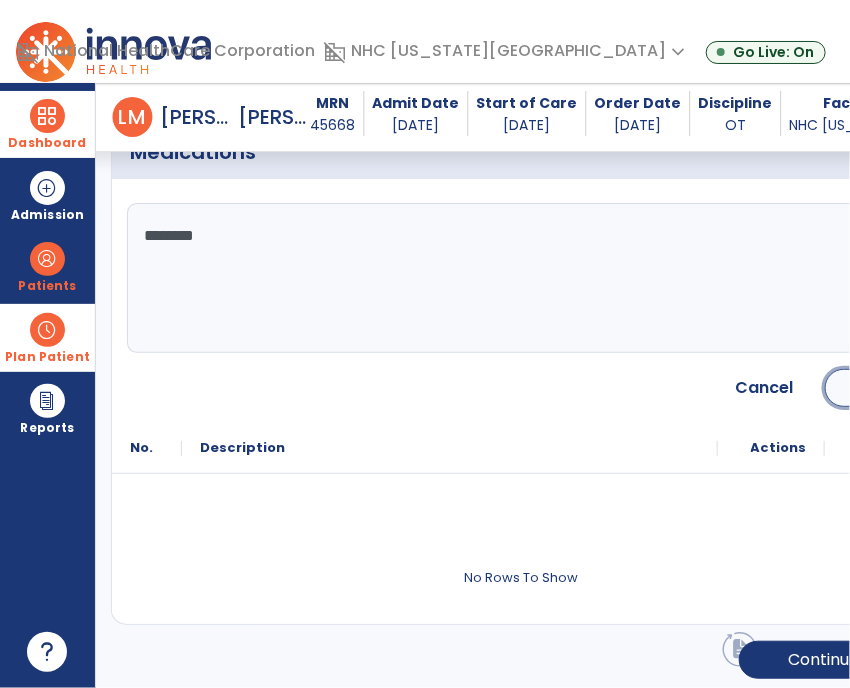 click on "Save" 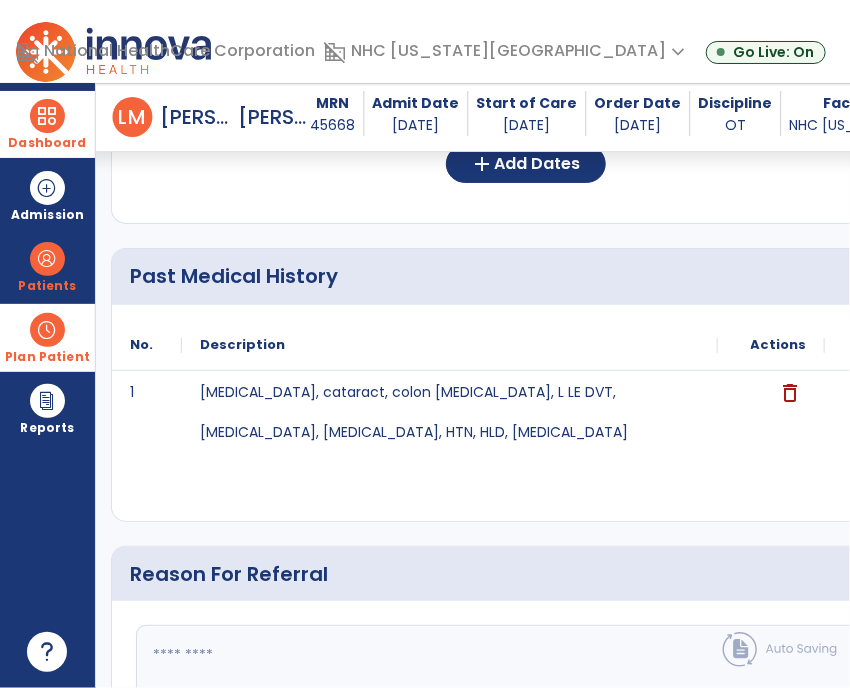 scroll, scrollTop: 681, scrollLeft: 0, axis: vertical 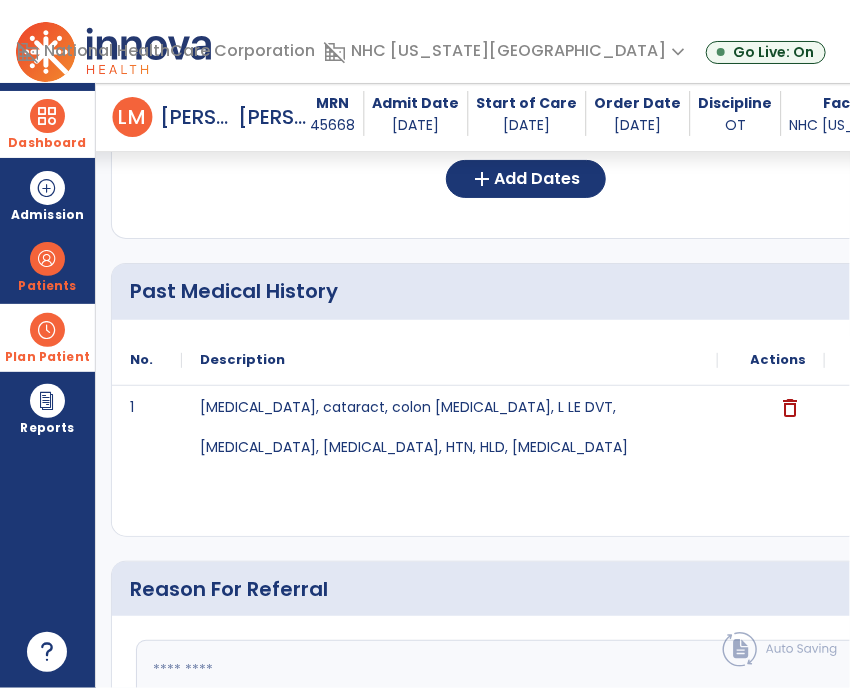 click on "add" 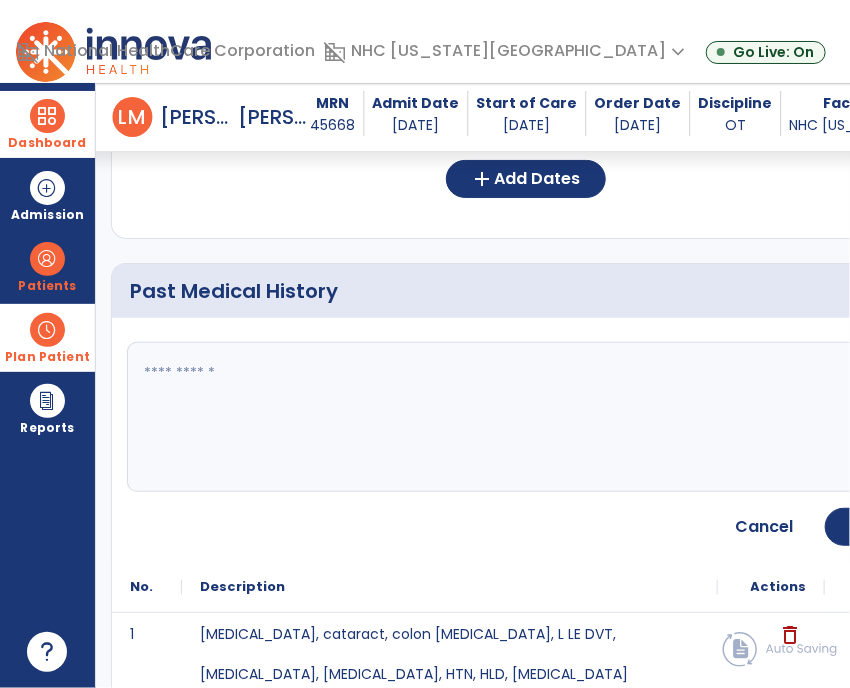 click on "fact_check" 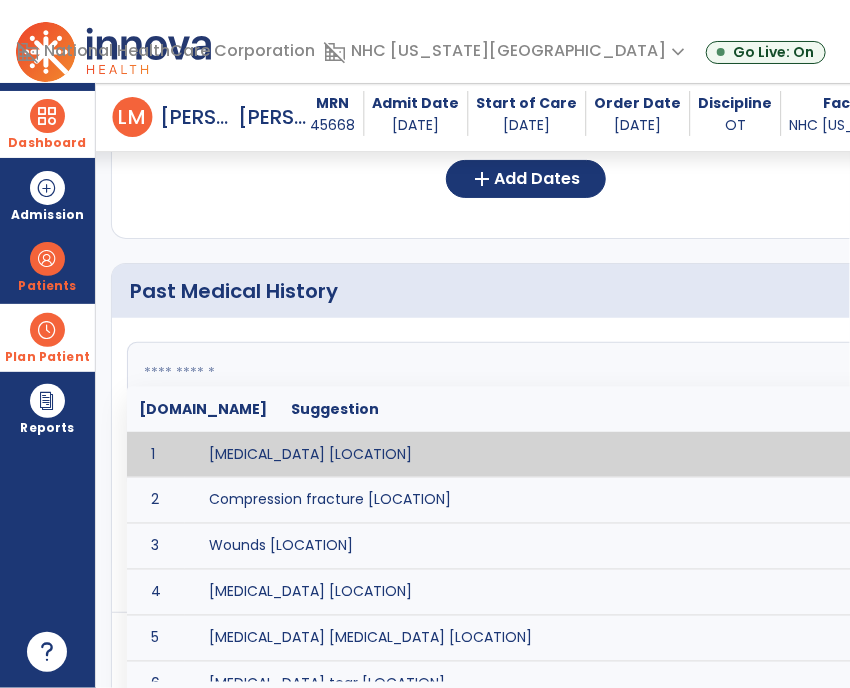 click 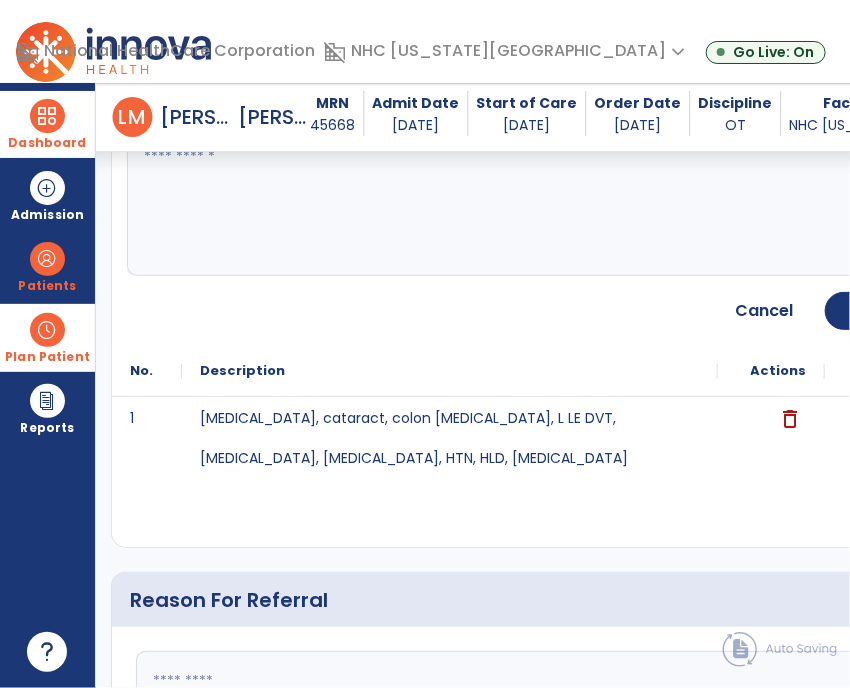 click on "1 [MEDICAL_DATA], cataract, colon [MEDICAL_DATA], L LE DVT, [MEDICAL_DATA], [MEDICAL_DATA], HTN, HLD, [MEDICAL_DATA] delete" 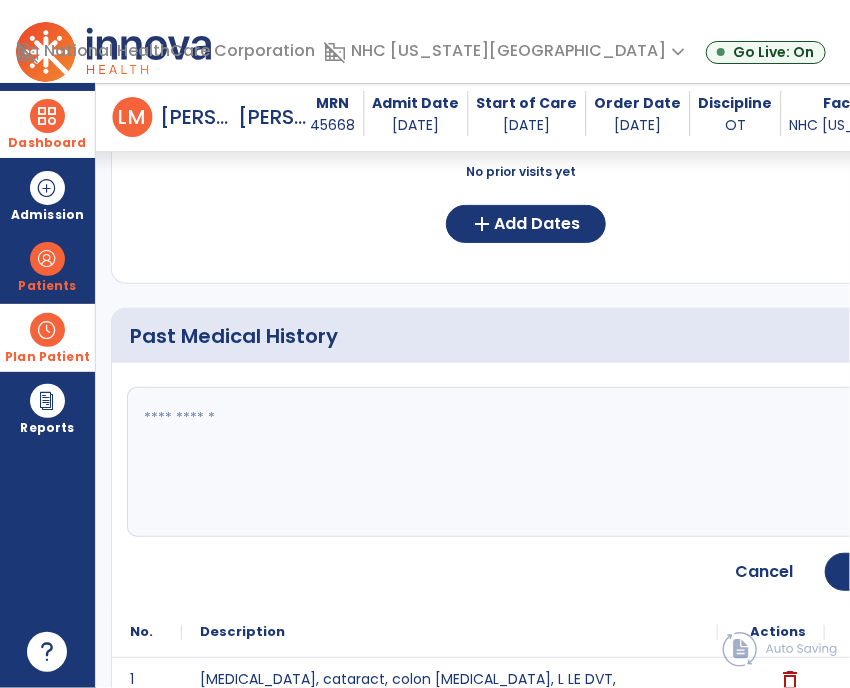 scroll, scrollTop: 635, scrollLeft: 0, axis: vertical 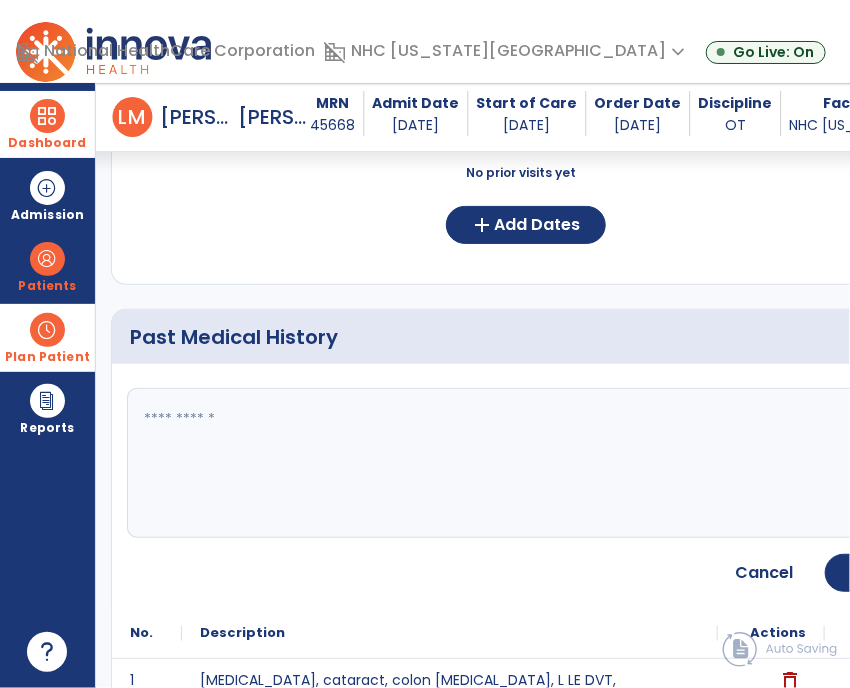 click 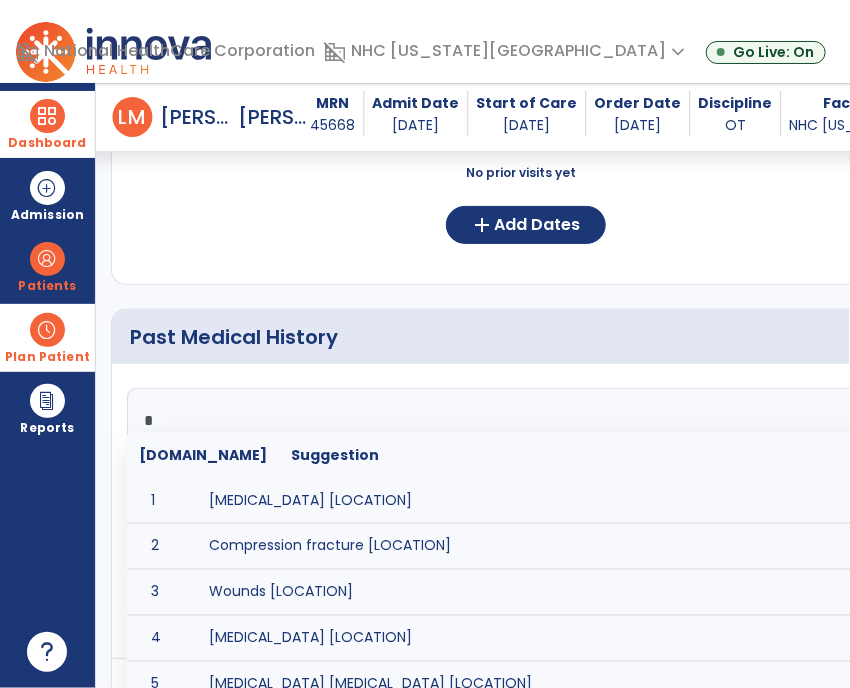 scroll, scrollTop: 24, scrollLeft: 0, axis: vertical 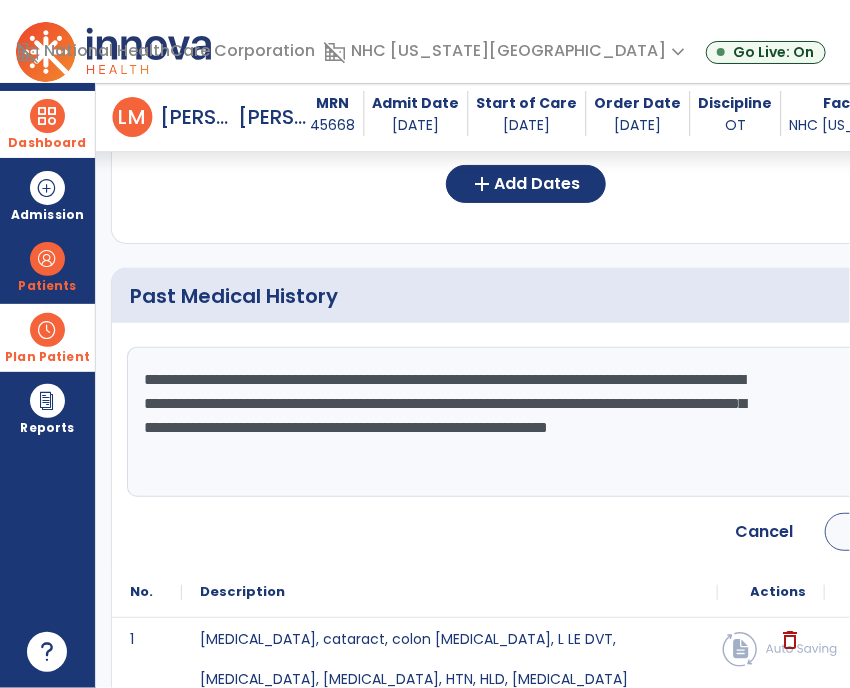 type on "**********" 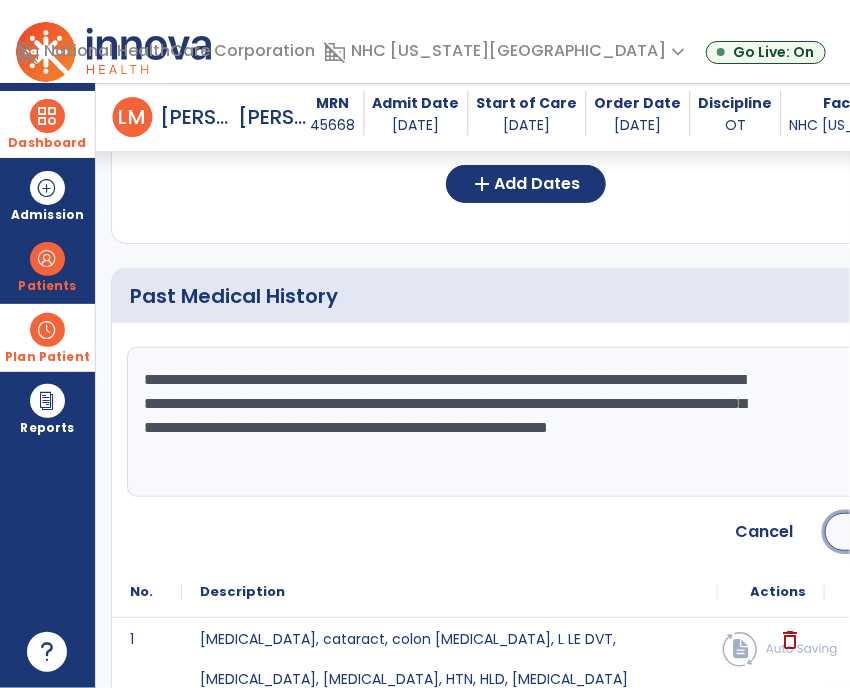 click on "Save" 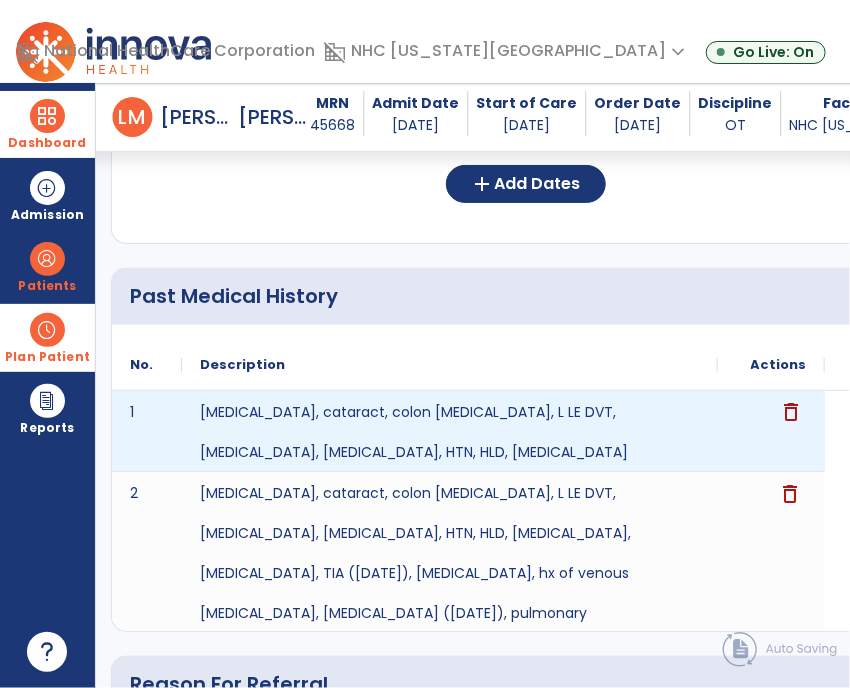 click on "delete" 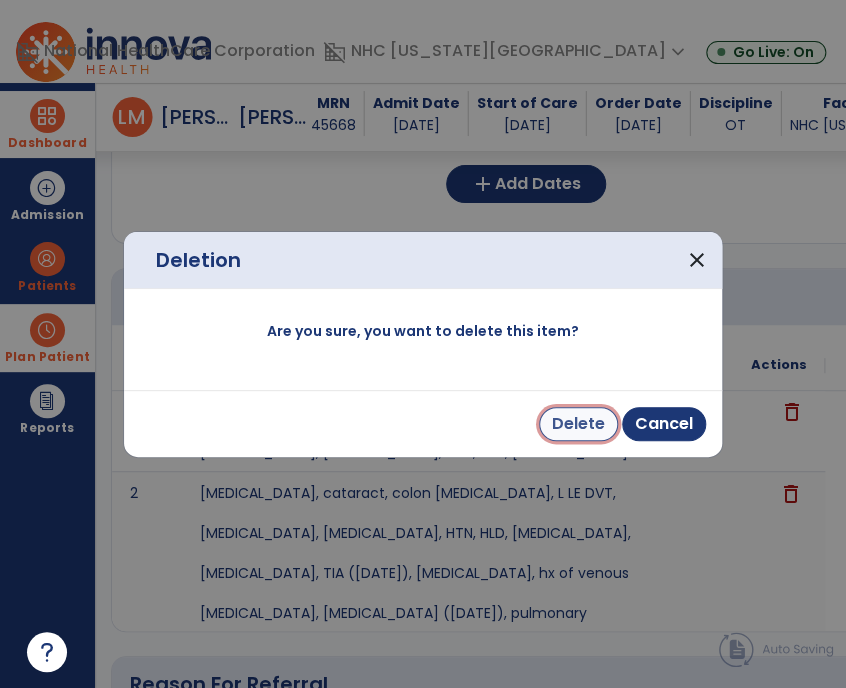click on "Delete" at bounding box center [578, 424] 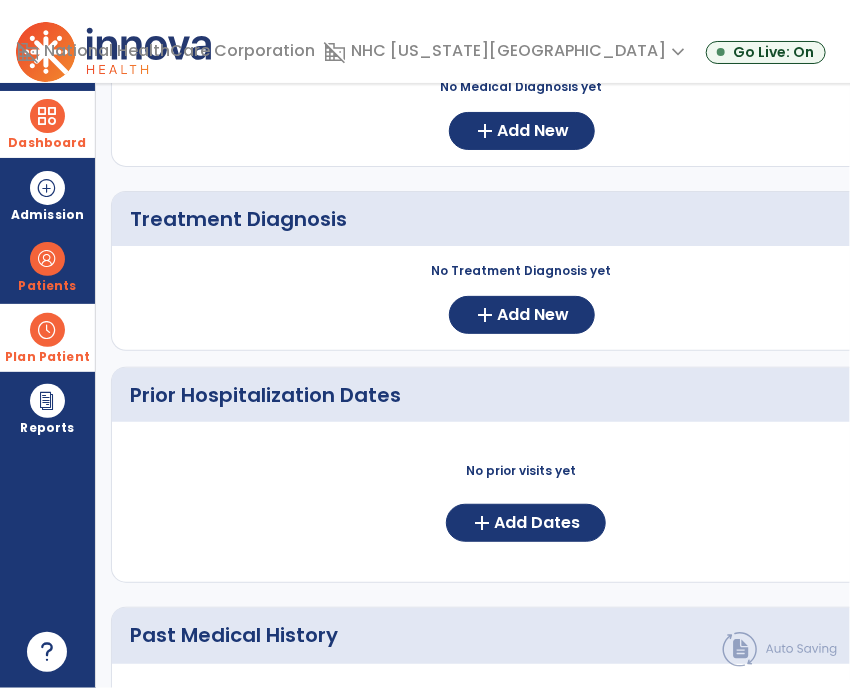 scroll, scrollTop: 0, scrollLeft: 0, axis: both 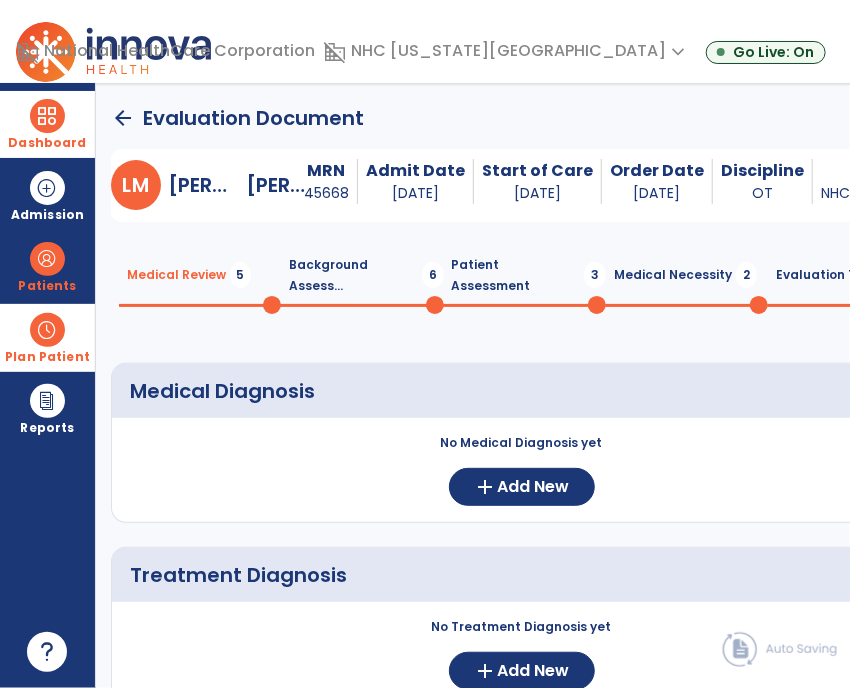 click on "Background Assess...  6" 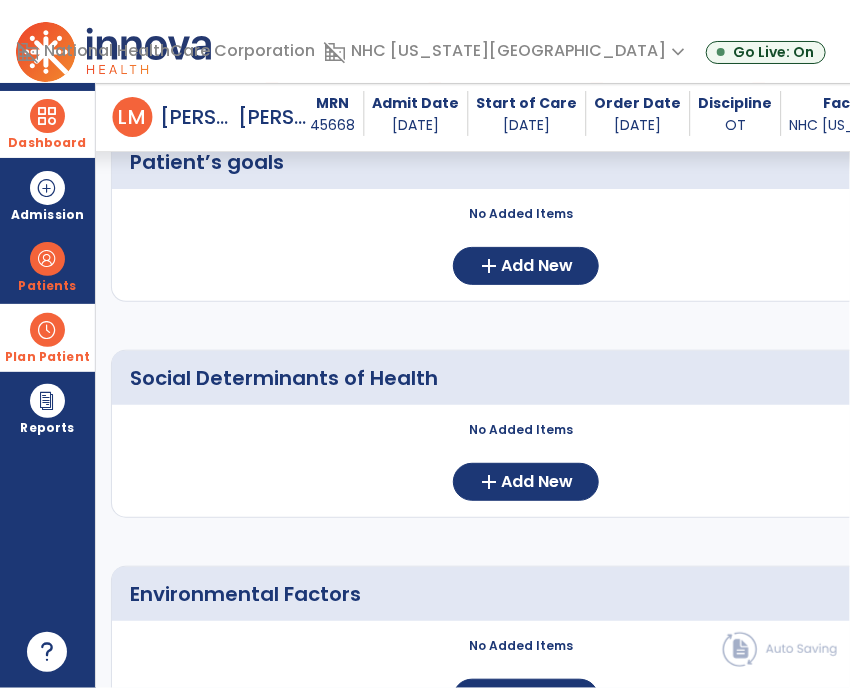 scroll, scrollTop: 216, scrollLeft: 0, axis: vertical 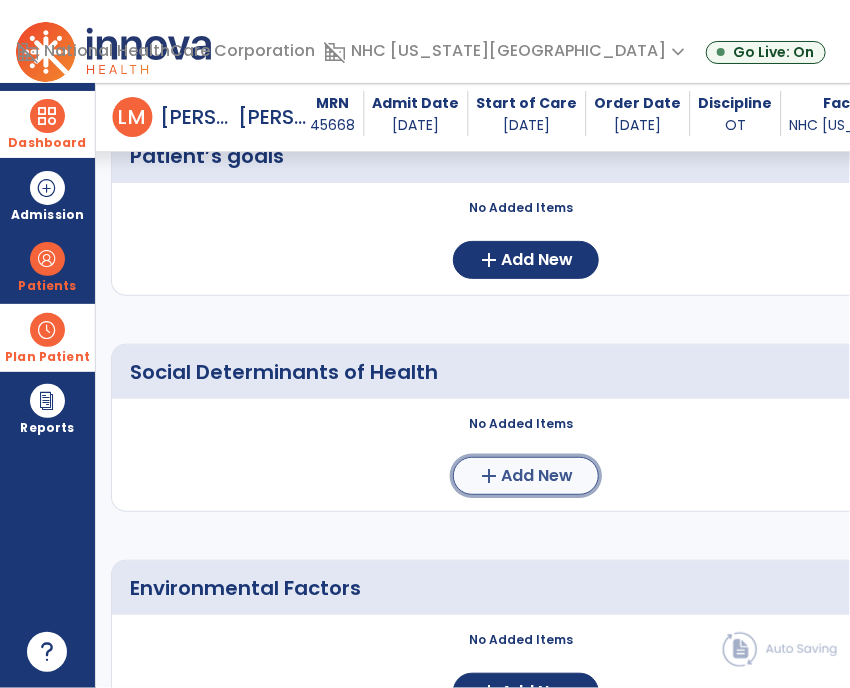click on "Add New" 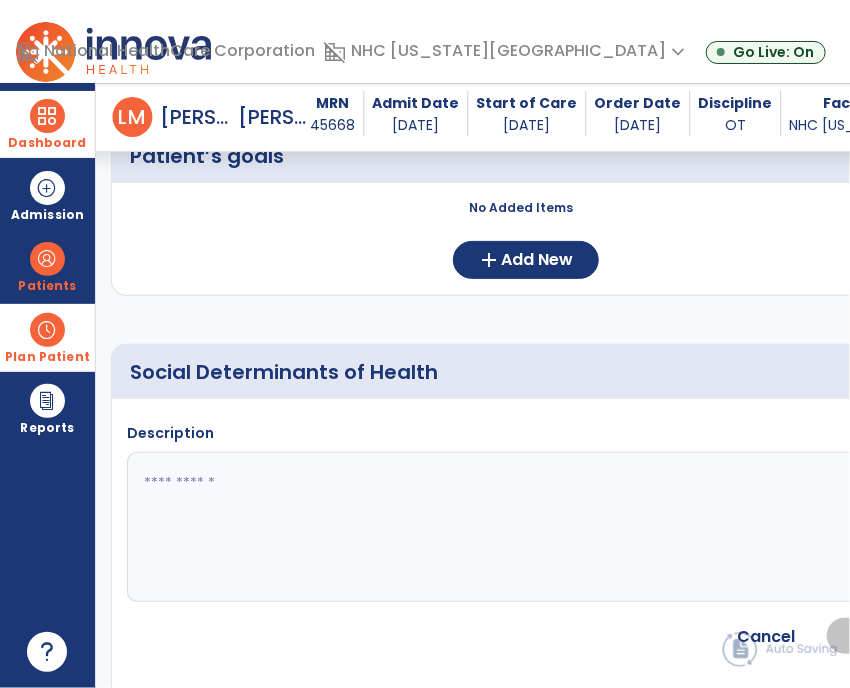 click on "fact_check" 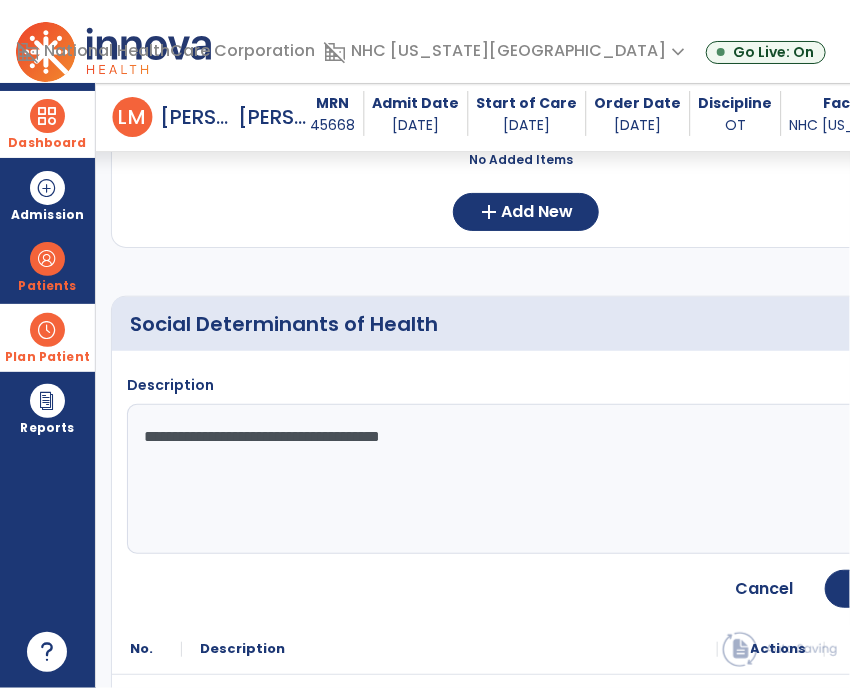 scroll, scrollTop: 264, scrollLeft: 0, axis: vertical 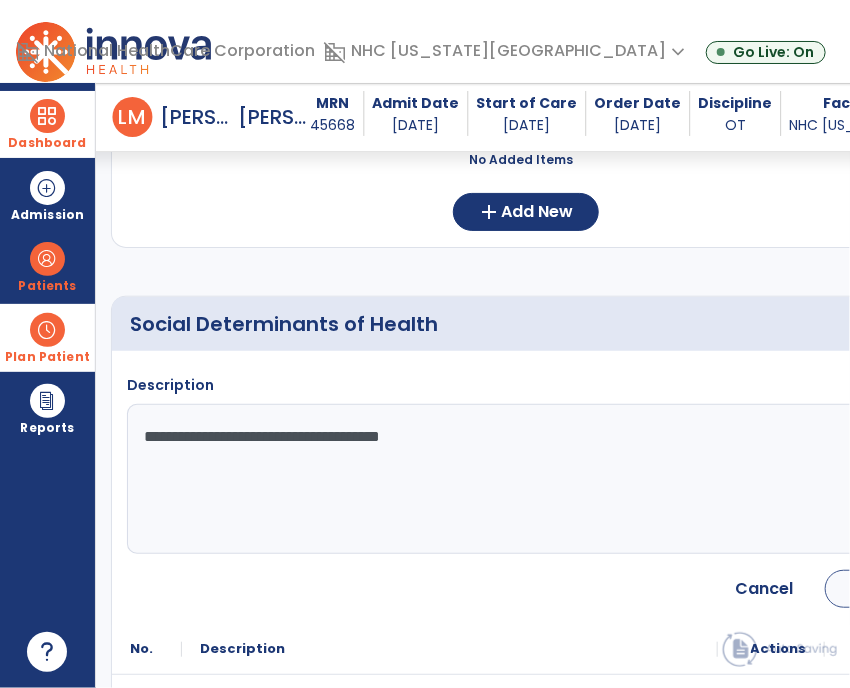 type on "**********" 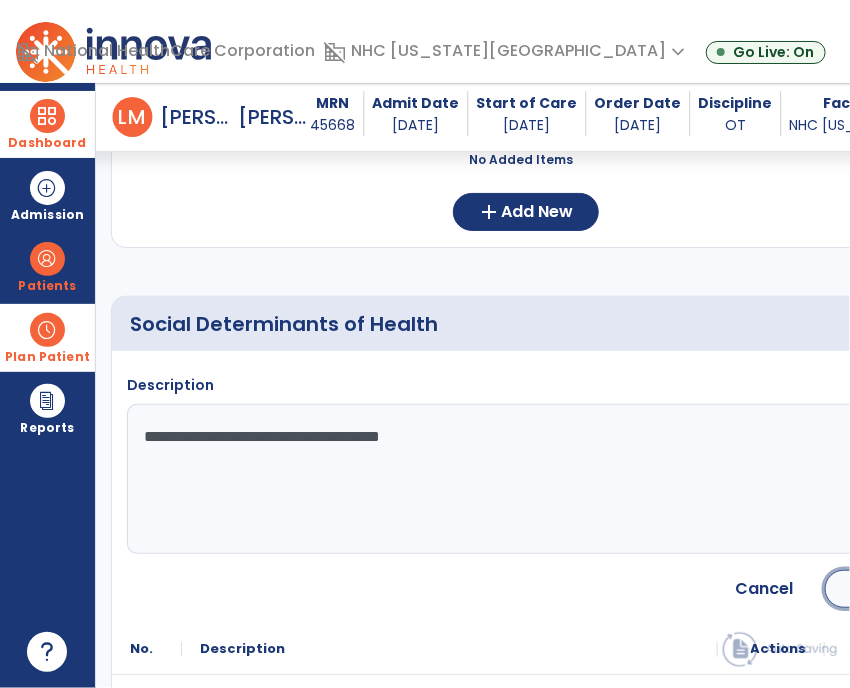 click on "Save" 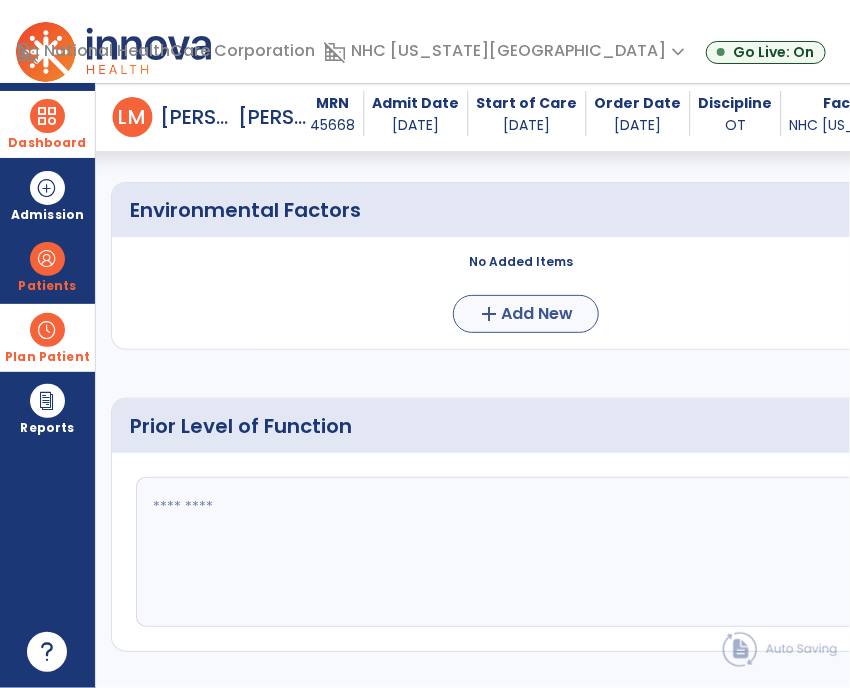 scroll, scrollTop: 700, scrollLeft: 0, axis: vertical 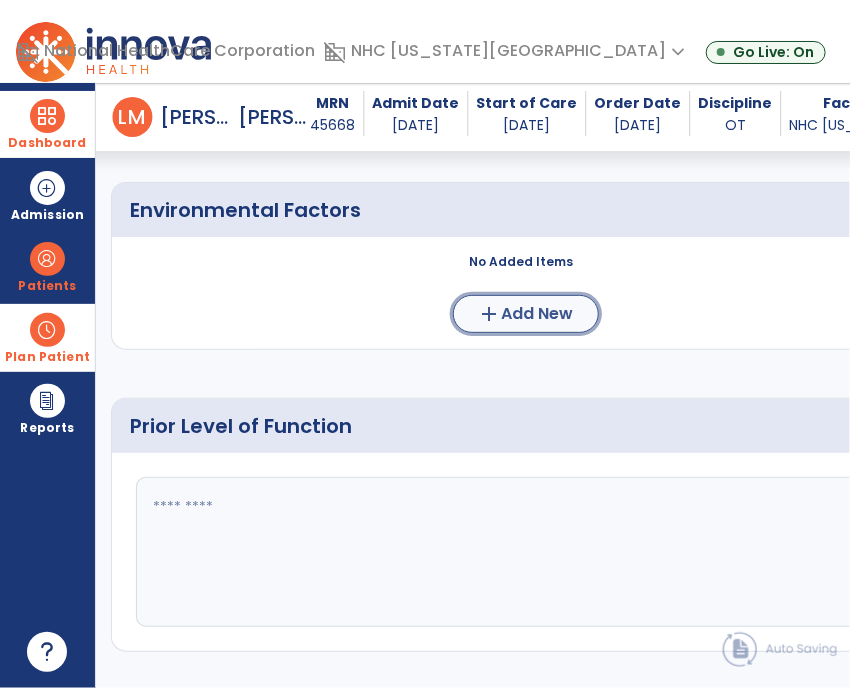 click on "add  Add New" 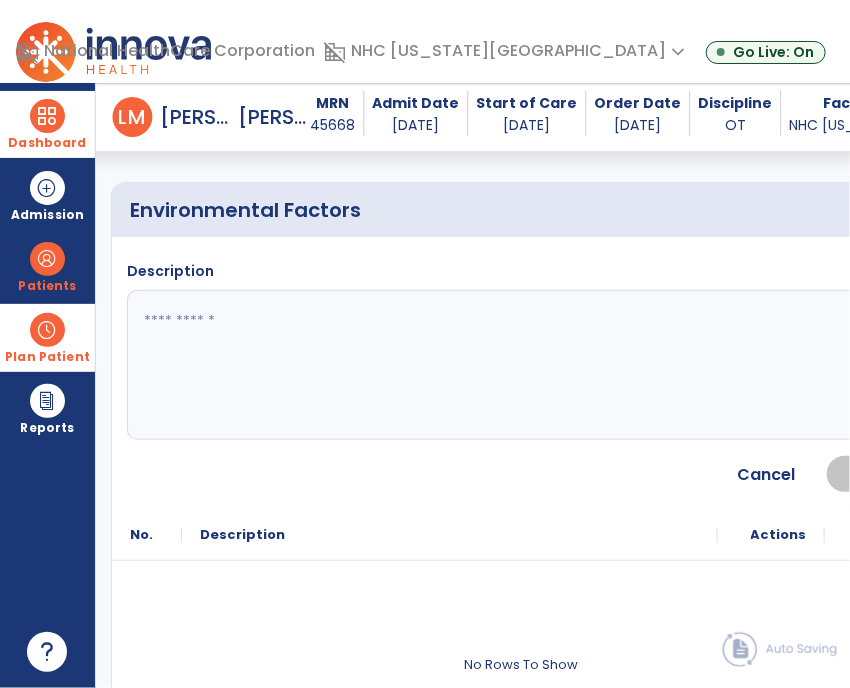 click on "fact_check" 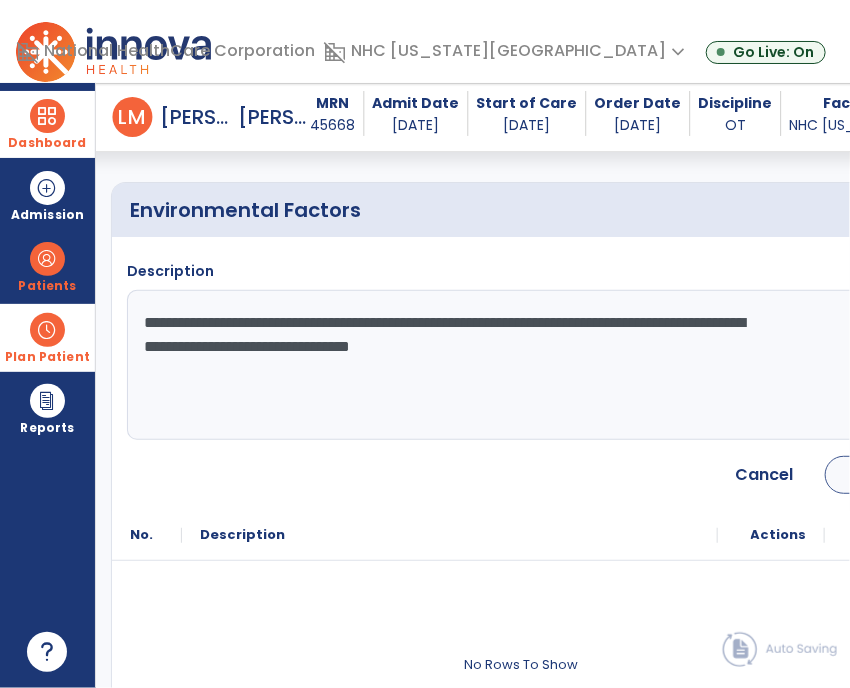 type on "**********" 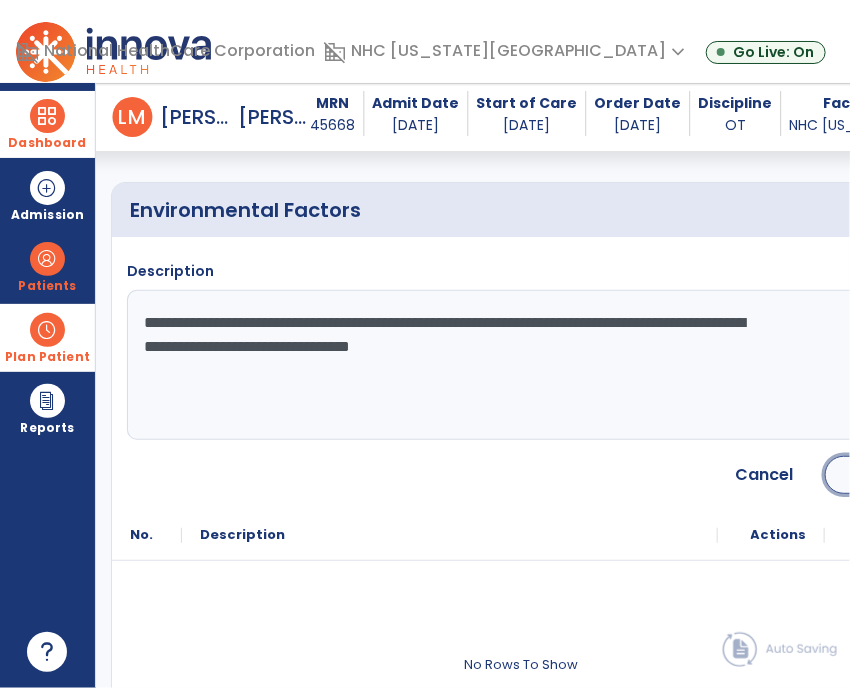 click on "Save" 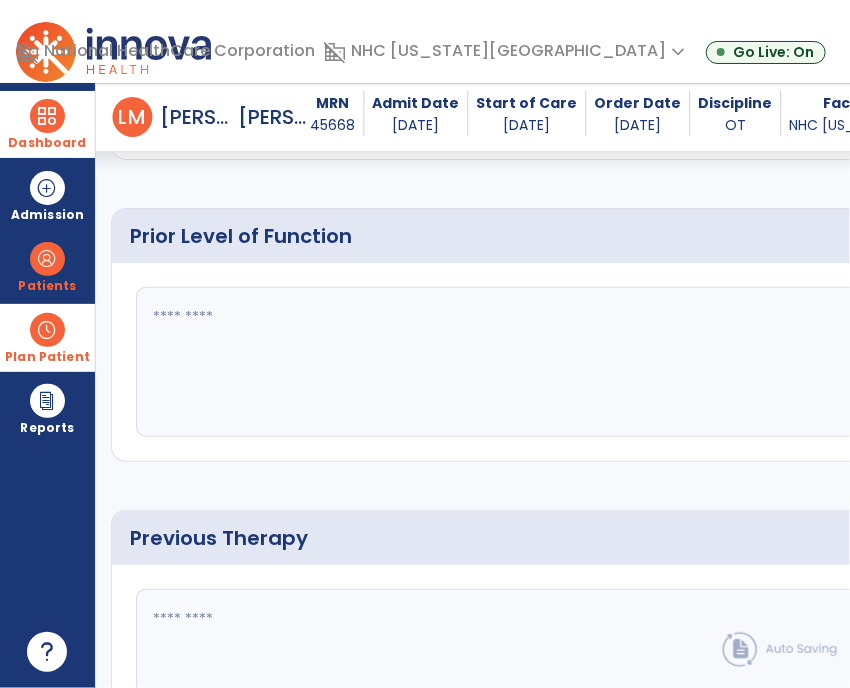 scroll, scrollTop: 1000, scrollLeft: 0, axis: vertical 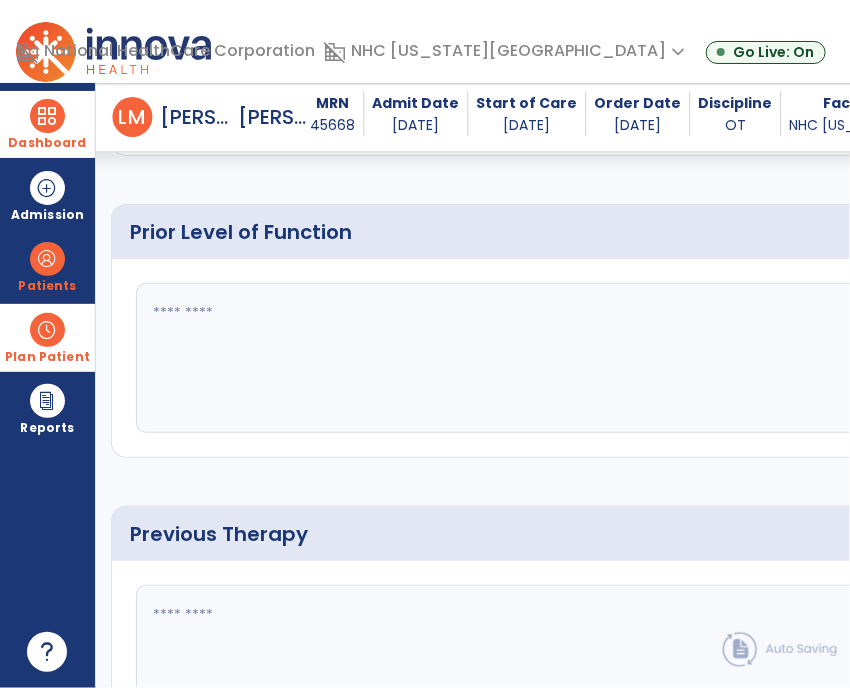 click on "fact_check" 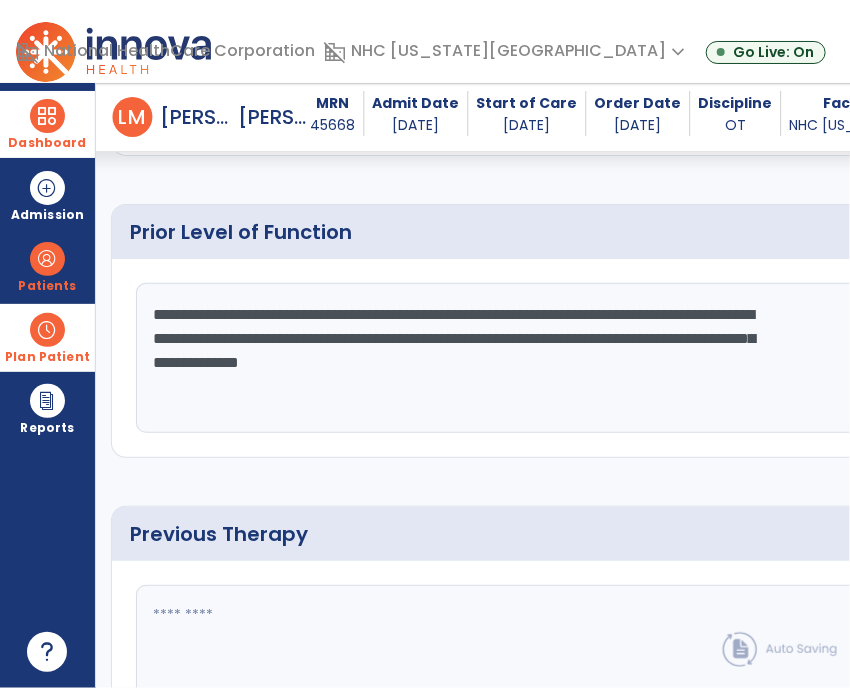 type on "**********" 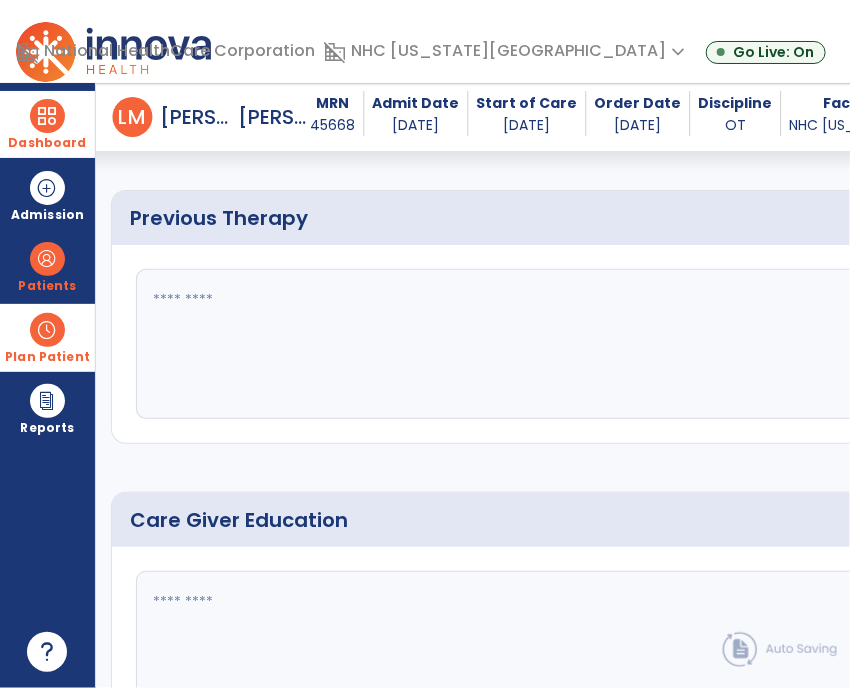 scroll, scrollTop: 1316, scrollLeft: 0, axis: vertical 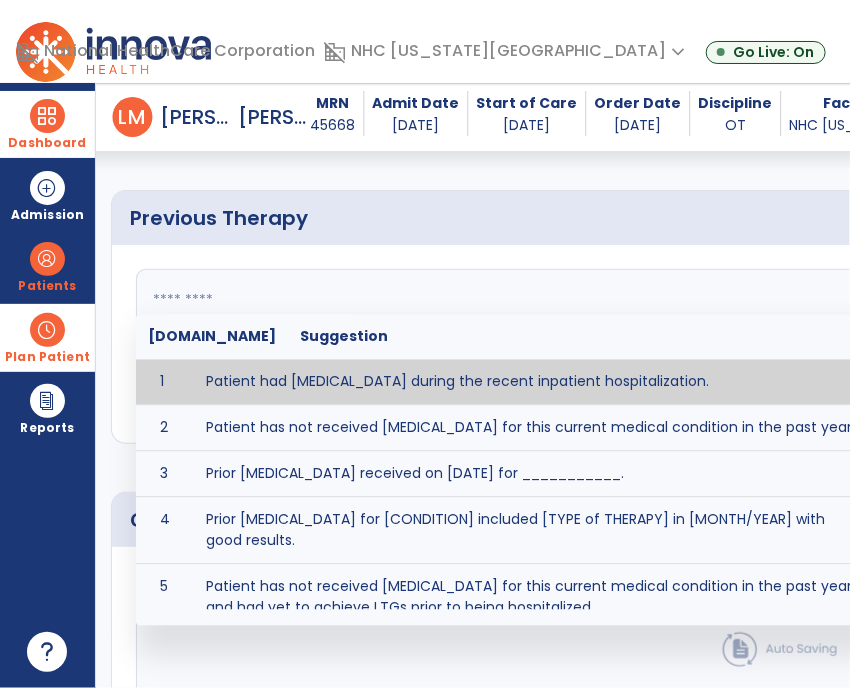click on "fact_check  [DOMAIN_NAME] Suggestion 1 Patient had [MEDICAL_DATA] during the recent inpatient hospitalization. 2 Patient has not received [MEDICAL_DATA] for this current medical condition in the past year. 3 Prior [MEDICAL_DATA] received on [DATE] for ___________. 4 Prior [MEDICAL_DATA] for [CONDITION] included [TYPE of THERAPY] in [MONTH/YEAR] with good results. 5 Patient has not received [MEDICAL_DATA] for this current medical condition in the past year and had yet to achieve LTGs prior to being hospitalized. 6 Prior to this recent hospitalization, the patient had been on therapy case load for [TIME]and was still working to achieve LTGs before being hospitalized." 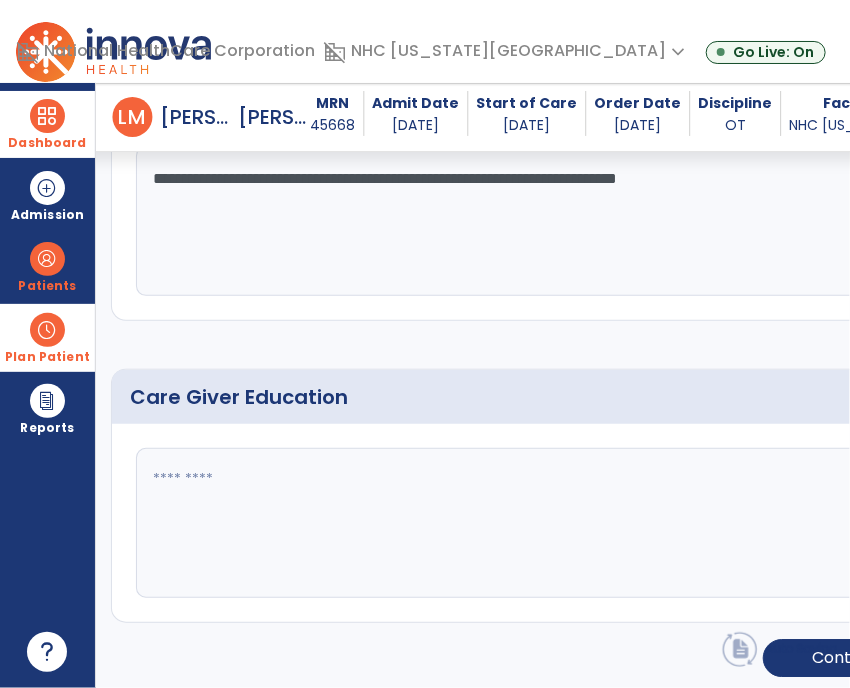 scroll, scrollTop: 1439, scrollLeft: 0, axis: vertical 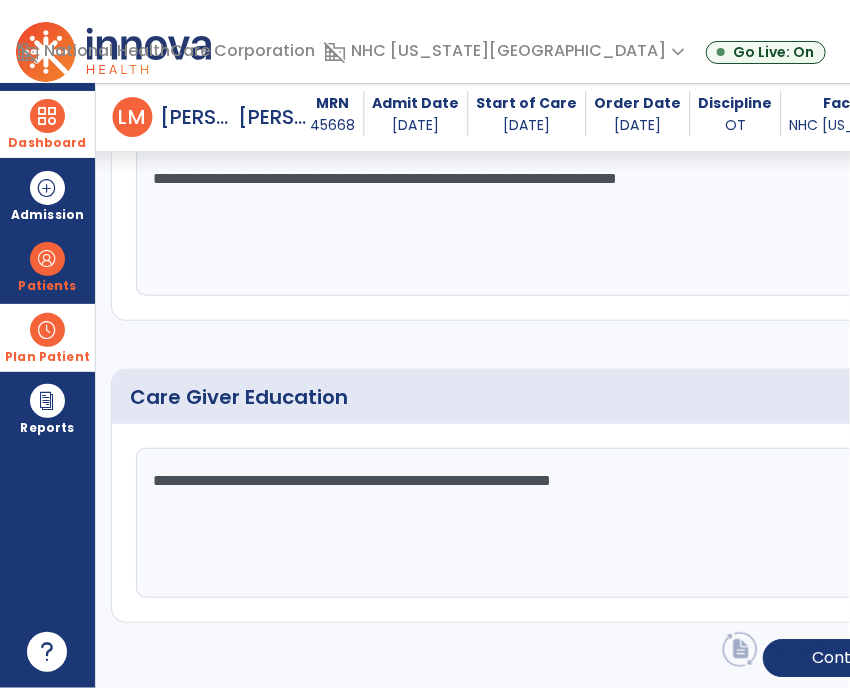 type on "**********" 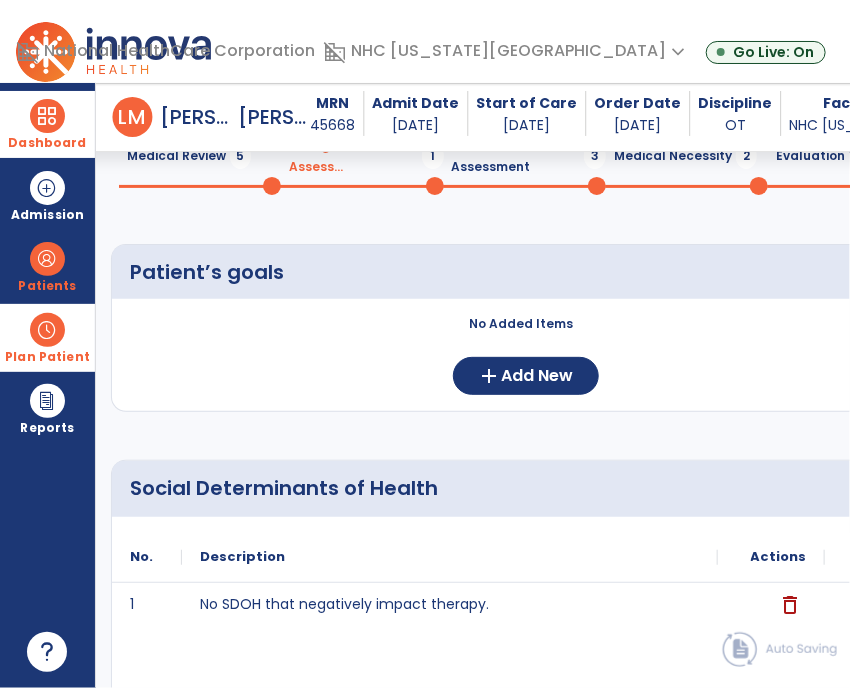 scroll, scrollTop: 0, scrollLeft: 0, axis: both 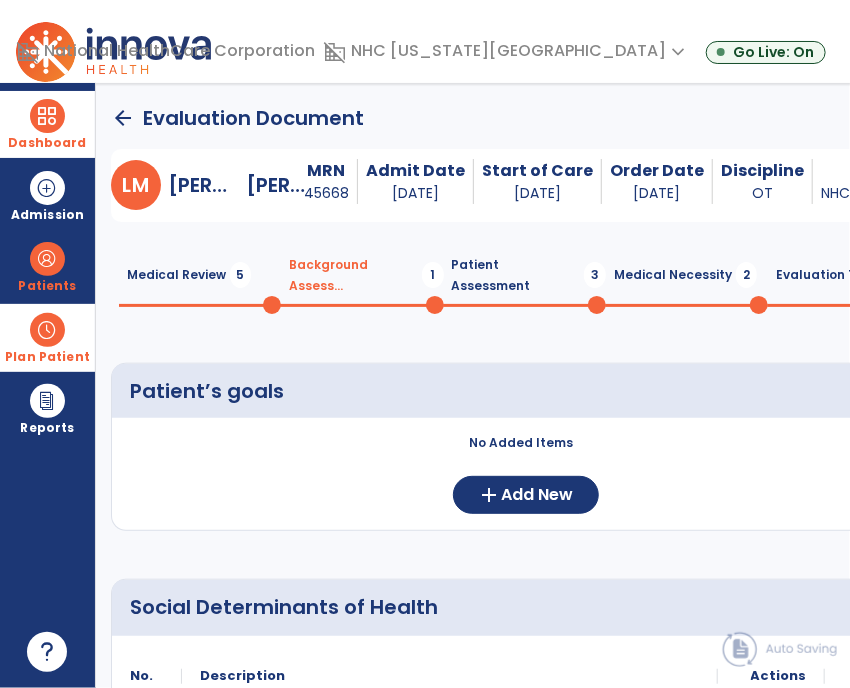 click on "Medical Review  5" 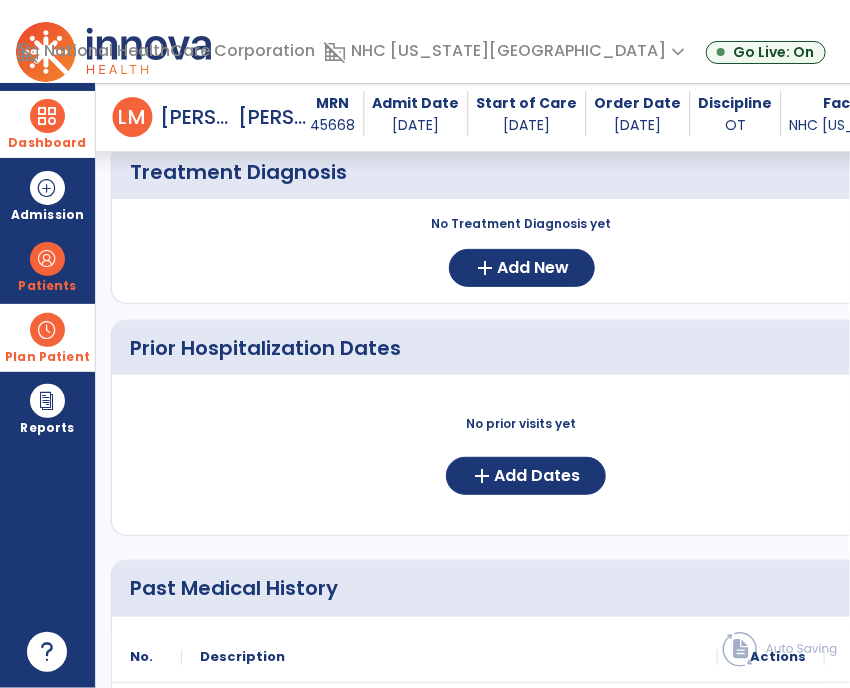 scroll, scrollTop: 544, scrollLeft: 0, axis: vertical 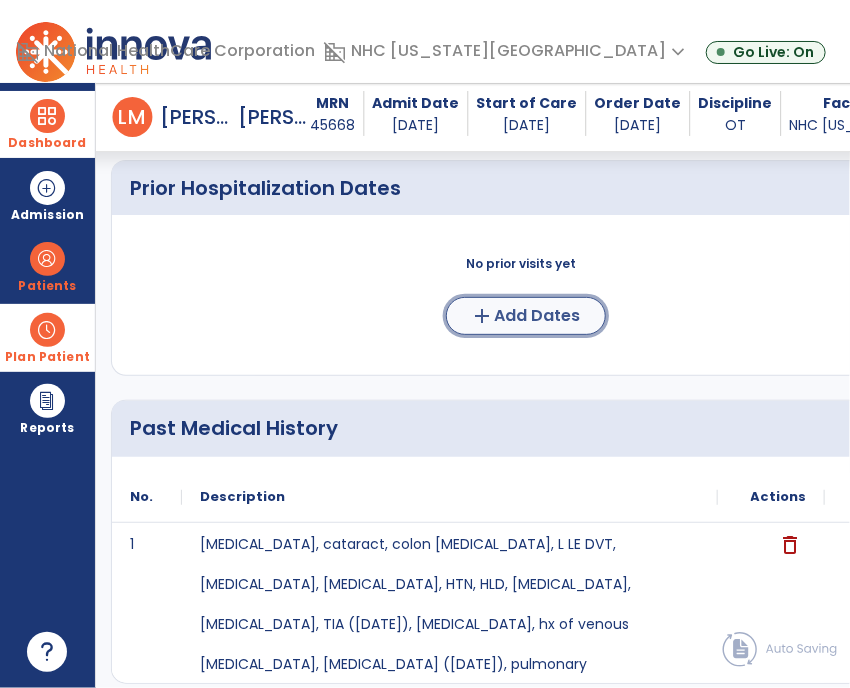 click on "add  Add Dates" 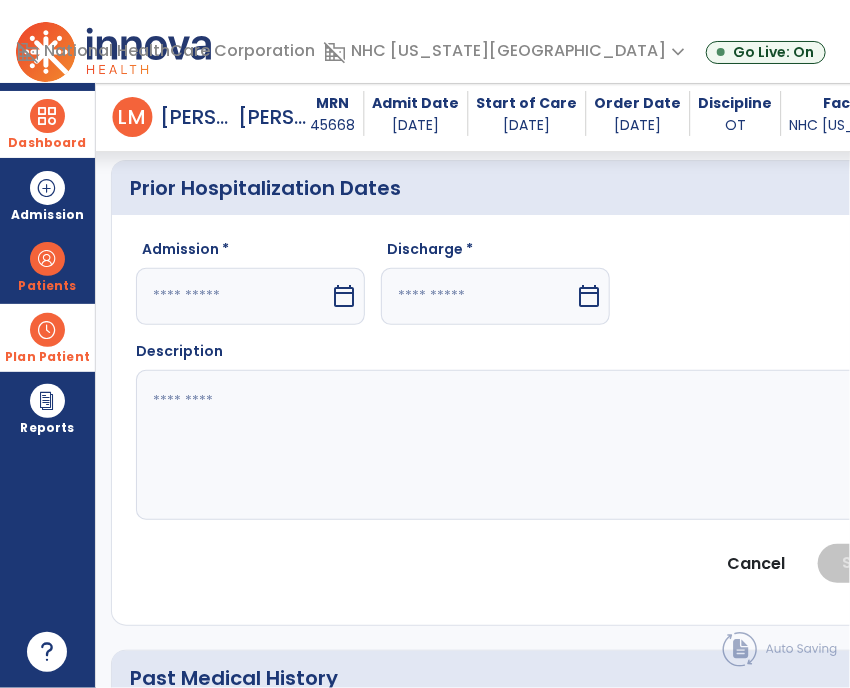 click at bounding box center (233, 296) 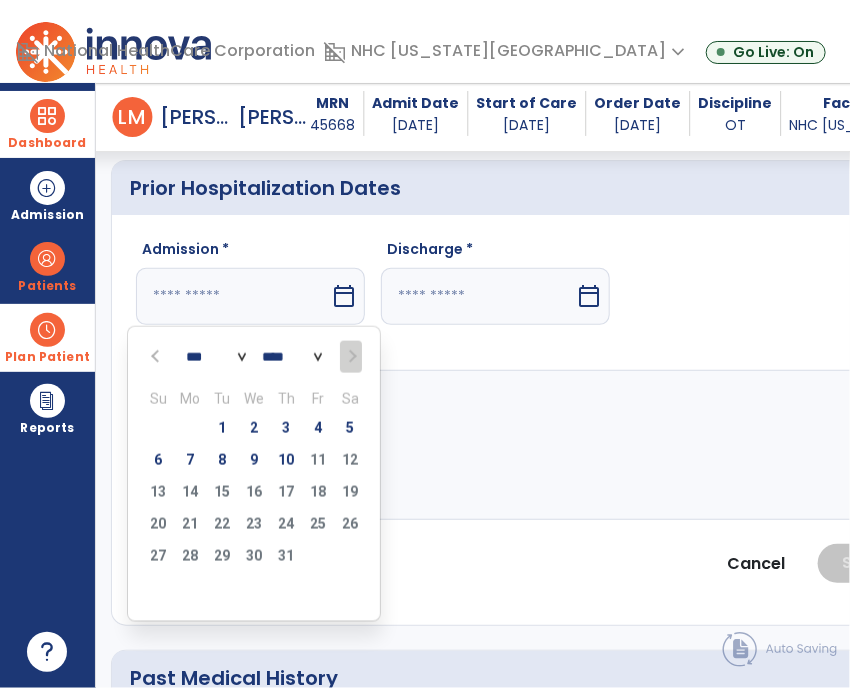 click at bounding box center [158, 357] 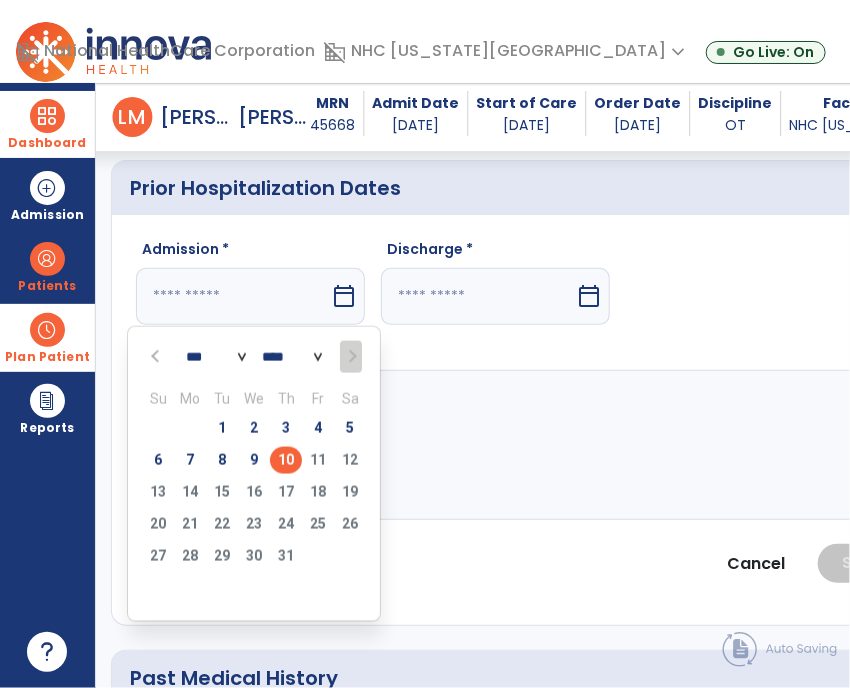 click at bounding box center [157, 356] 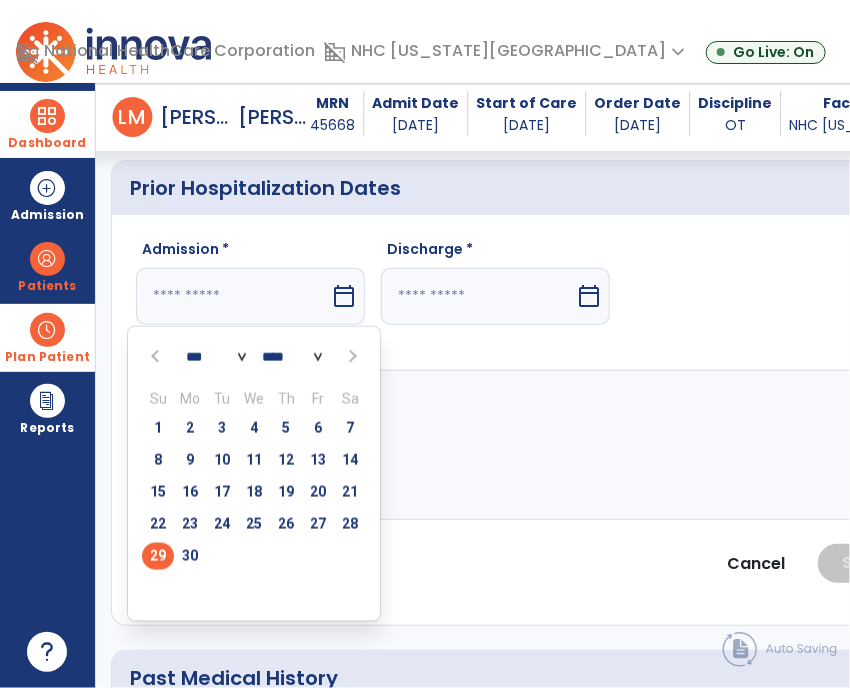 click on "29" at bounding box center (158, 556) 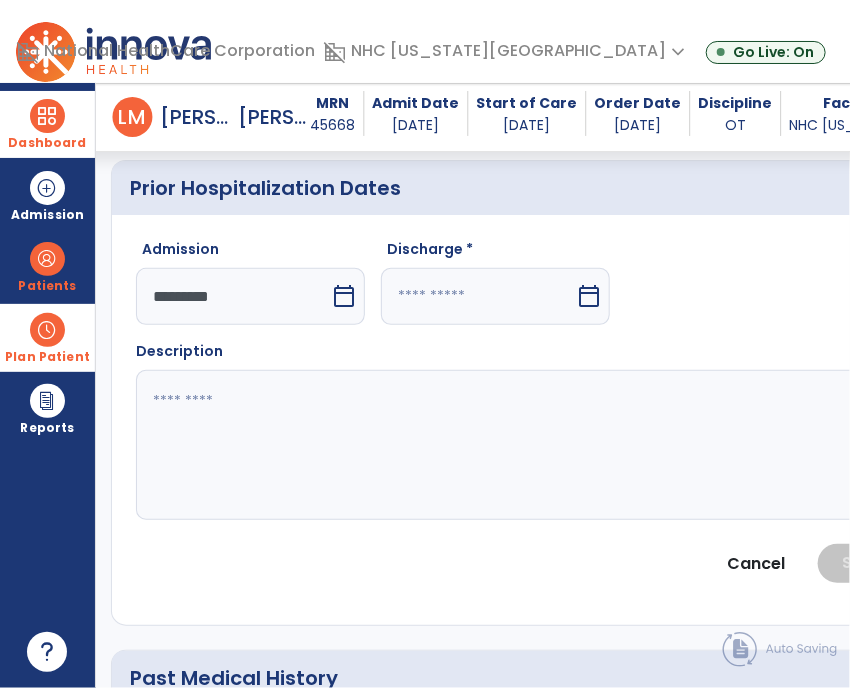 click on "Discharge *  calendar_today" 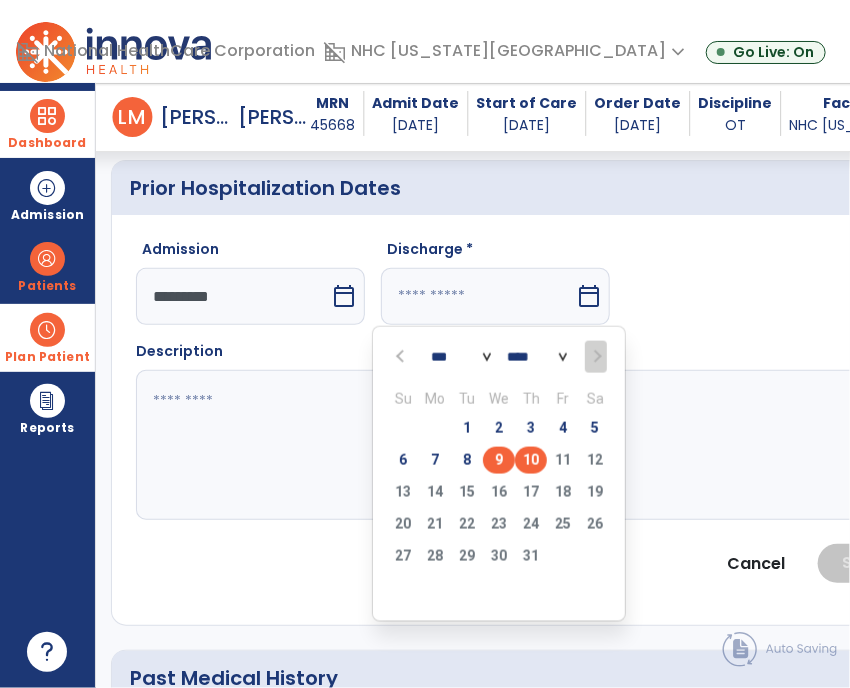 click on "9" at bounding box center [499, 460] 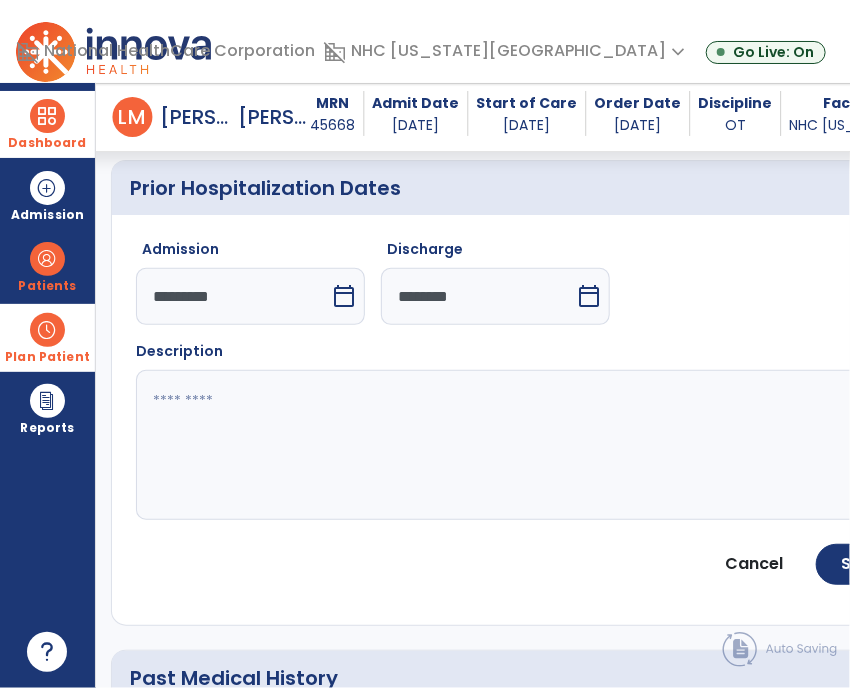 click 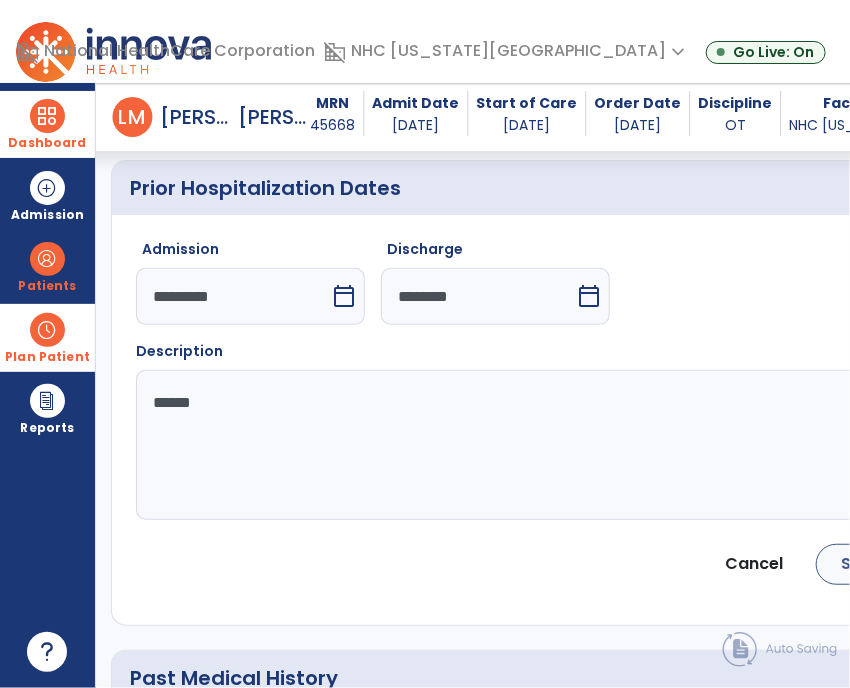 type on "******" 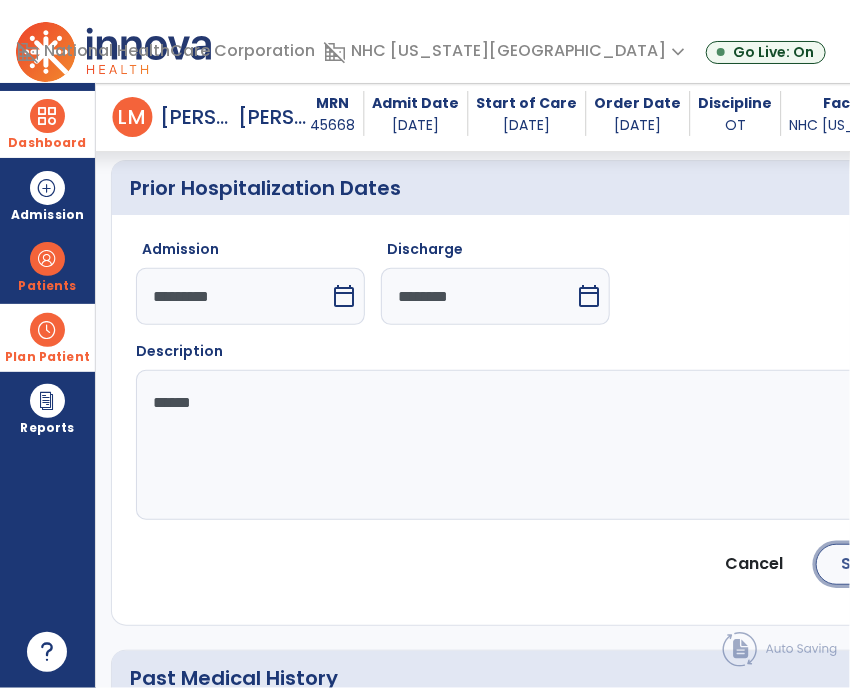 click on "Save" 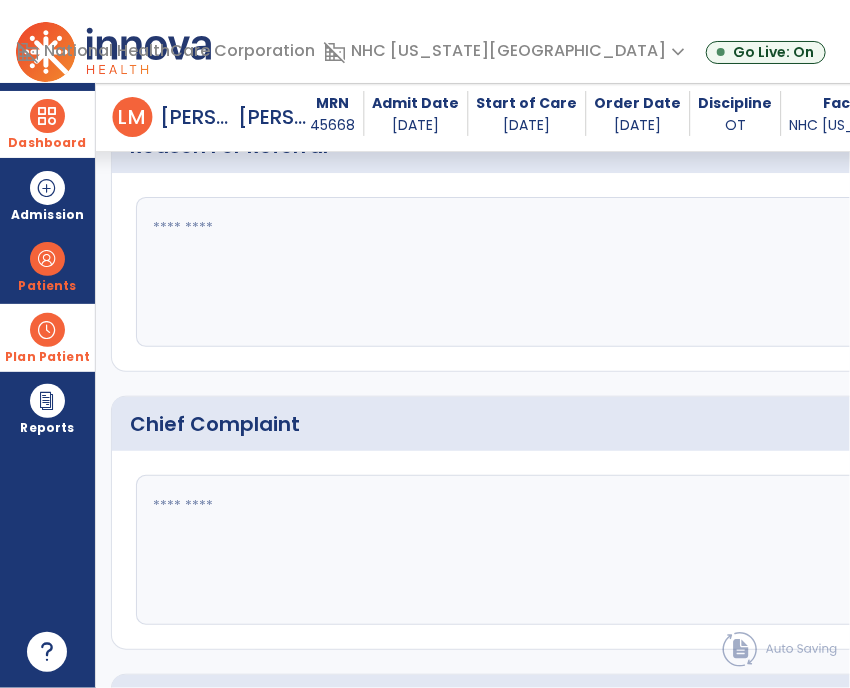 scroll, scrollTop: 1224, scrollLeft: 0, axis: vertical 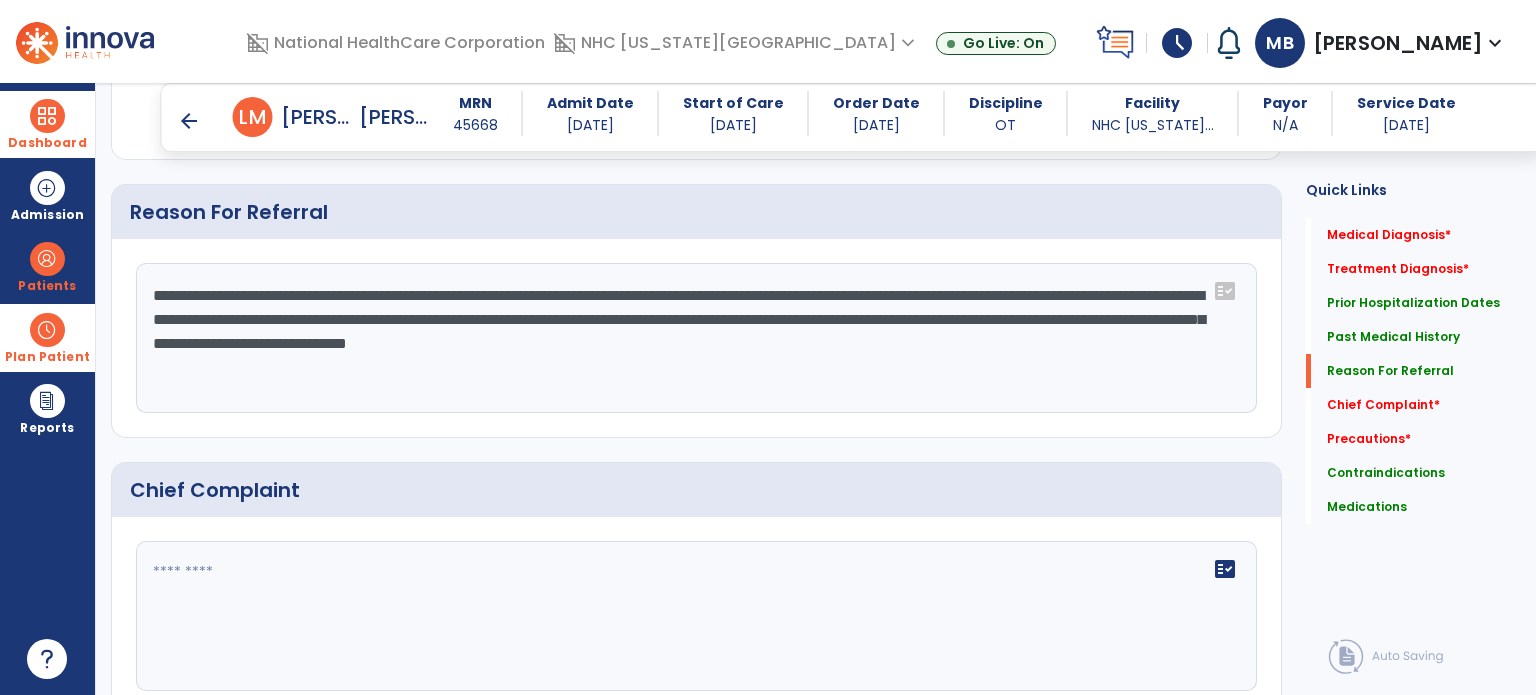 type on "**********" 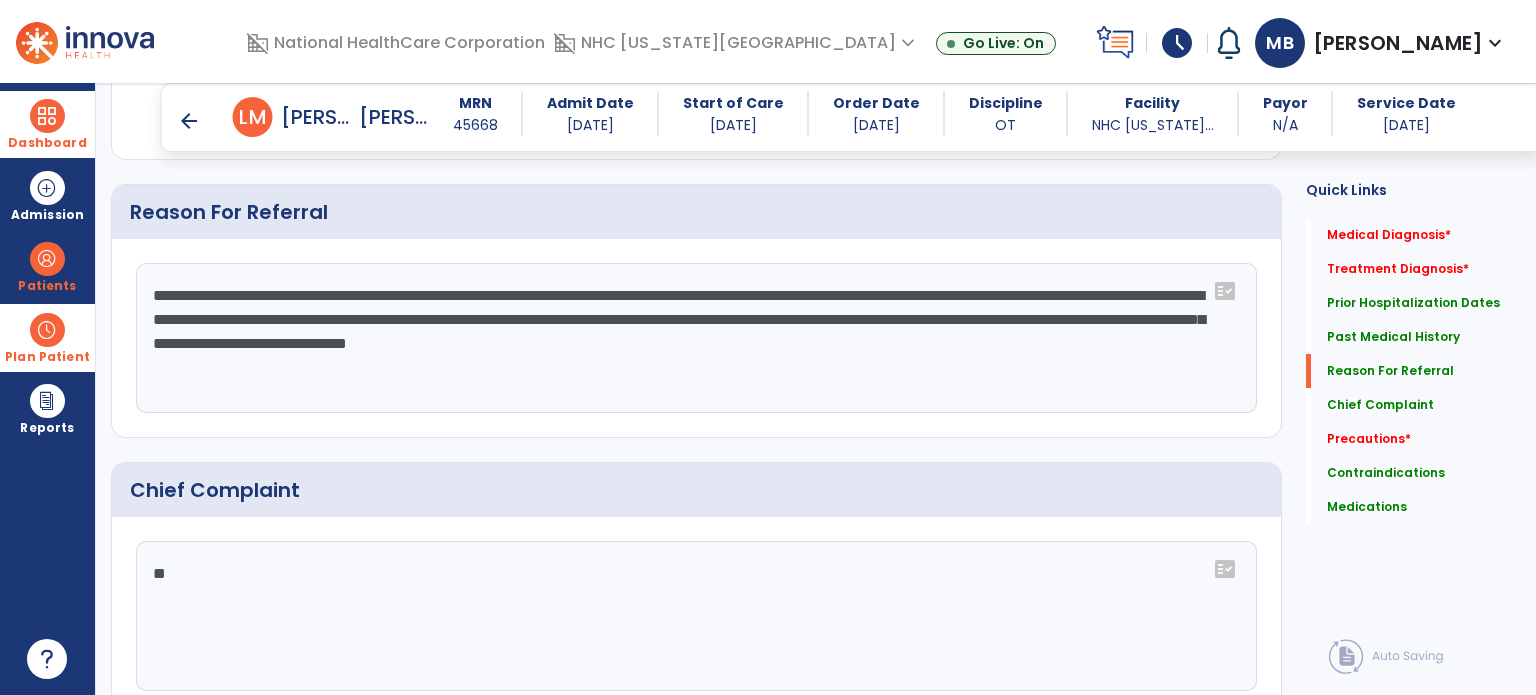 type on "*" 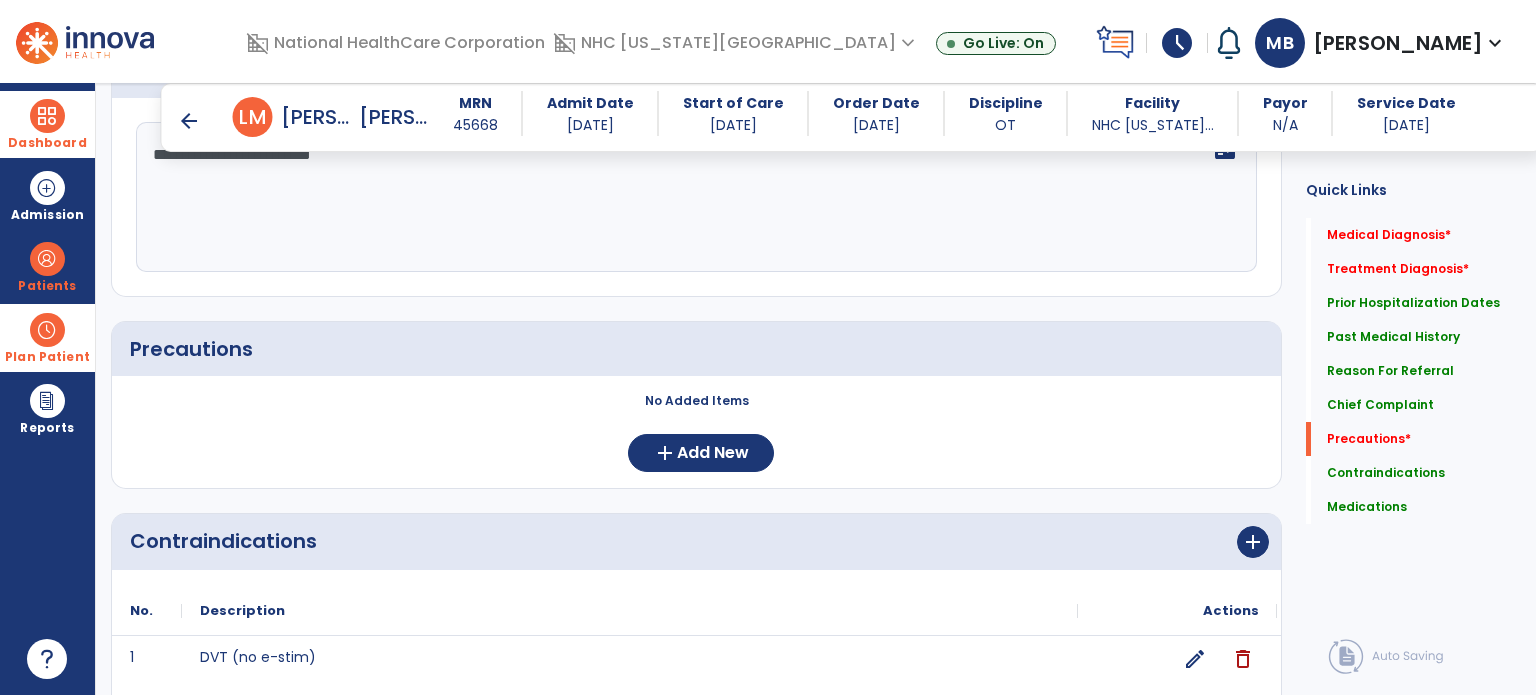 scroll, scrollTop: 1552, scrollLeft: 0, axis: vertical 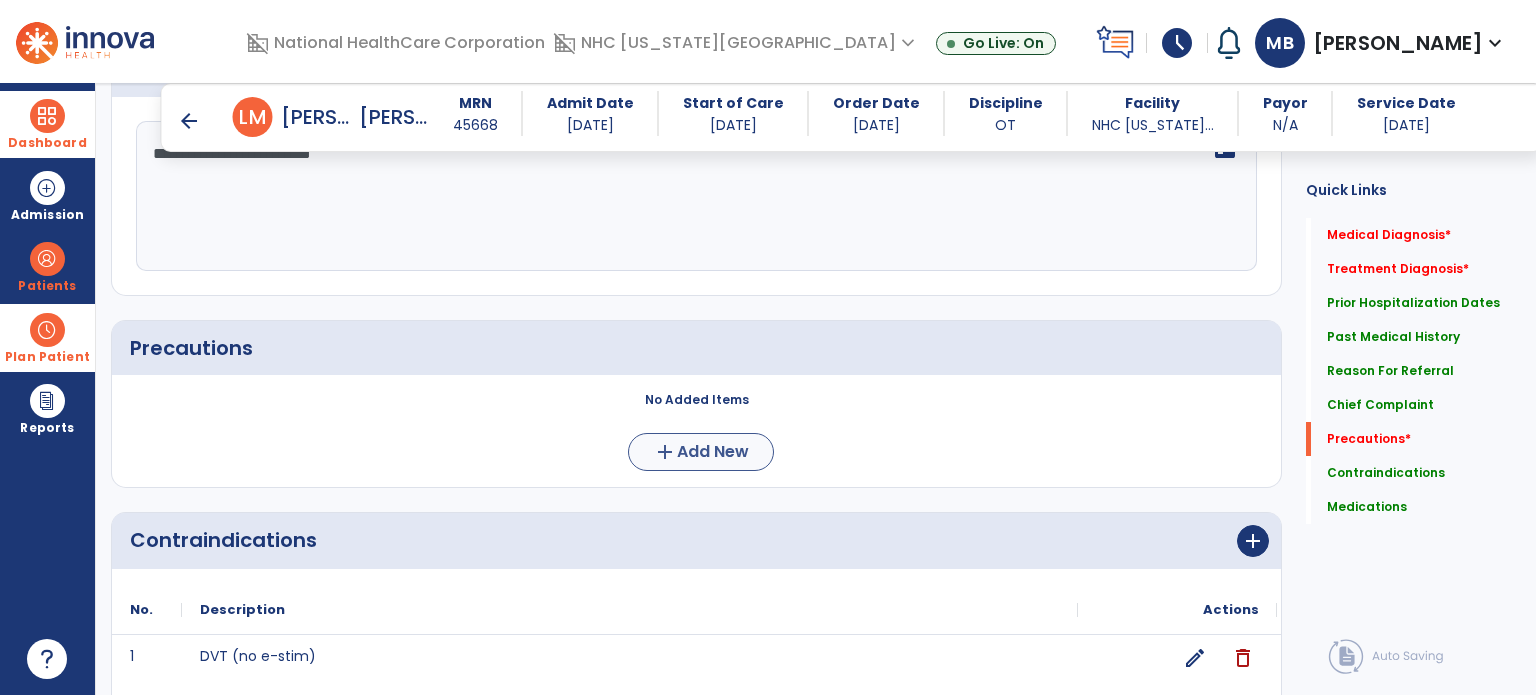 type on "**********" 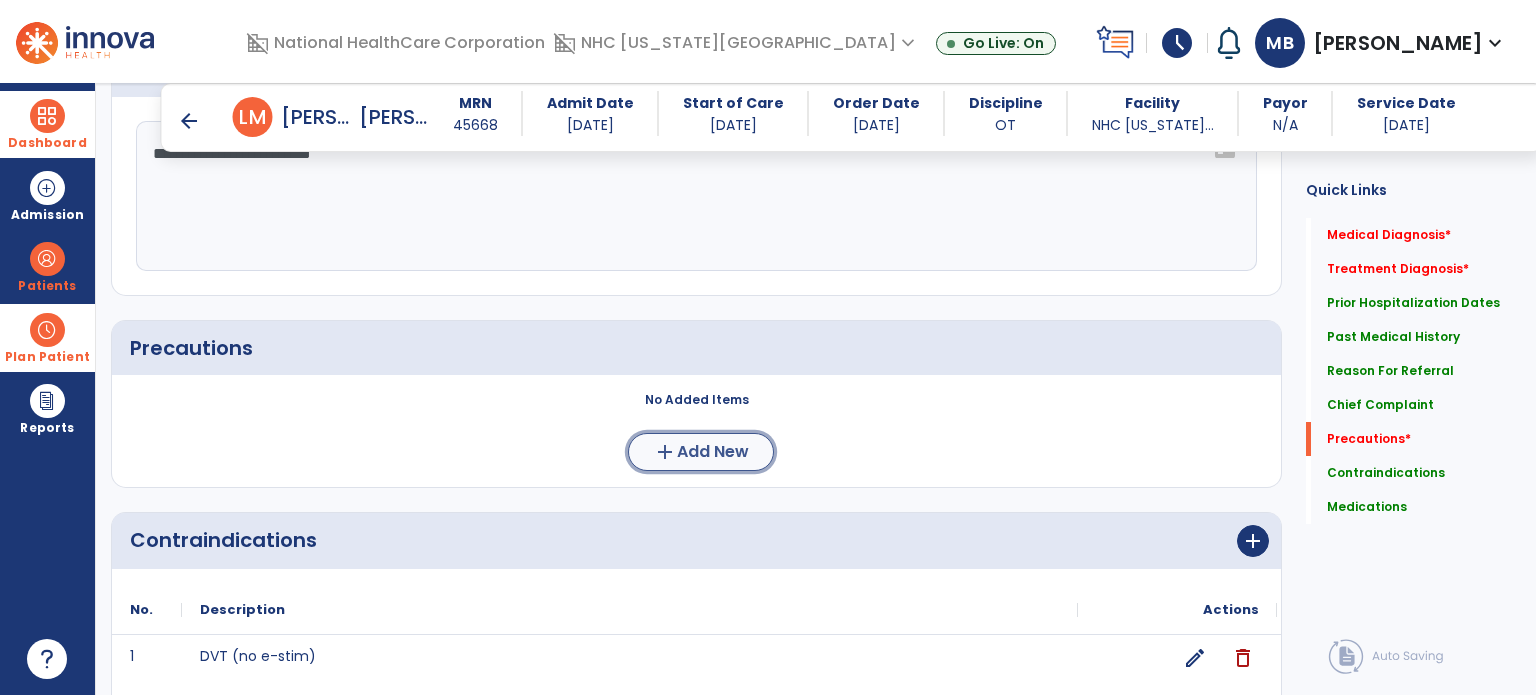 click on "add  Add New" 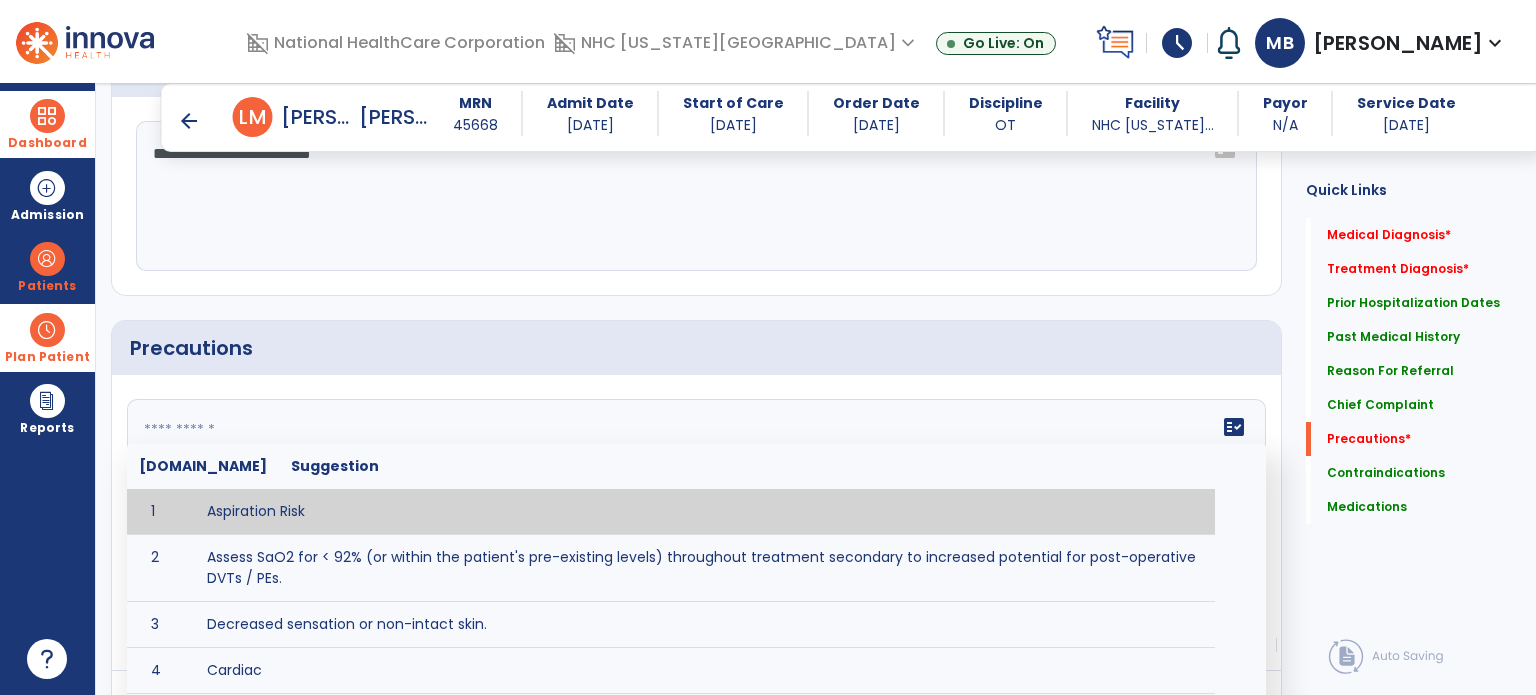 click on "fact_check  [DOMAIN_NAME] Suggestion 1 Aspiration Risk 2 Assess SaO2 for < 92% (or within the patient's pre-existing levels) throughout treatment secondary to increased potential for post-operative DVTs / PEs. 3 Decreased sensation or non-intact skin. 4 Cardiac 5 Cease exercise/activity SpO2 < 88 - 90%, RPE > 16, RR > 45 6 Check for modified diet / oral intake restrictions related to swallowing impairments. Consult ST as appropriate. 7 Check INR lab results prior to activity if patient on [MEDICAL_DATA]. 8 Closely monitor anxiety or stress due to increased SOB/dyspnea and cease activity/exercise until patient is able to control this response 9 Code Status:  10 Confirm surgical approach and discoloration or other precautions. 11 Confirm surgical procedure and specific precautions based on procedure (e.g., no twisting/bending/lifting, need for post-op brace, limiting time in sitting, etc.). 12 Confirm [MEDICAL_DATA] status as defined by the surgeon. 13 14 Precautions for exercise include:  15 [MEDICAL_DATA] 16 17 18 19 20" 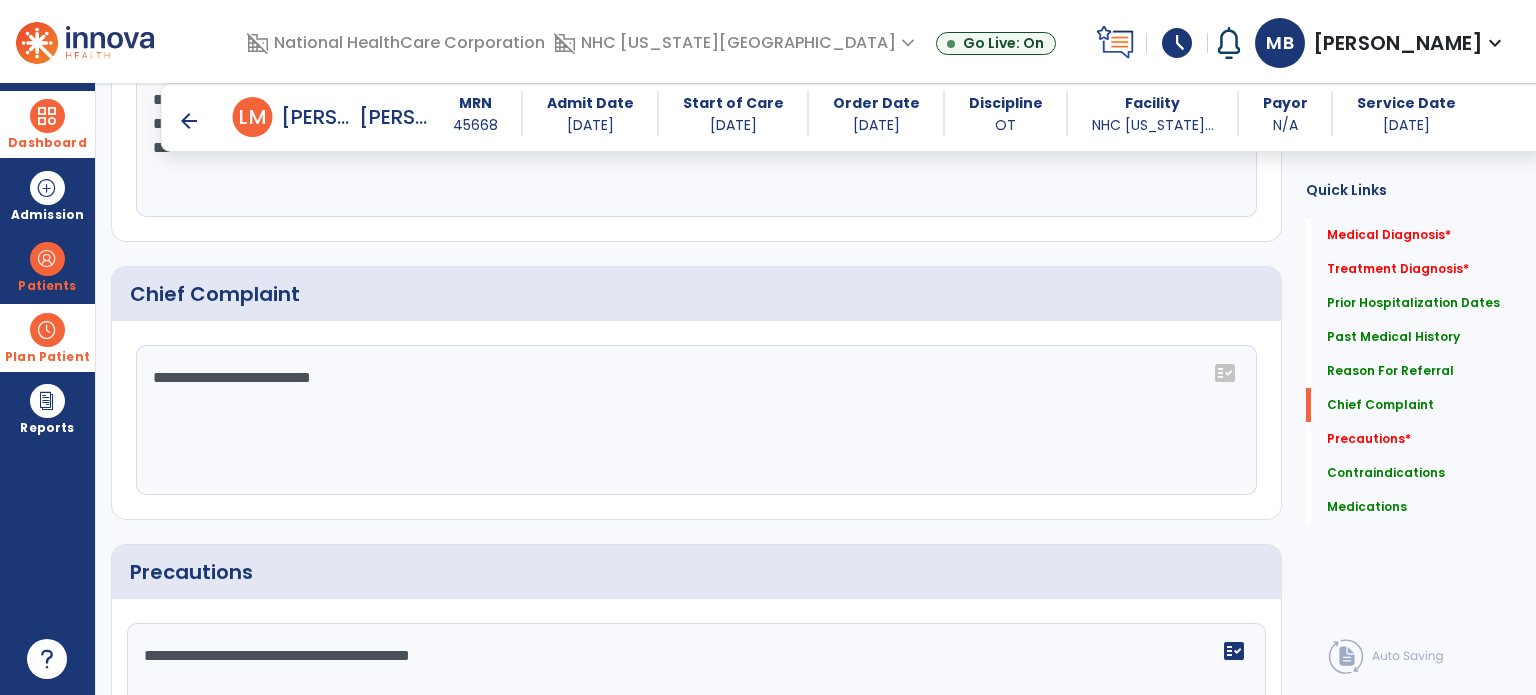 scroll, scrollTop: 1304, scrollLeft: 0, axis: vertical 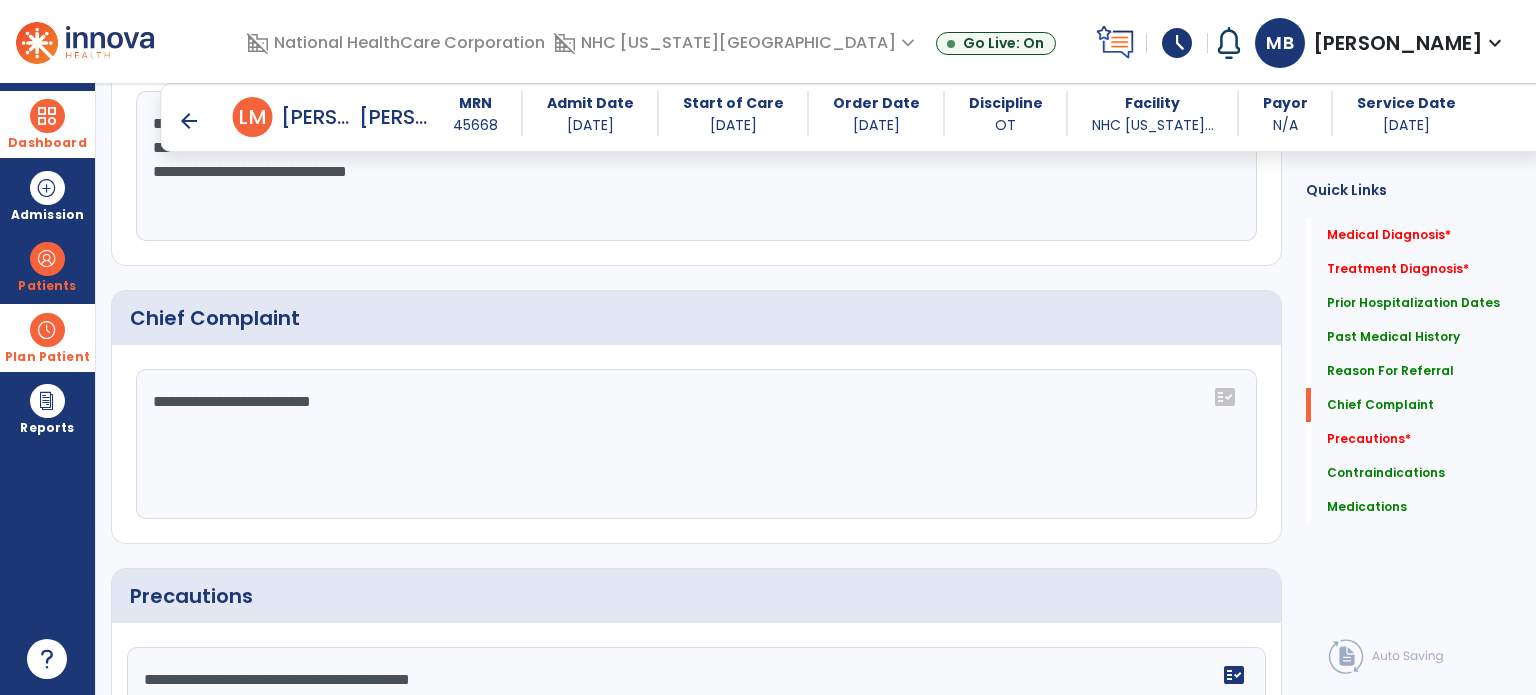 type on "**********" 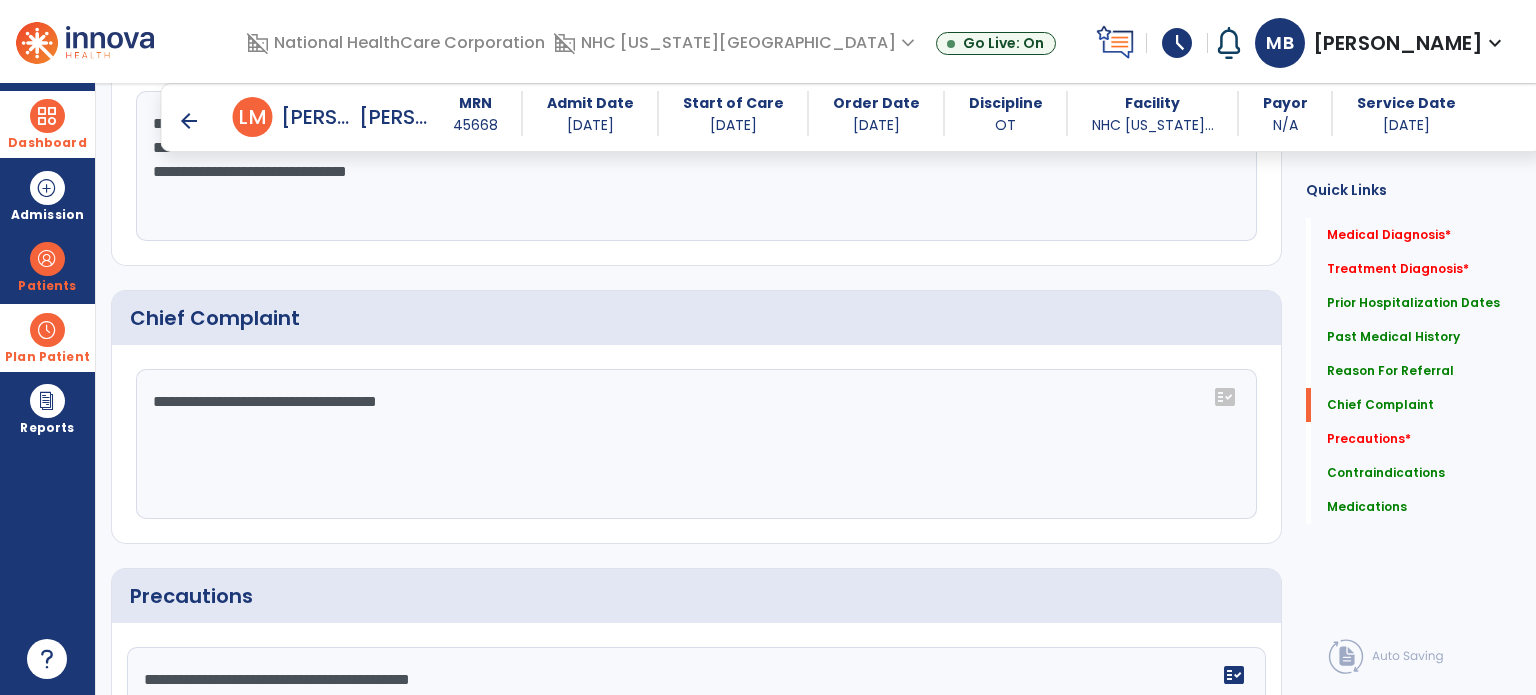 type on "**********" 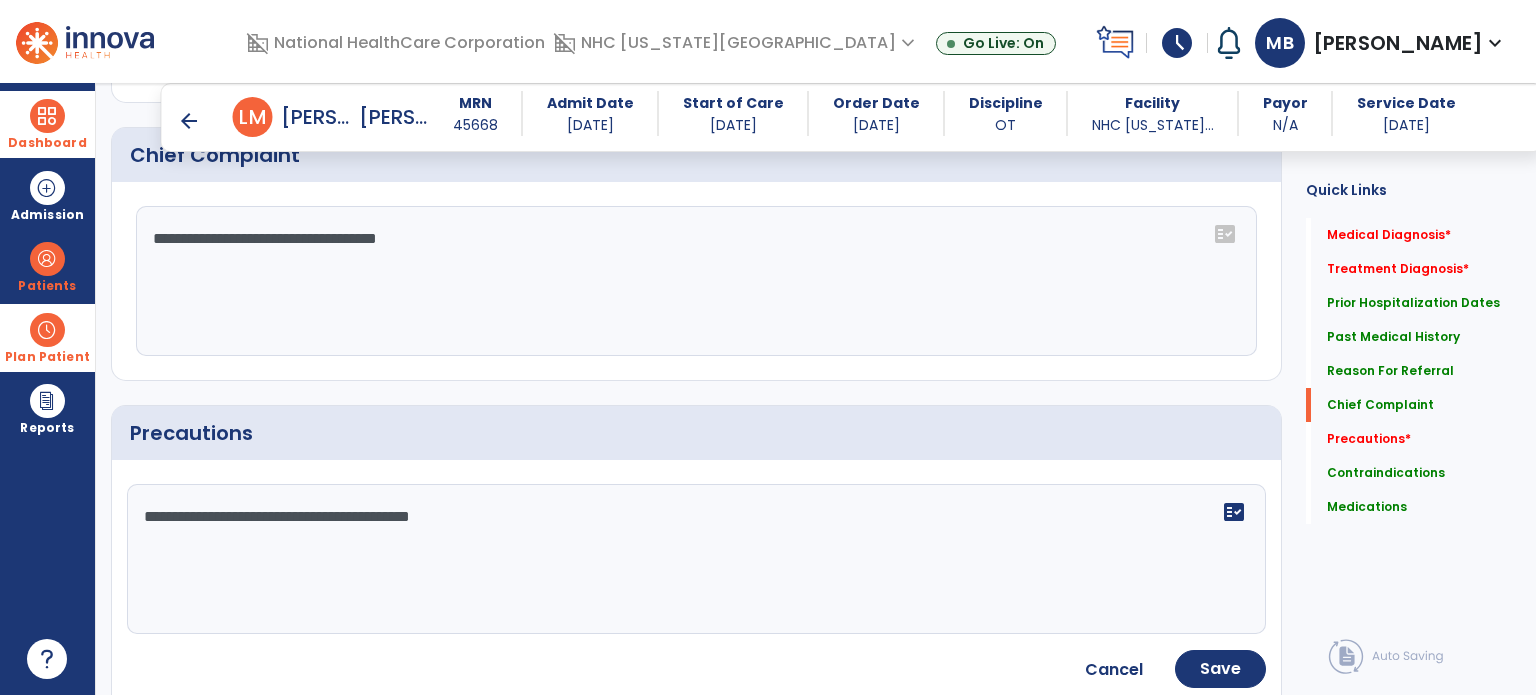 scroll, scrollTop: 1468, scrollLeft: 0, axis: vertical 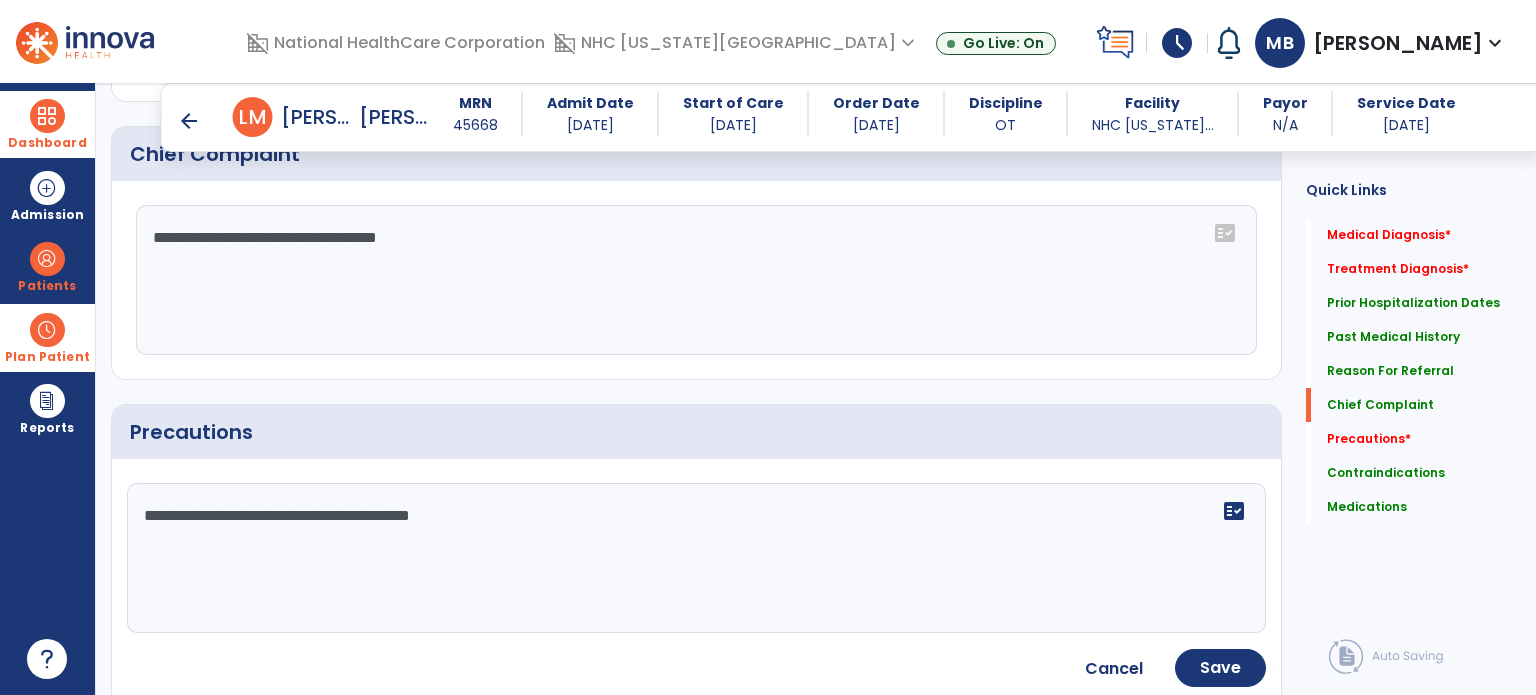 click on "**********" 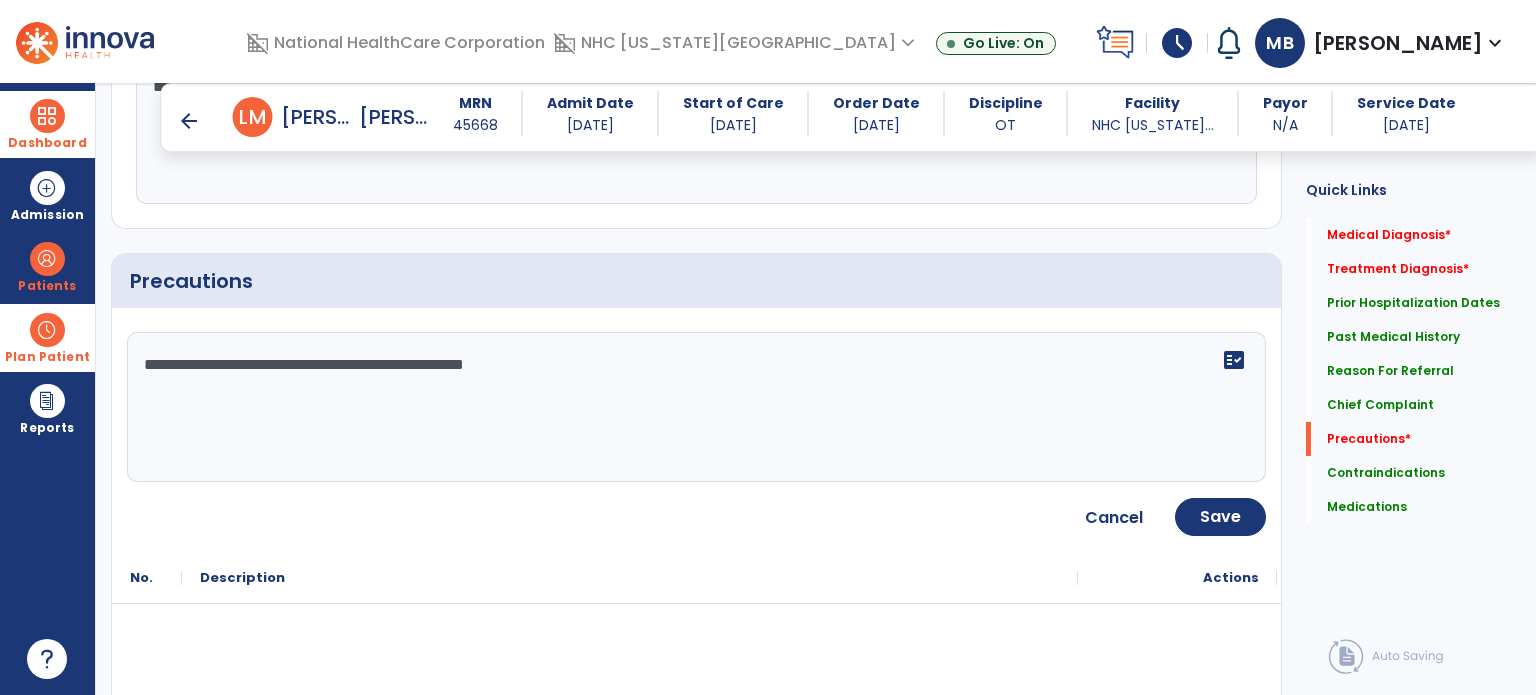 scroll, scrollTop: 1623, scrollLeft: 0, axis: vertical 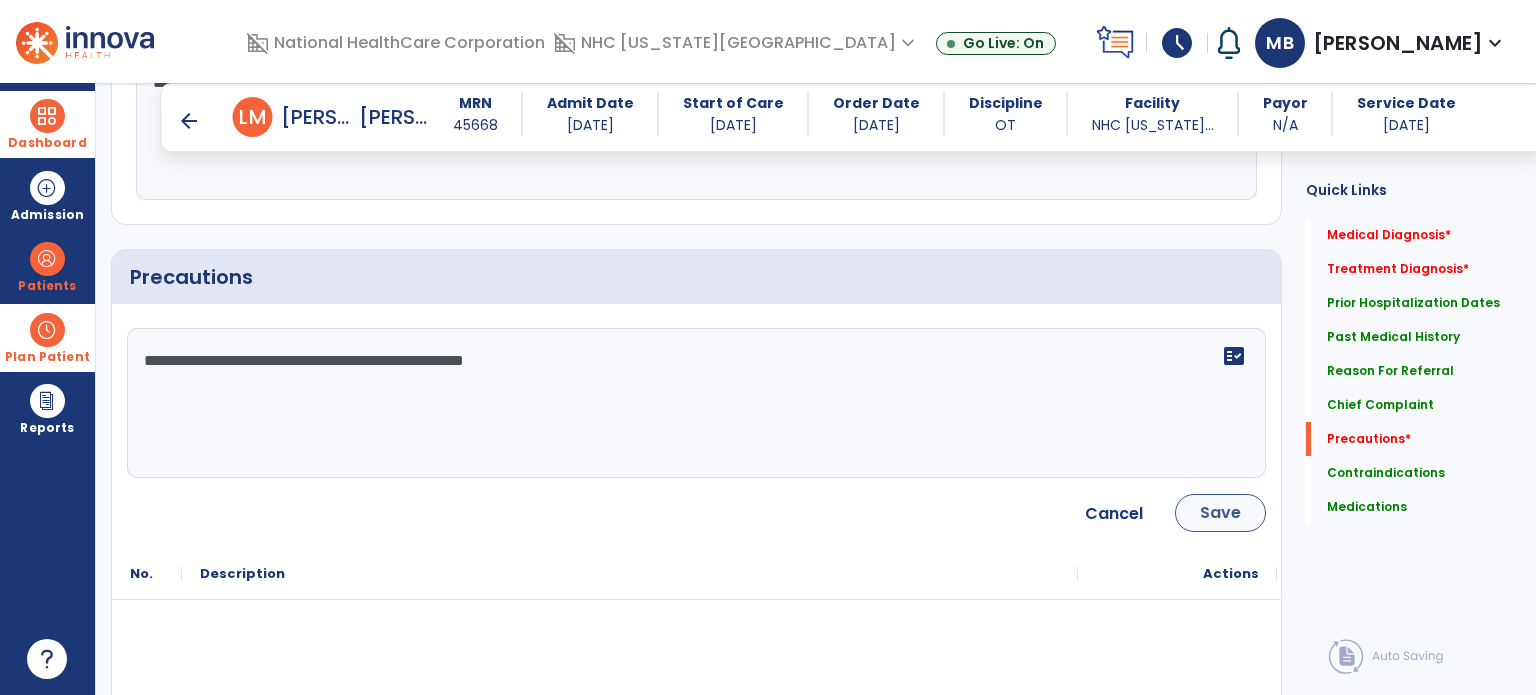 type on "**********" 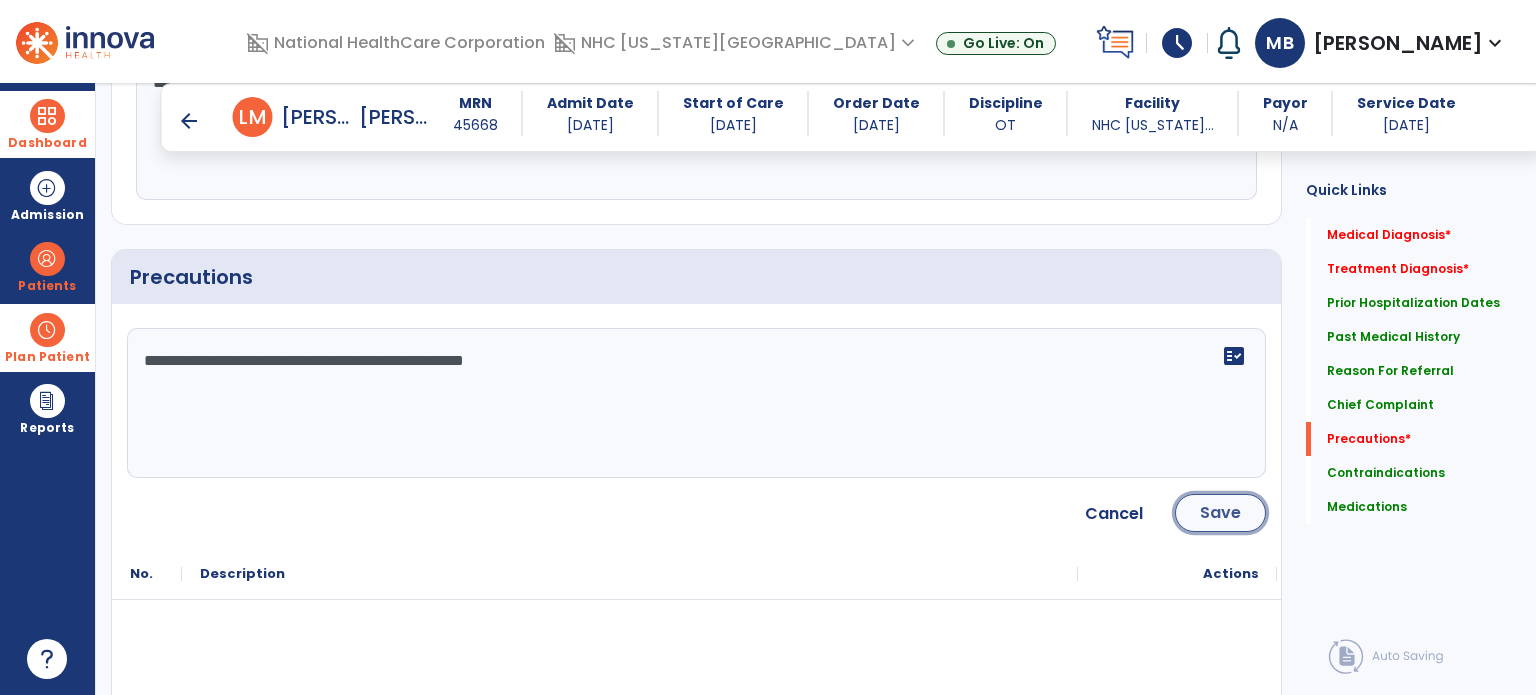 click on "Save" 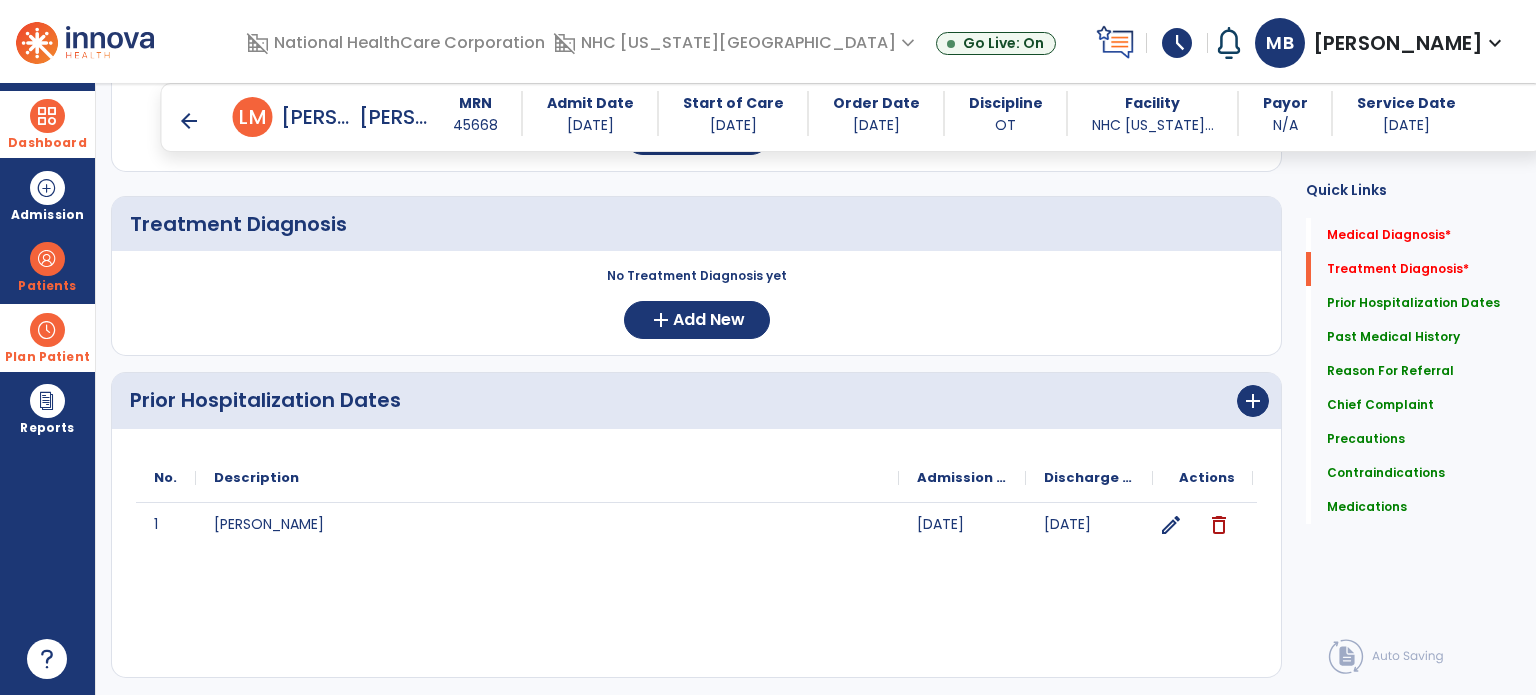 scroll, scrollTop: 0, scrollLeft: 0, axis: both 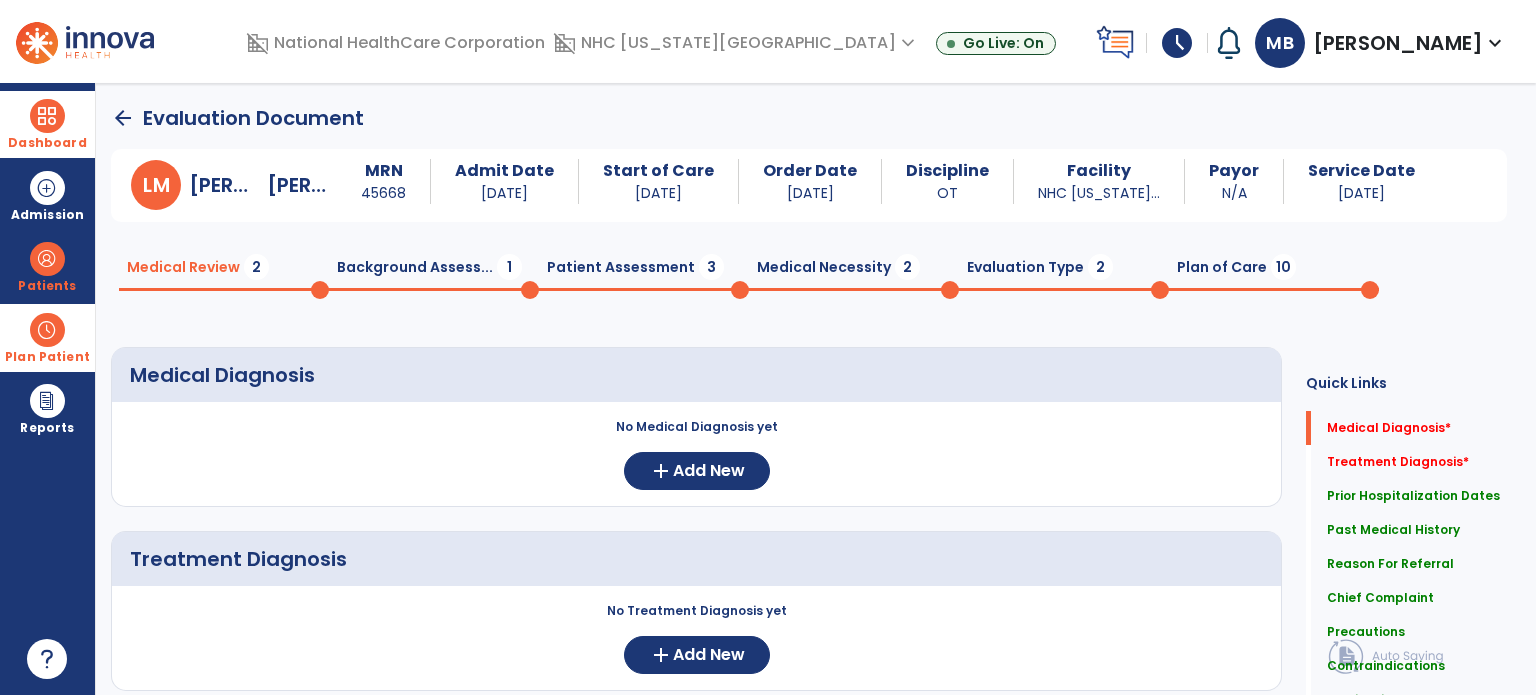 click on "Patient Assessment  3" 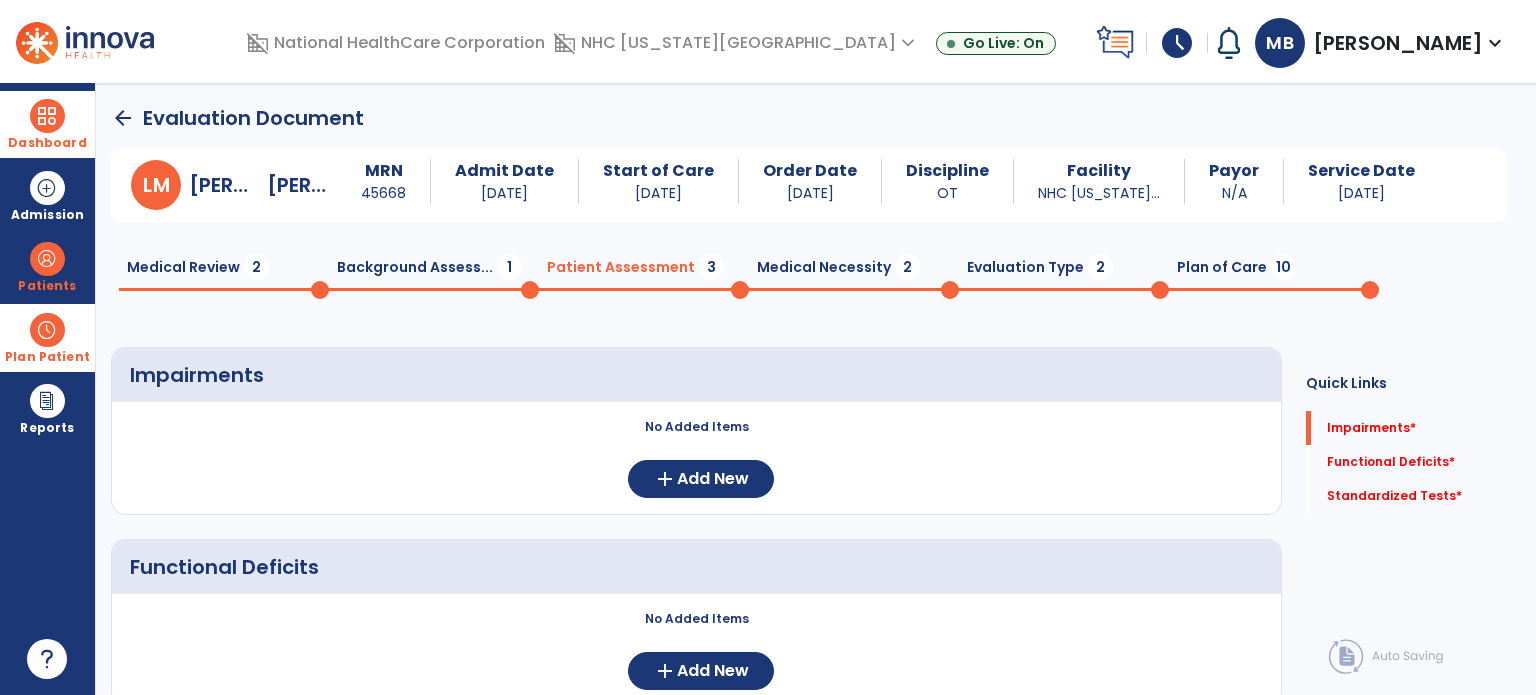 click on "Medical Necessity  2" 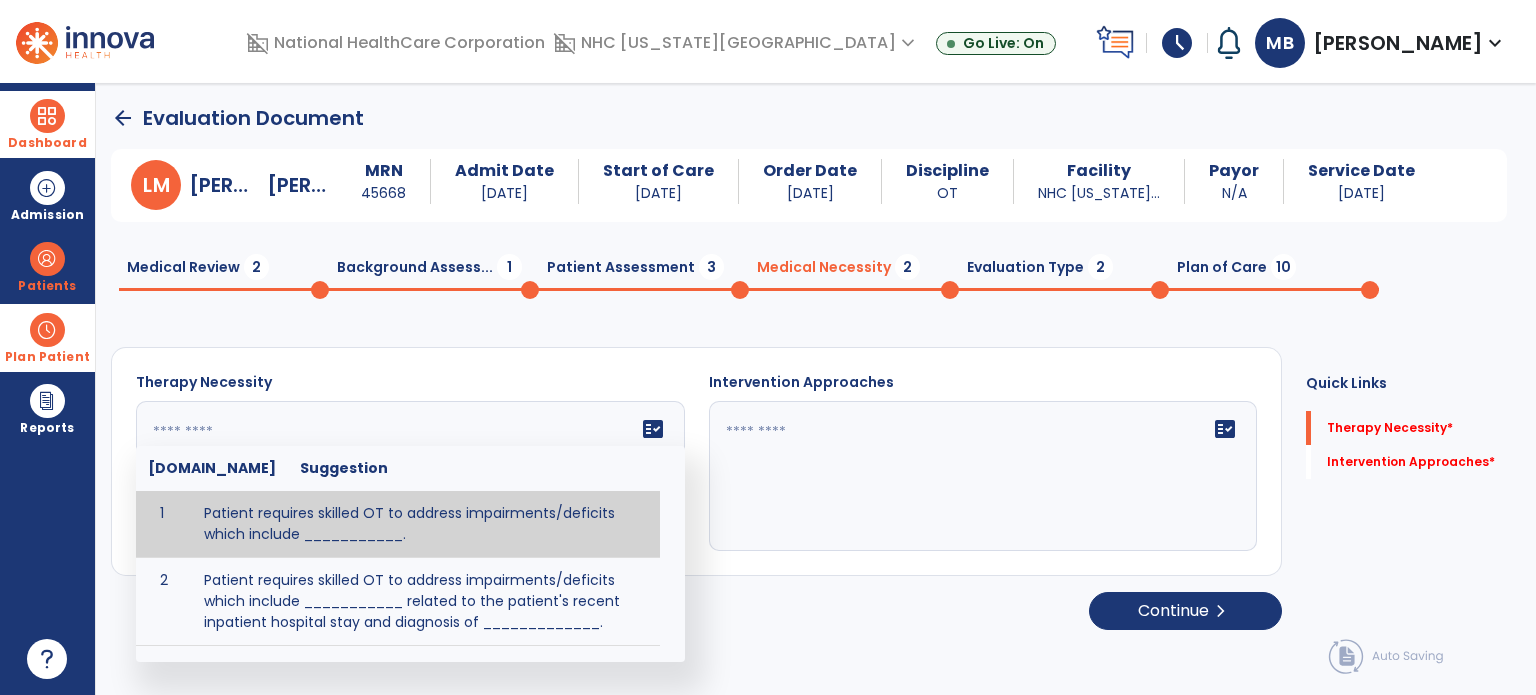 click on "fact_check  [DOMAIN_NAME] Suggestion 1 Patient requires skilled OT to address impairments/deficits which include ___________. 2 Patient requires skilled OT to address impairments/deficits which include ___________ related to the patient's recent inpatient hospital stay and diagnosis of _____________." 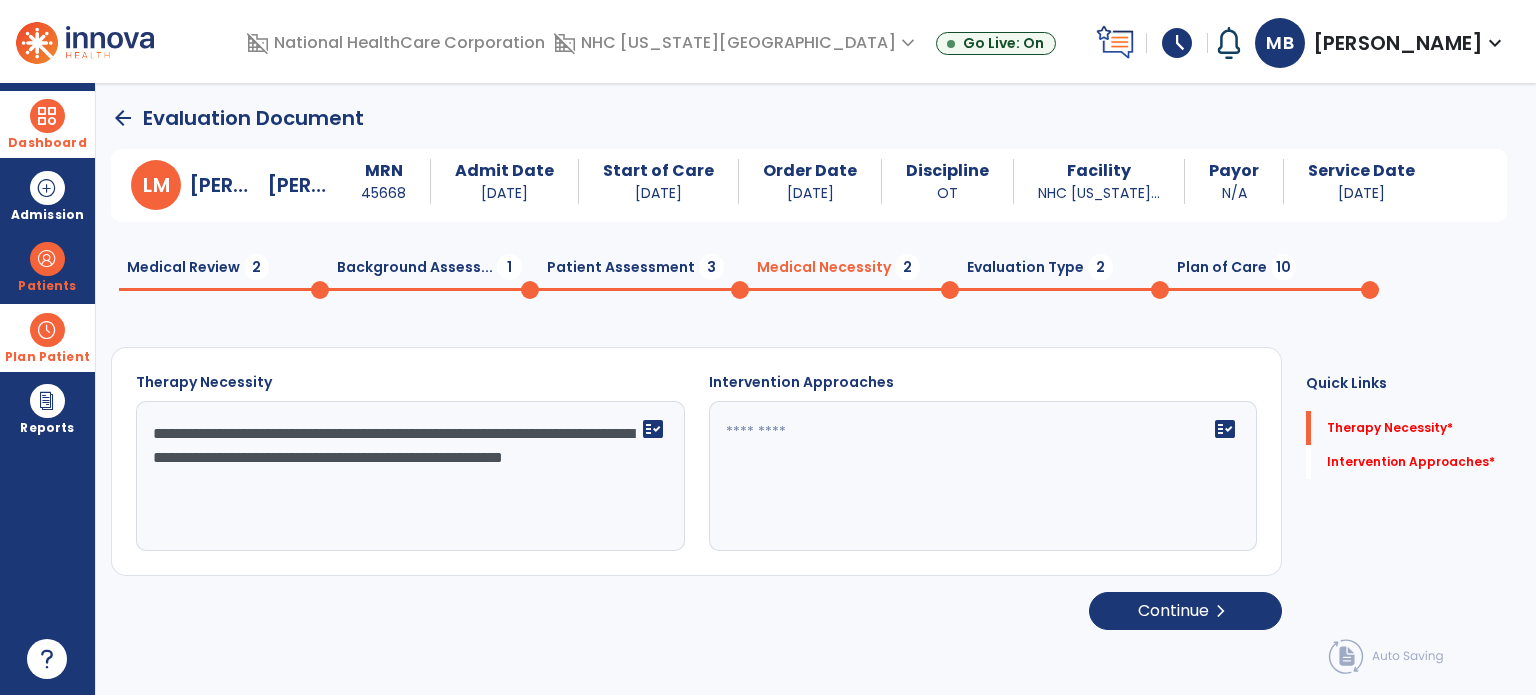 type on "**********" 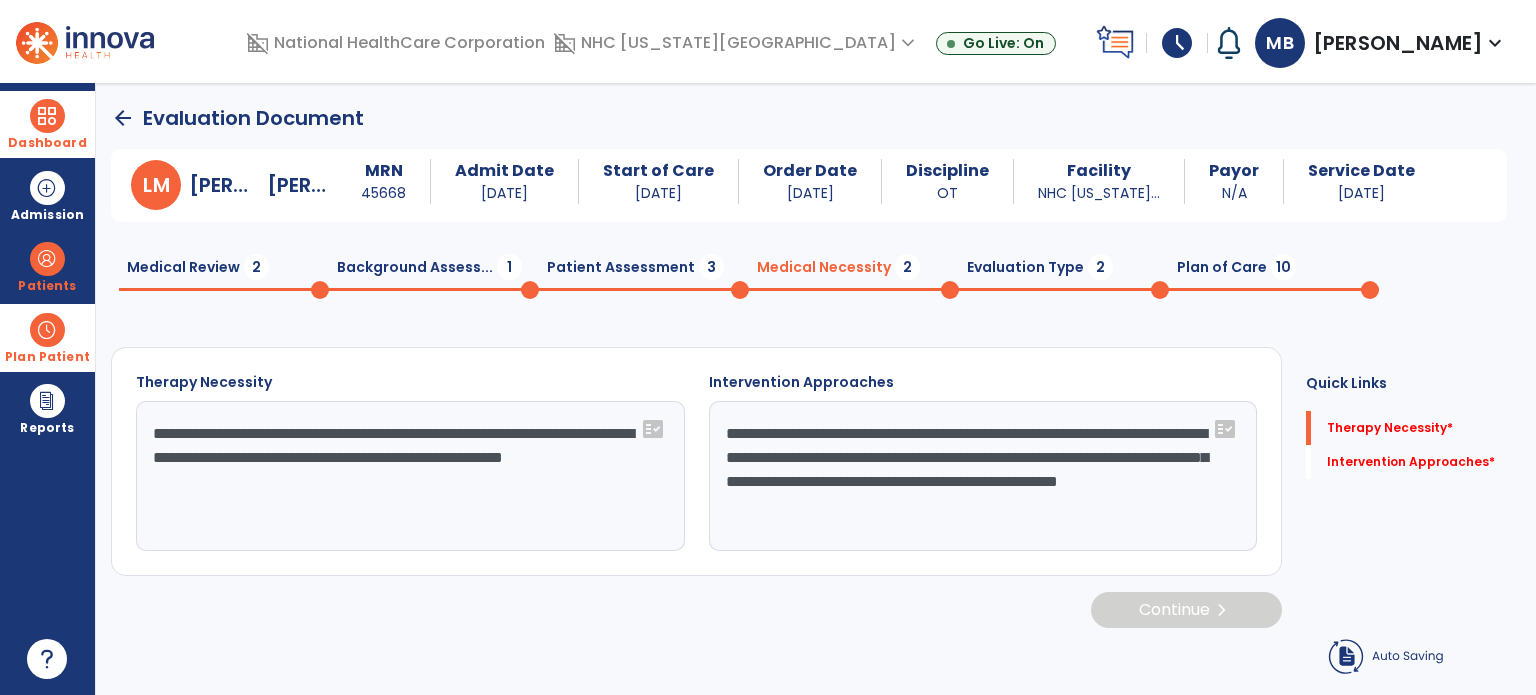 type on "**********" 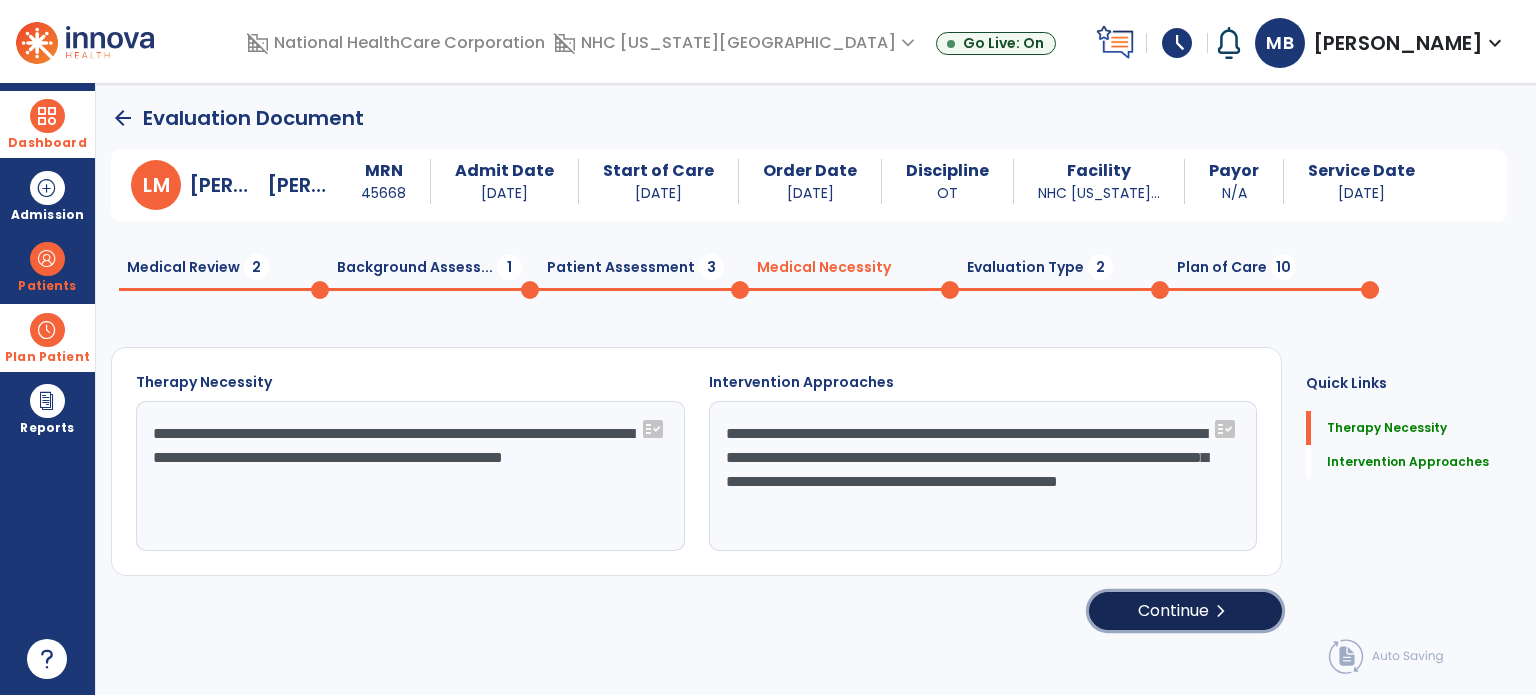 click on "Continue  chevron_right" 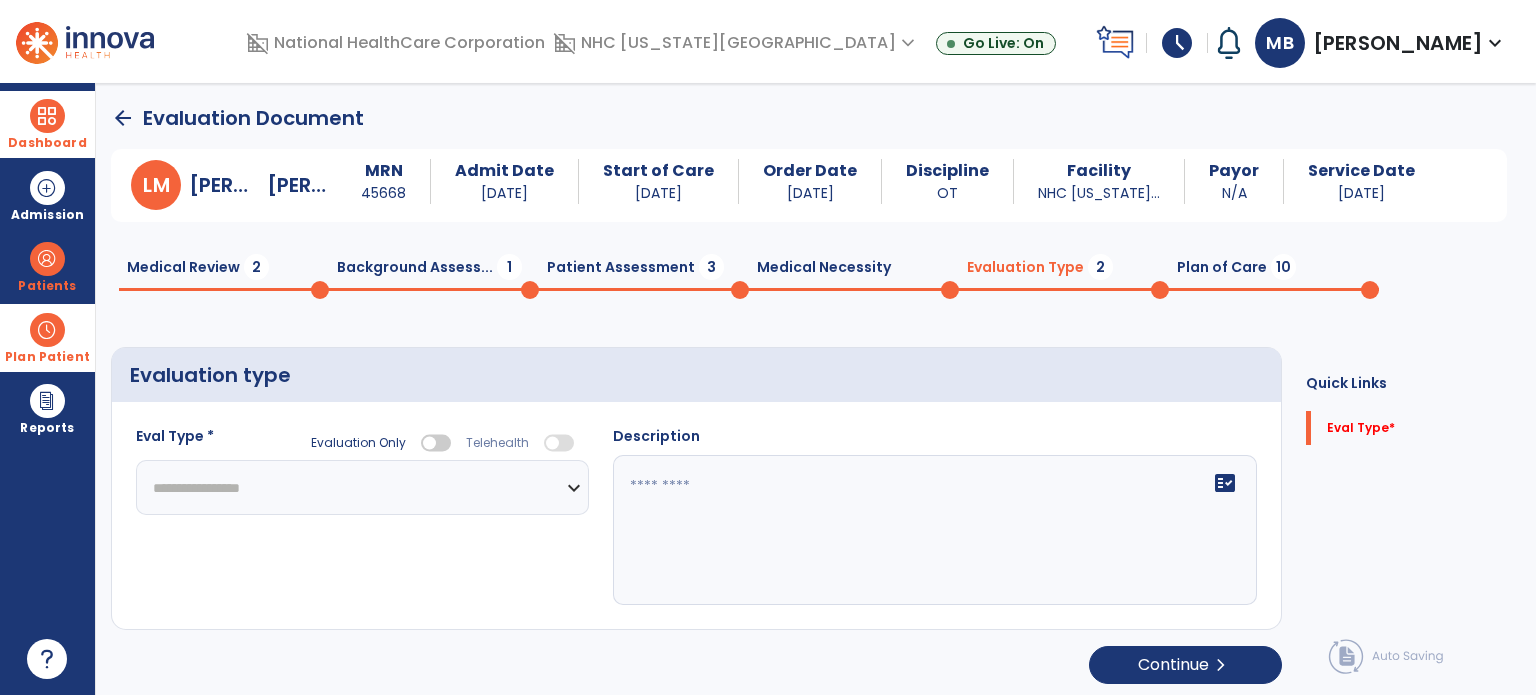 click on "**********" 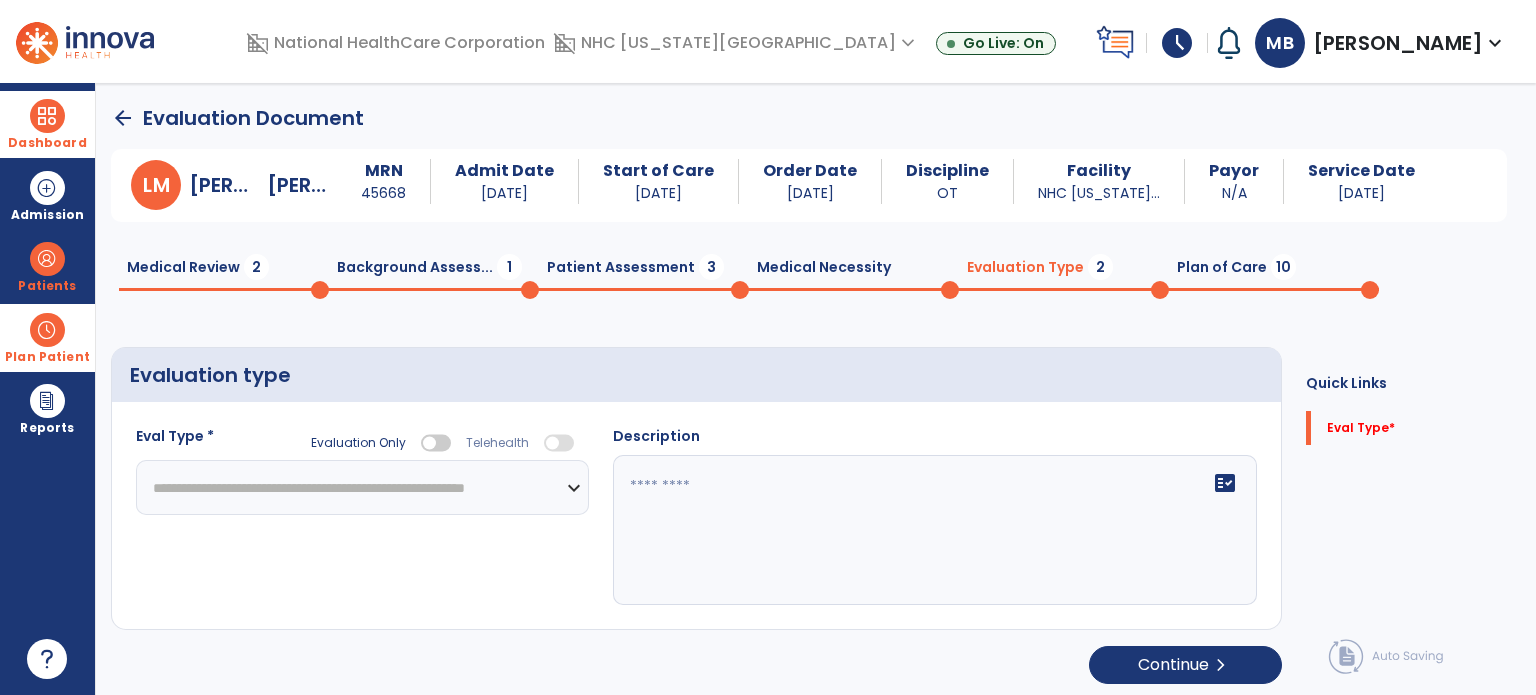 click on "**********" 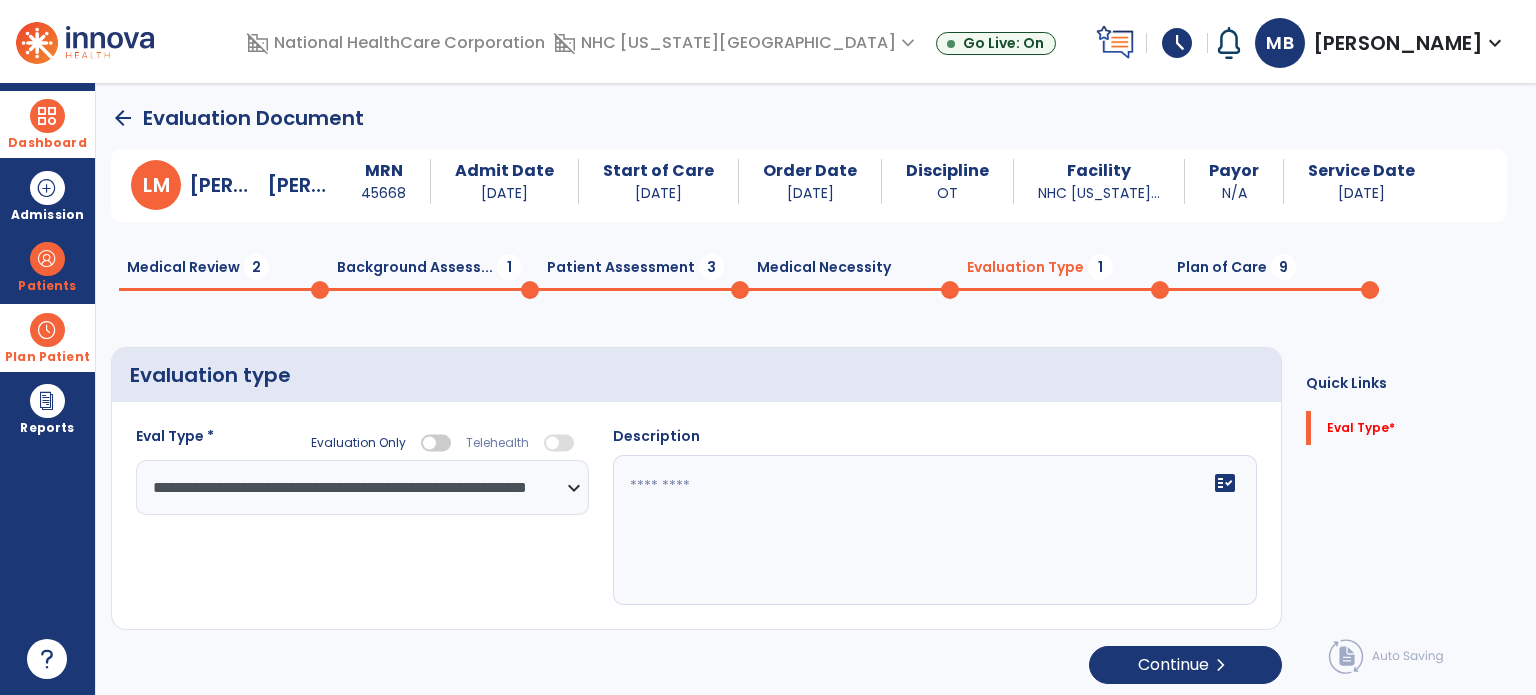 click on "fact_check" 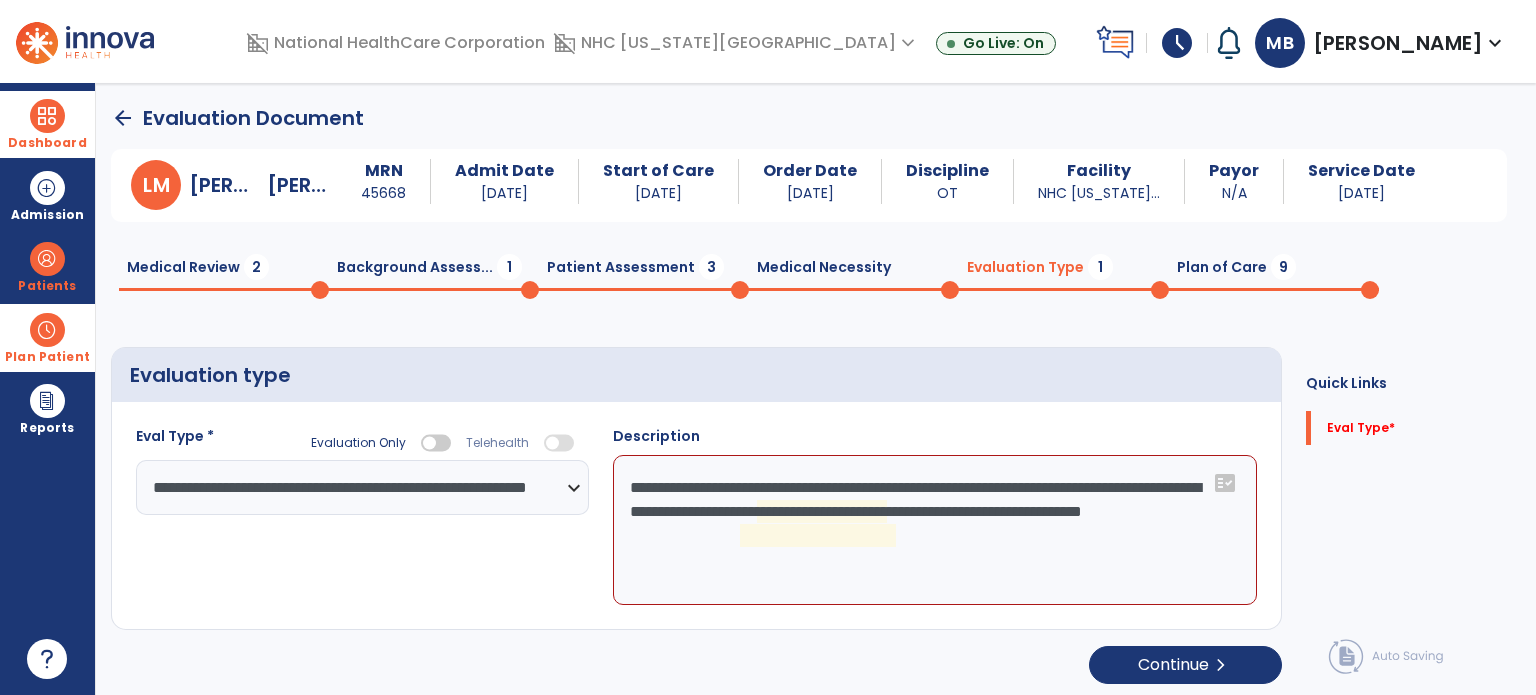 click on "**********" 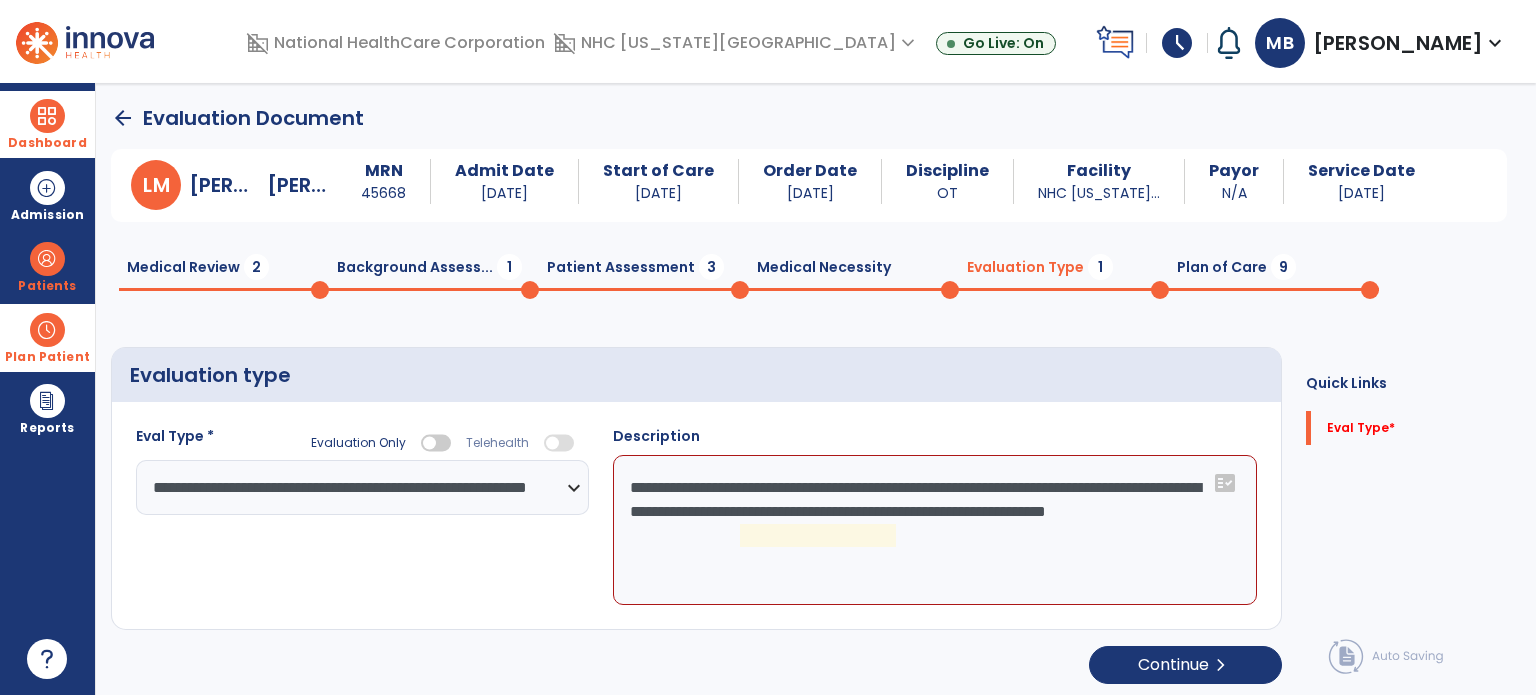 click on "**********" 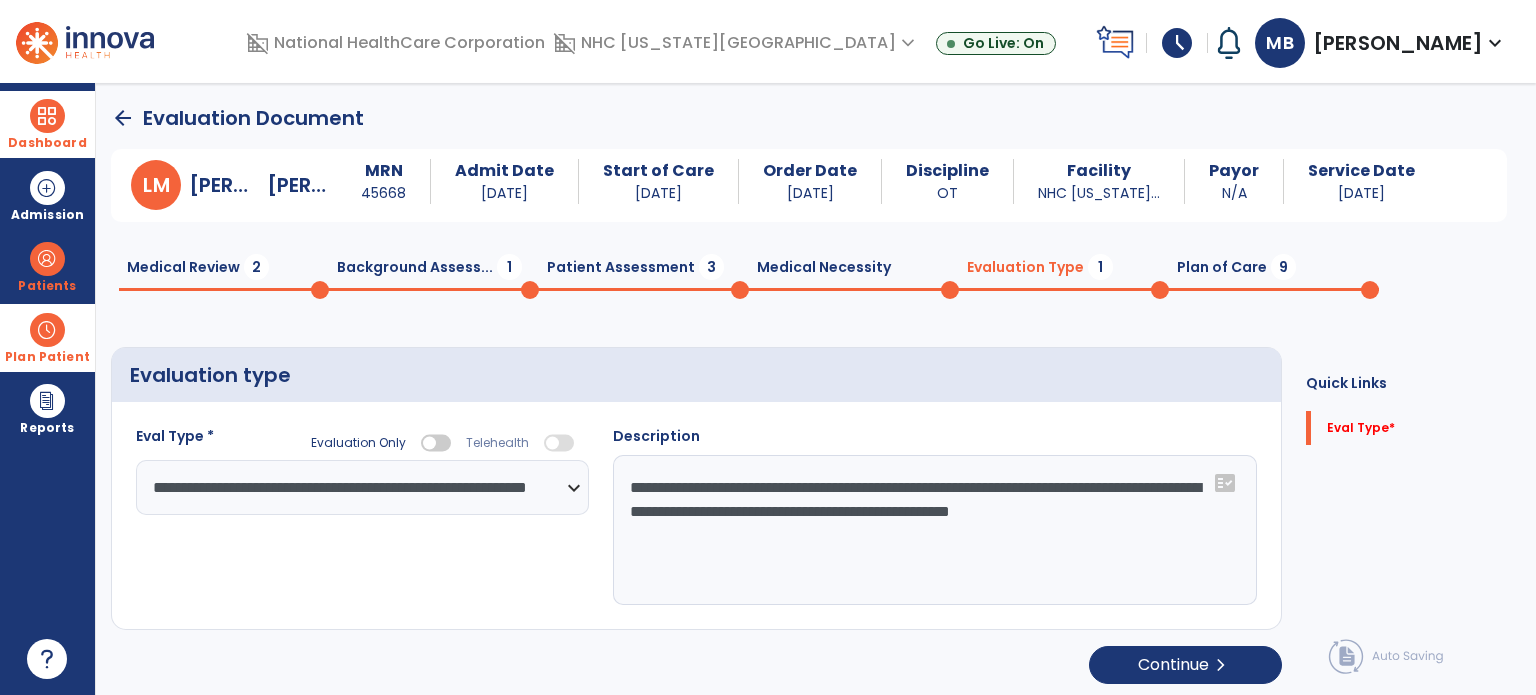 click on "**********" 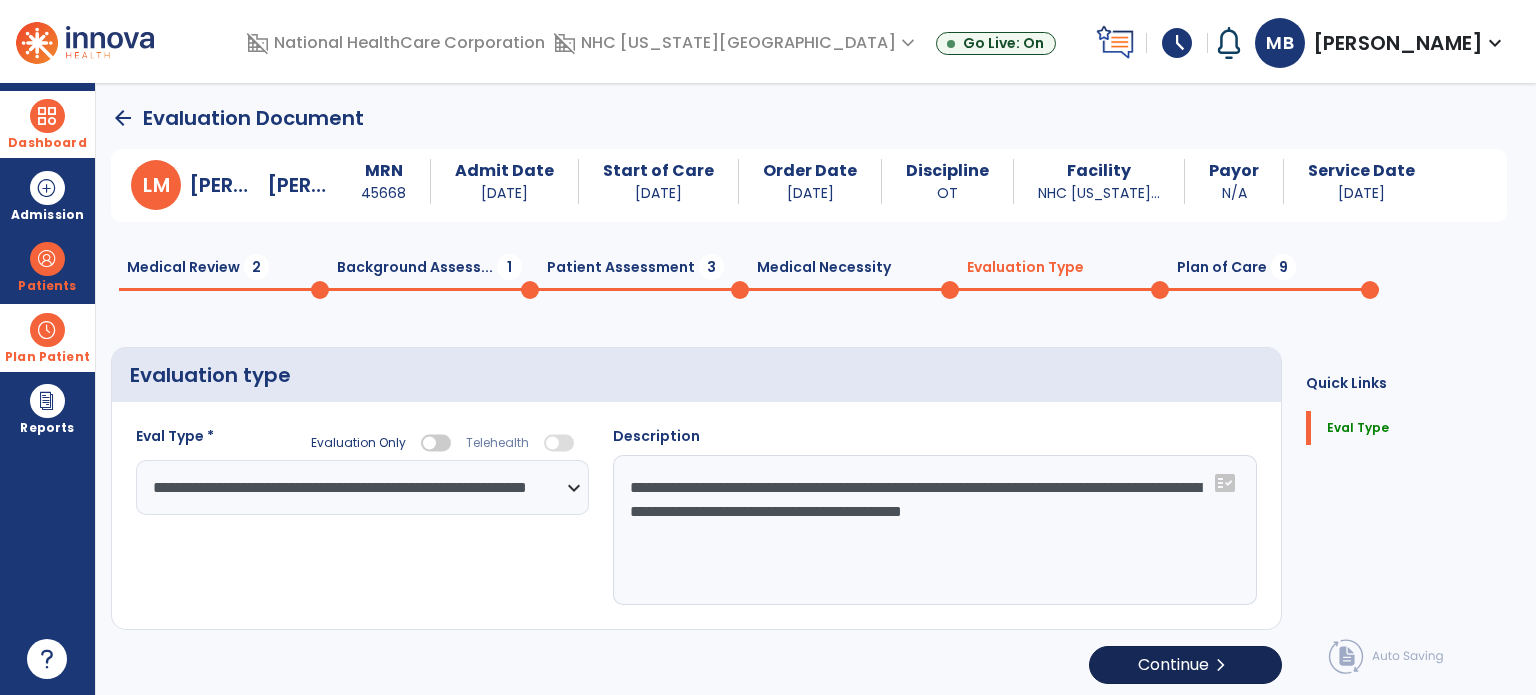 type on "**********" 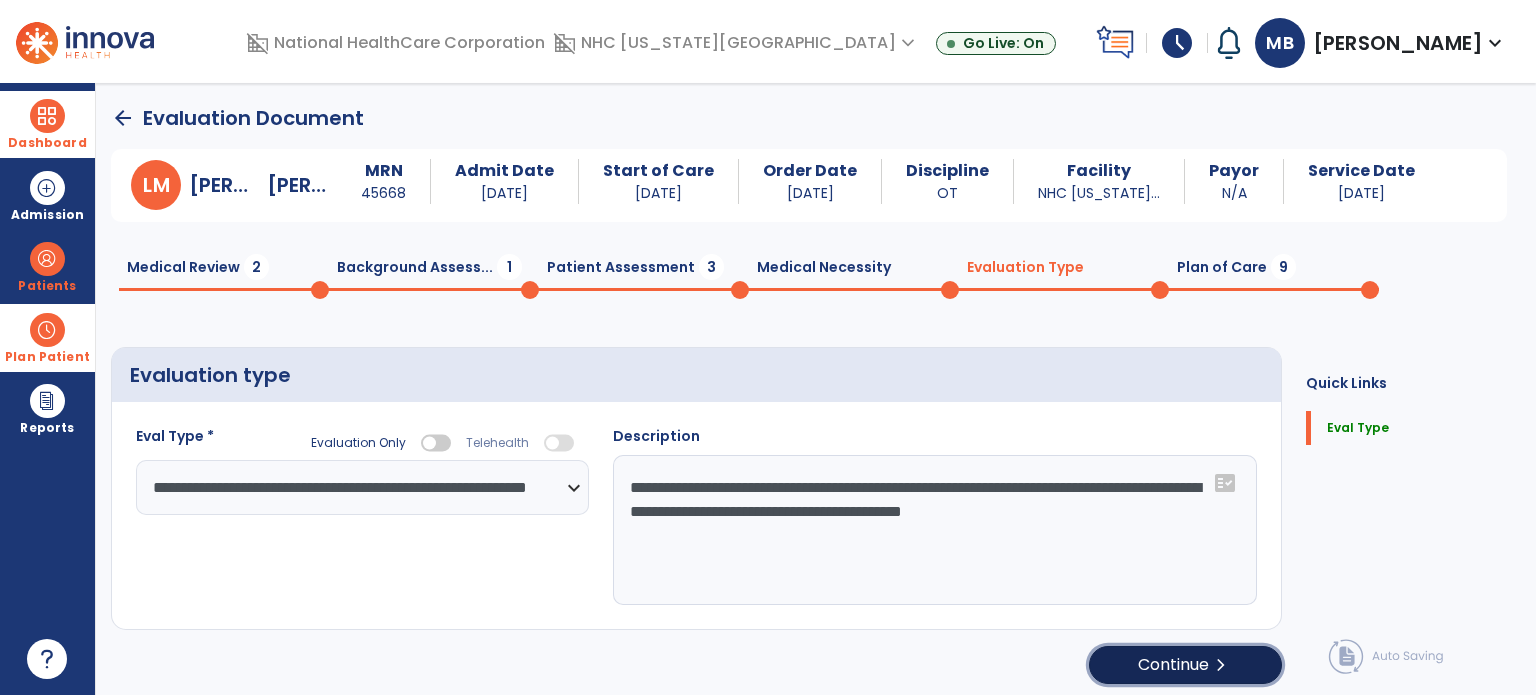 click on "Continue  chevron_right" 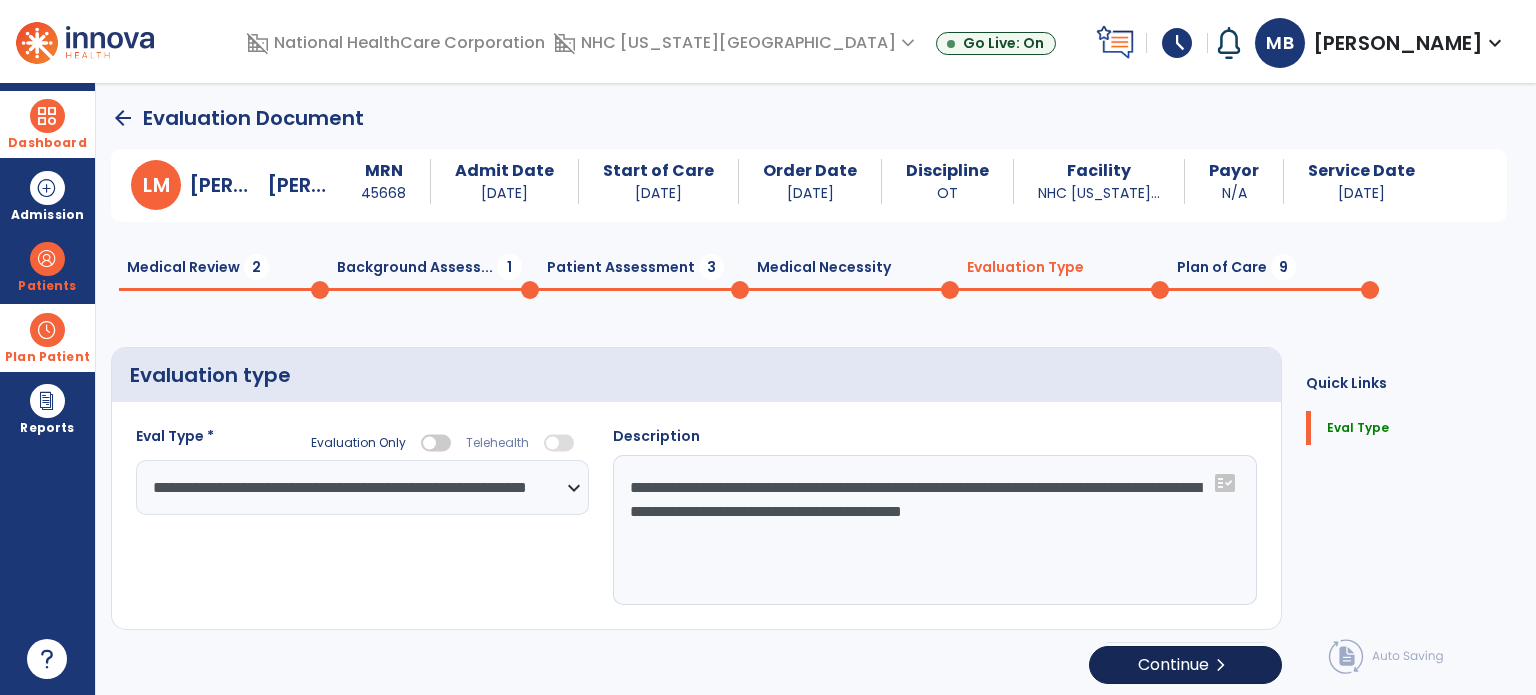 select on "*****" 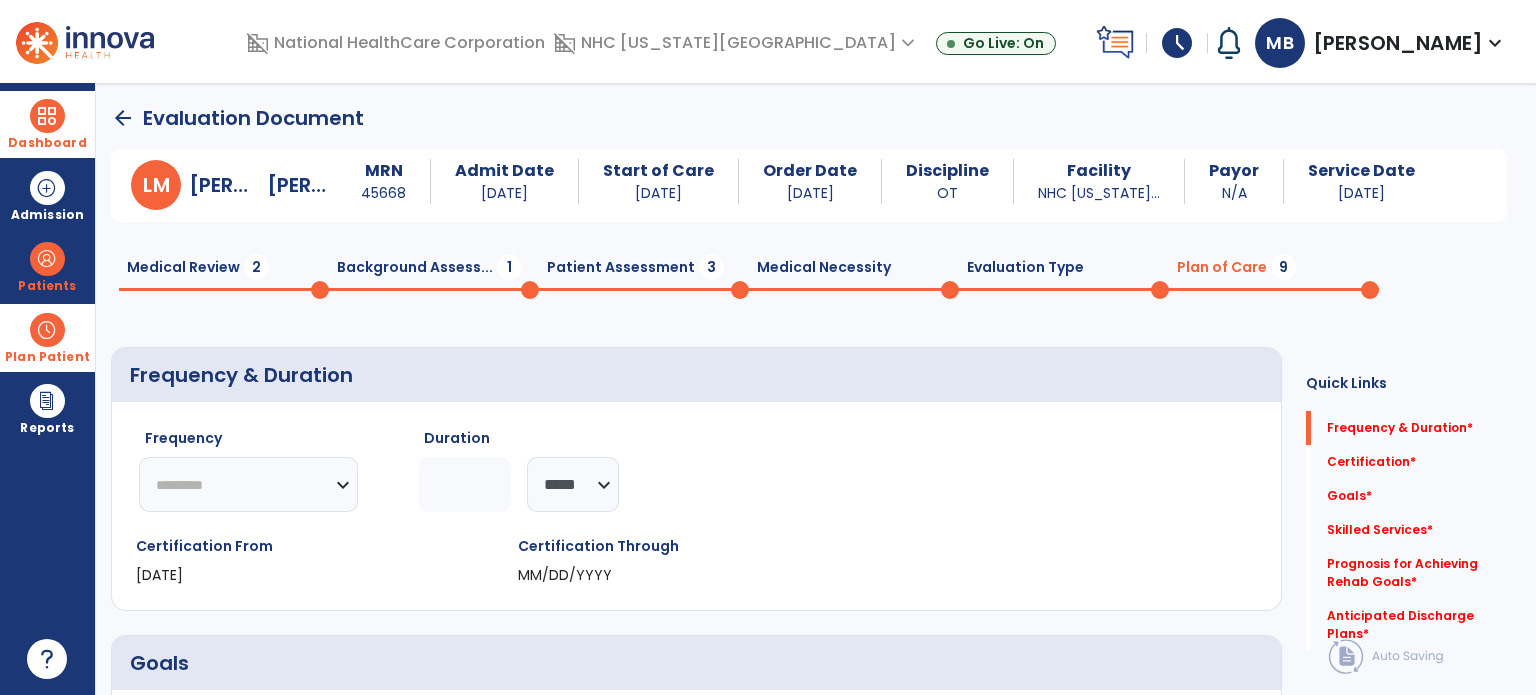 click on "********* ** ** ** ** ** ** **" 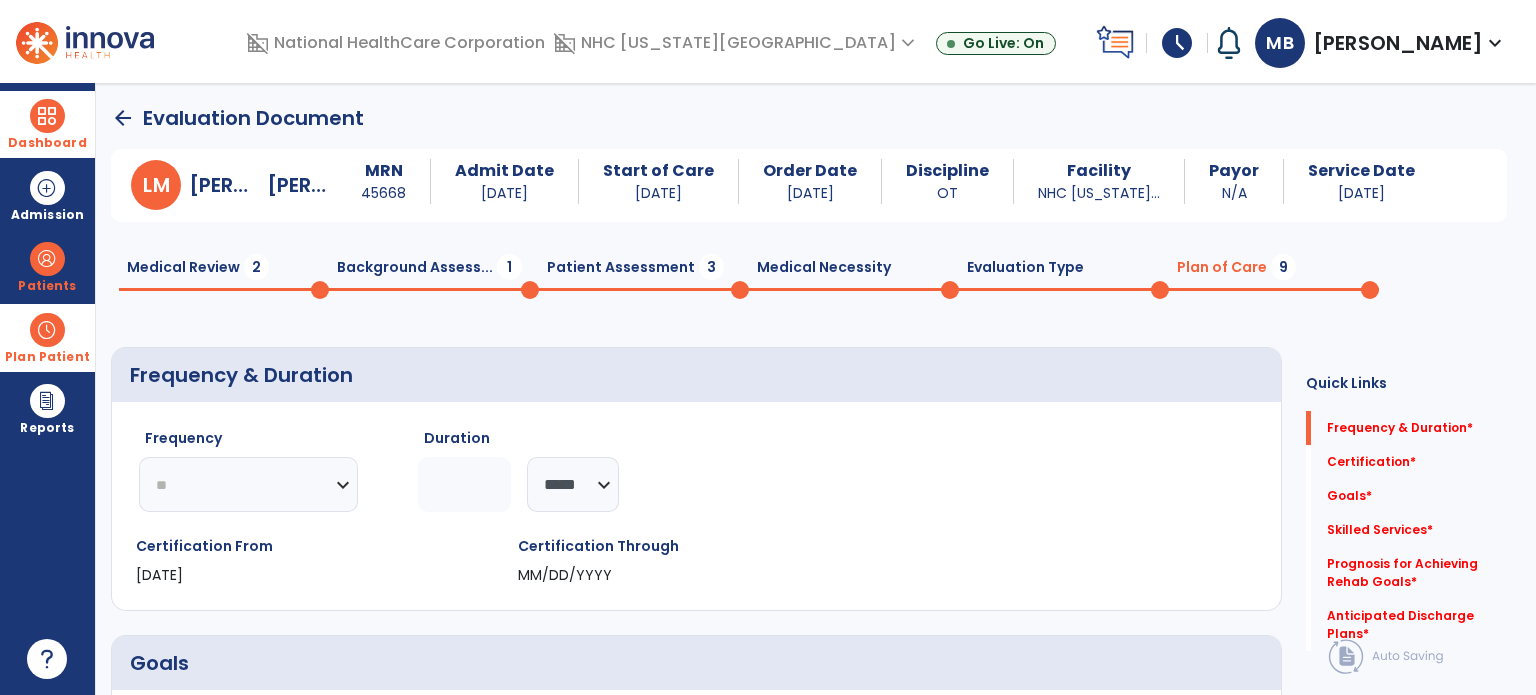 click on "********* ** ** ** ** ** ** **" 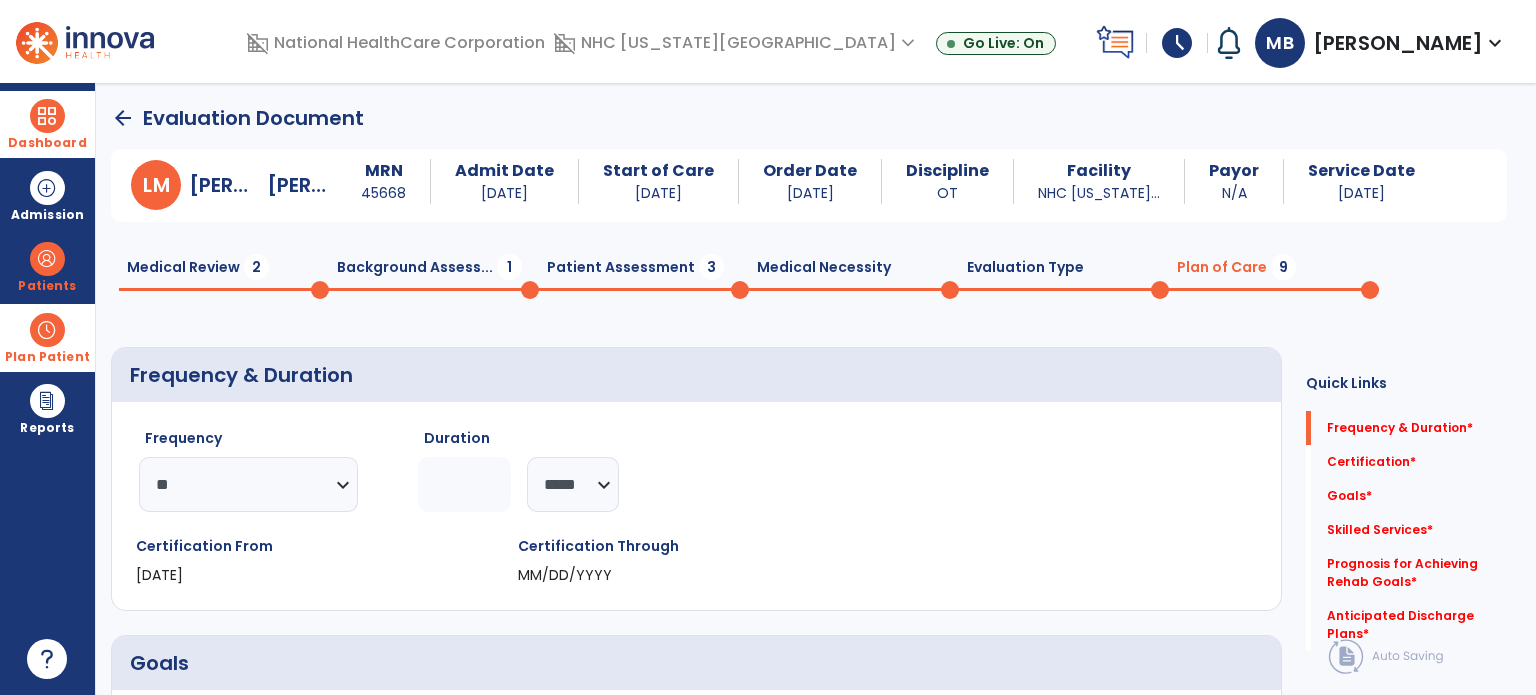 click 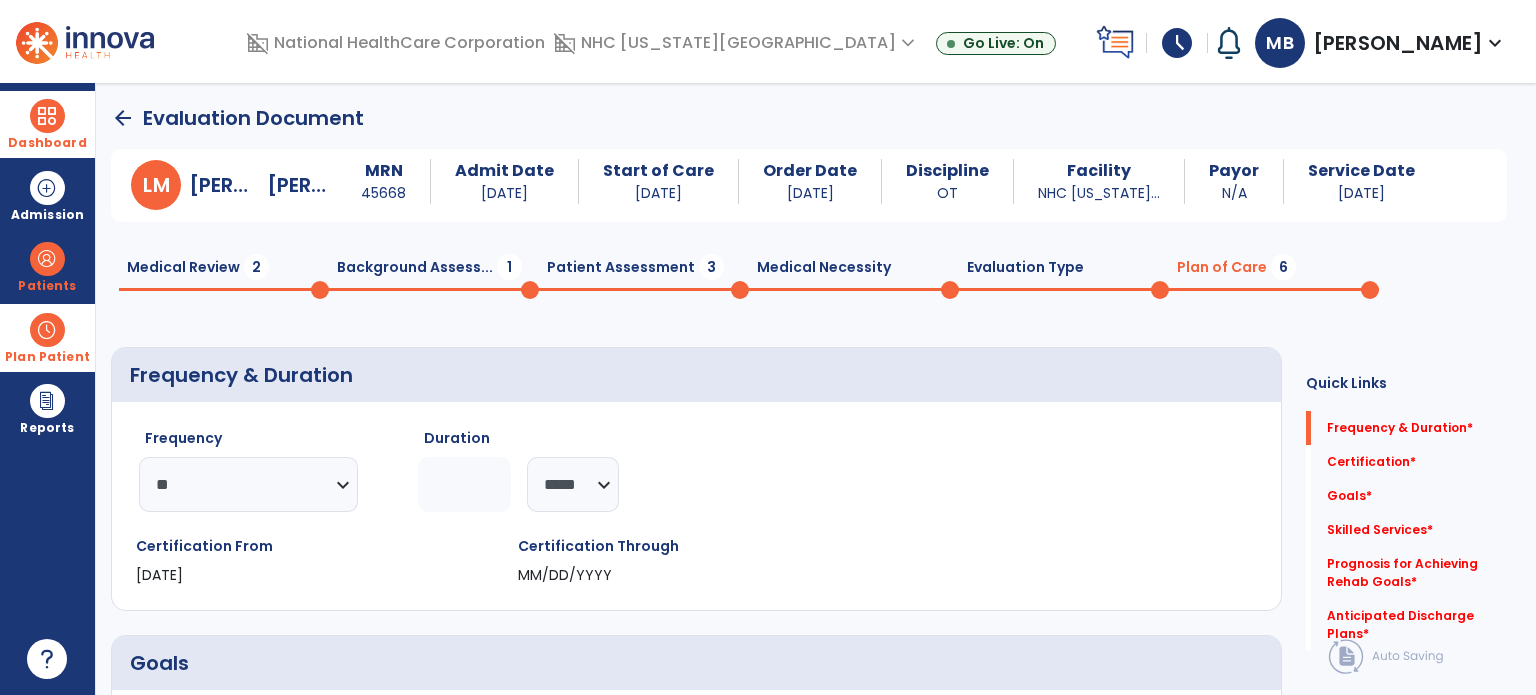 type on "*" 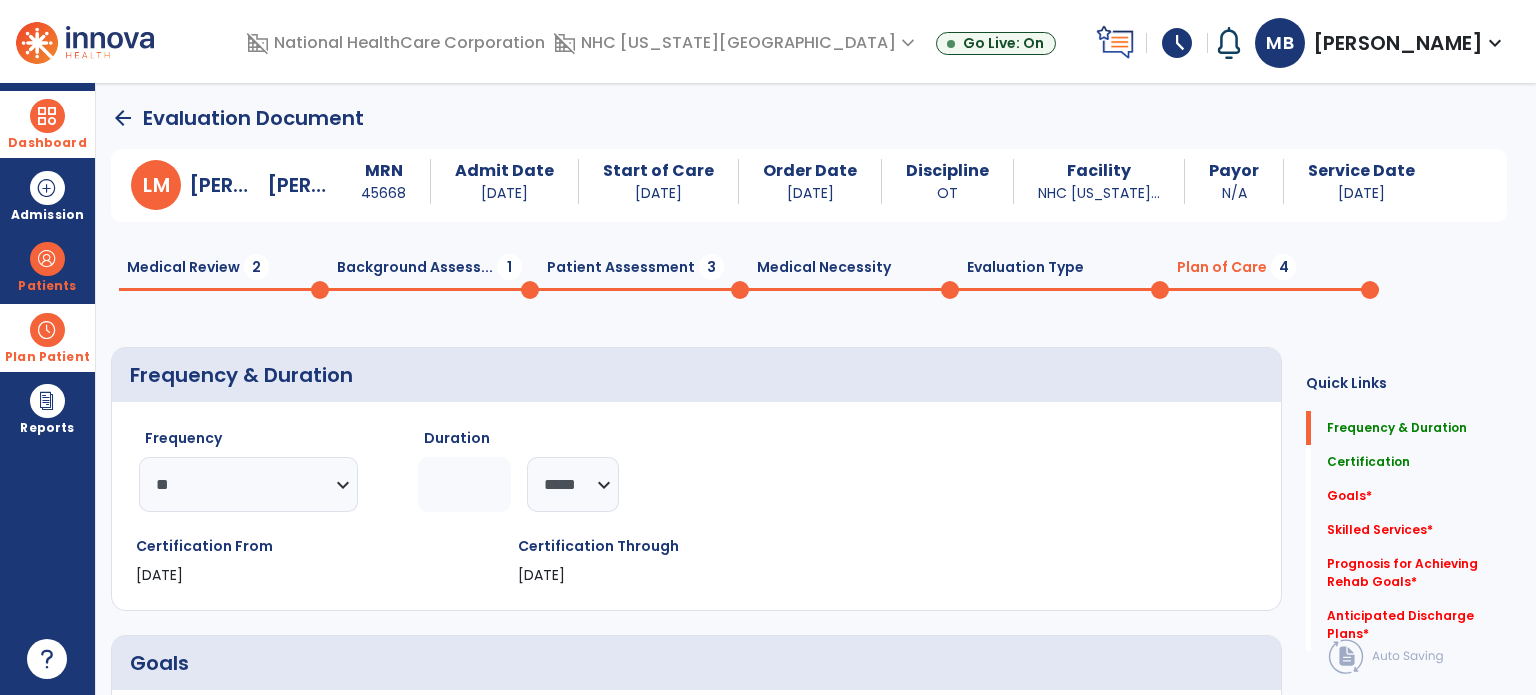 click on "Certification From [DATE]" 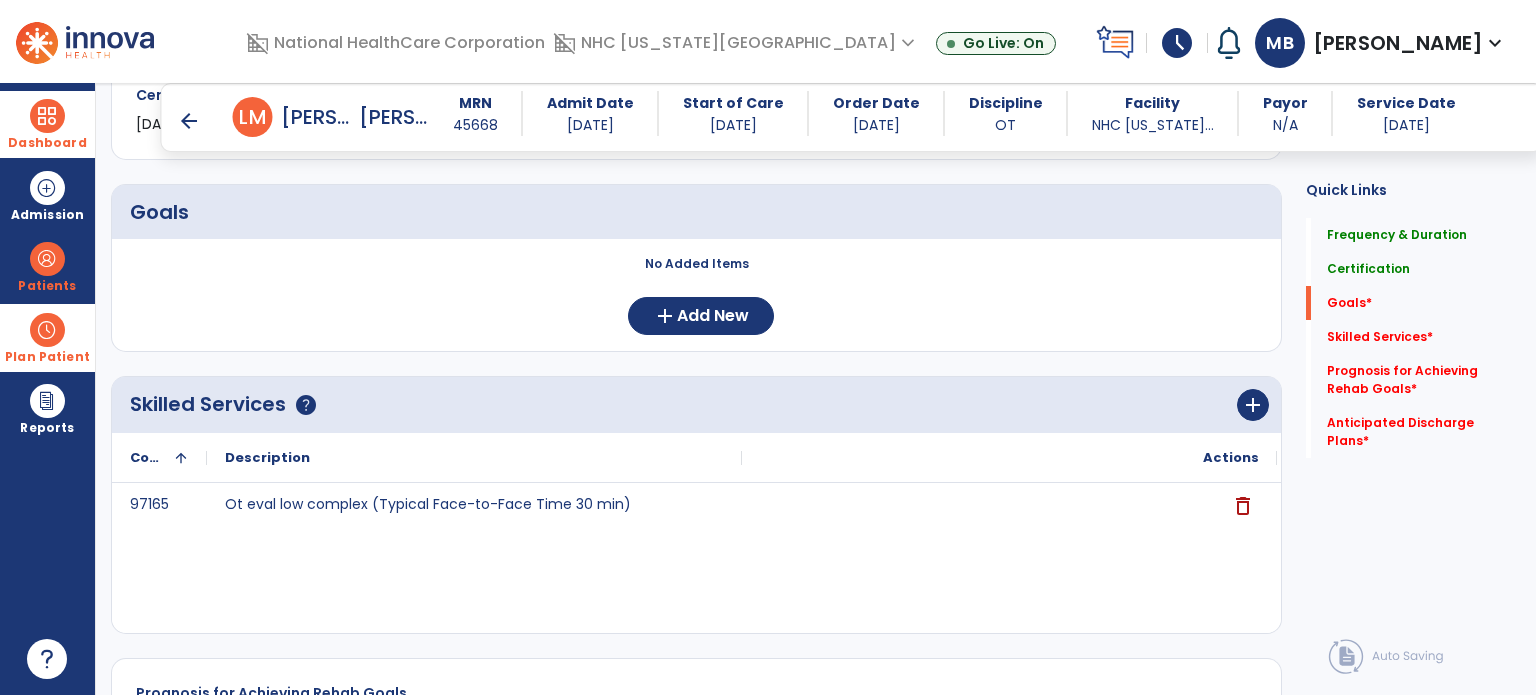 scroll, scrollTop: 527, scrollLeft: 0, axis: vertical 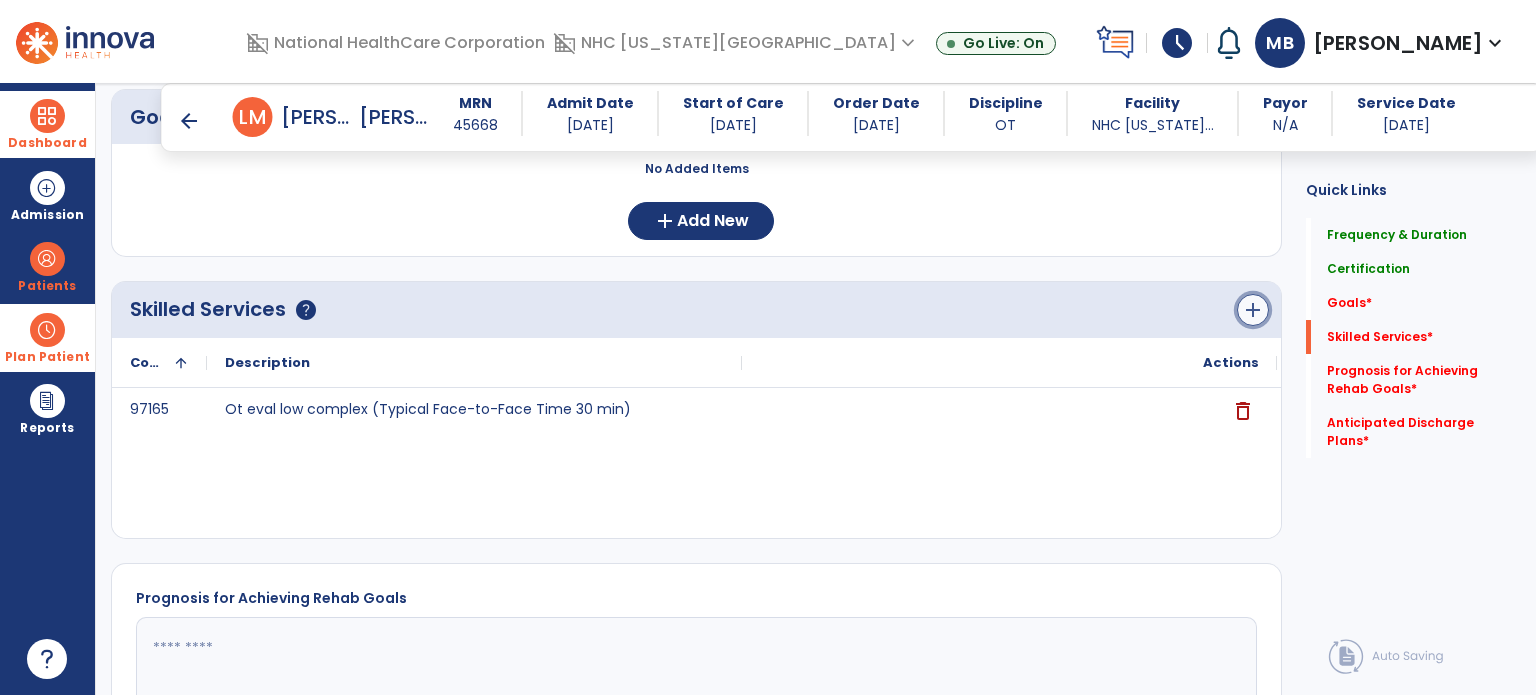 click on "add" 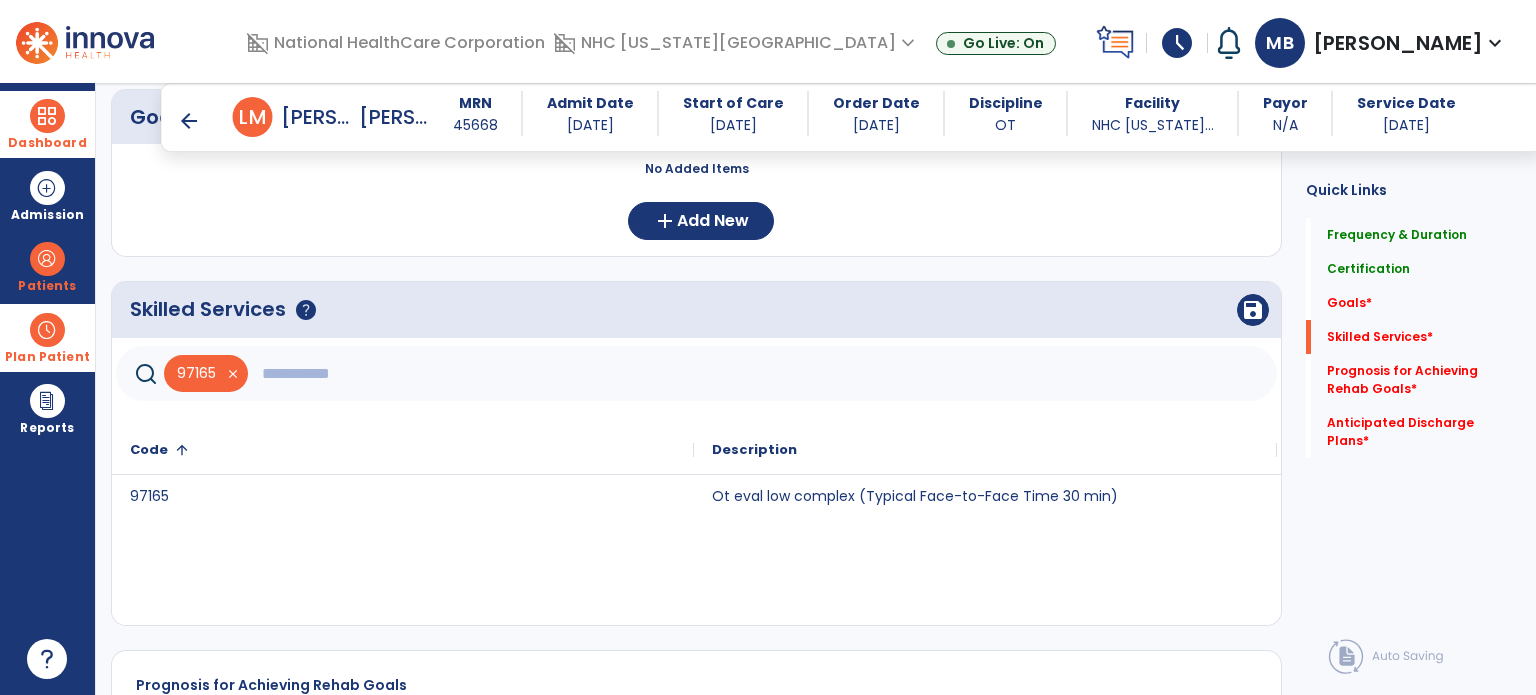 click 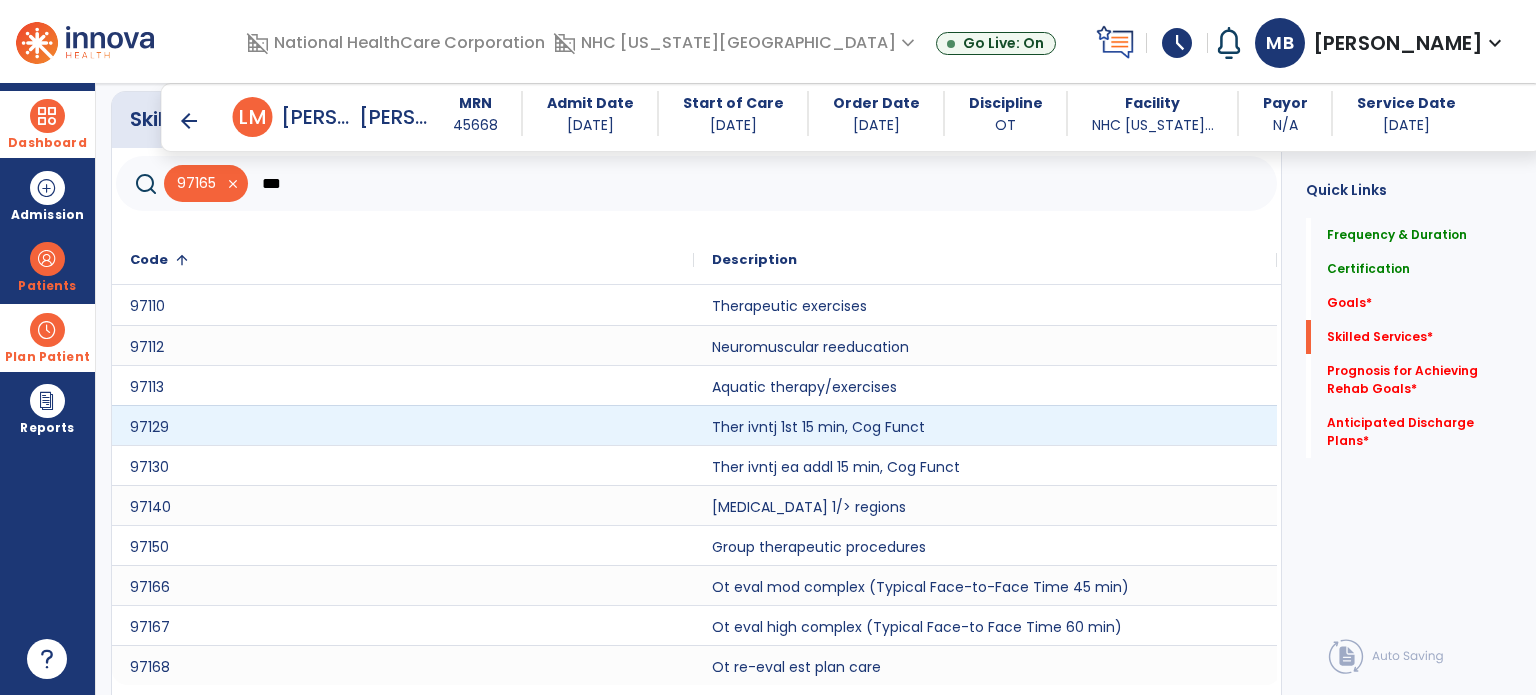 scroll, scrollTop: 752, scrollLeft: 0, axis: vertical 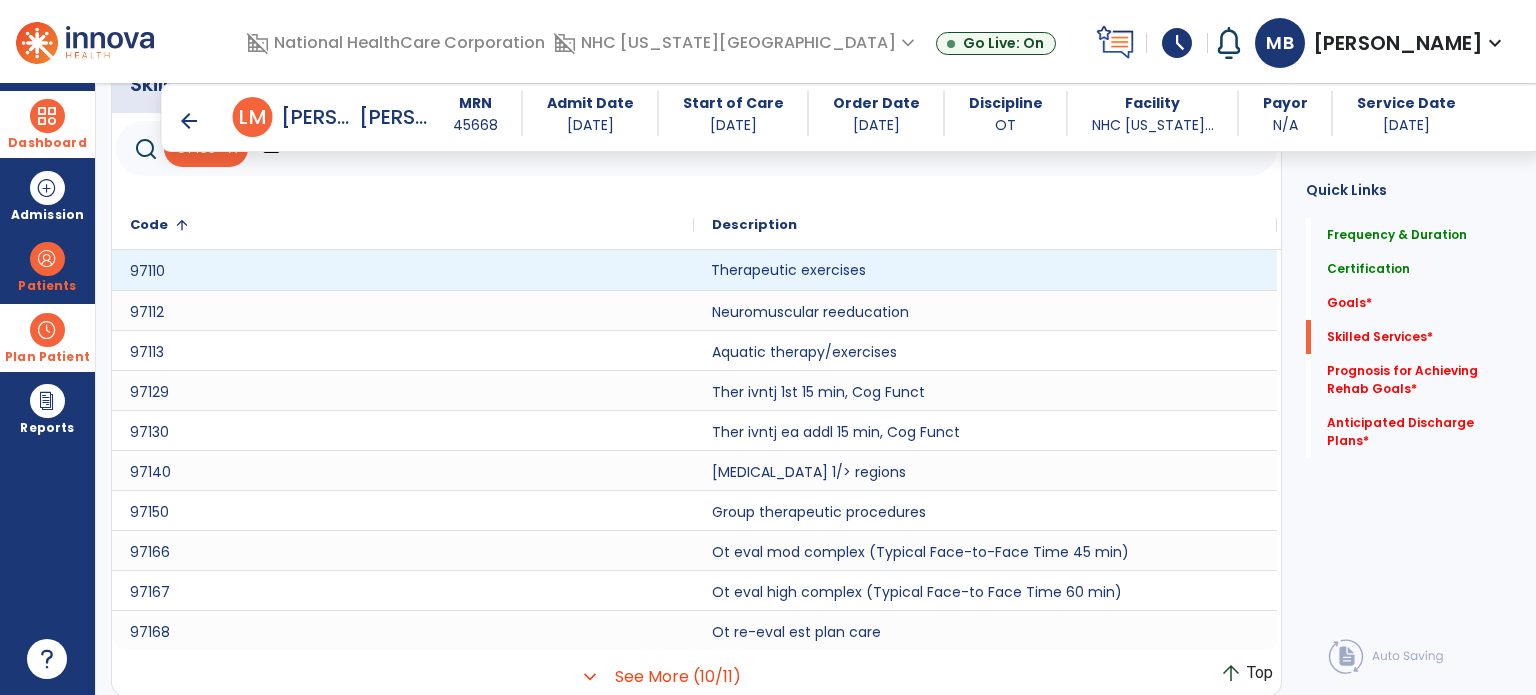 click on "Therapeutic exercises" 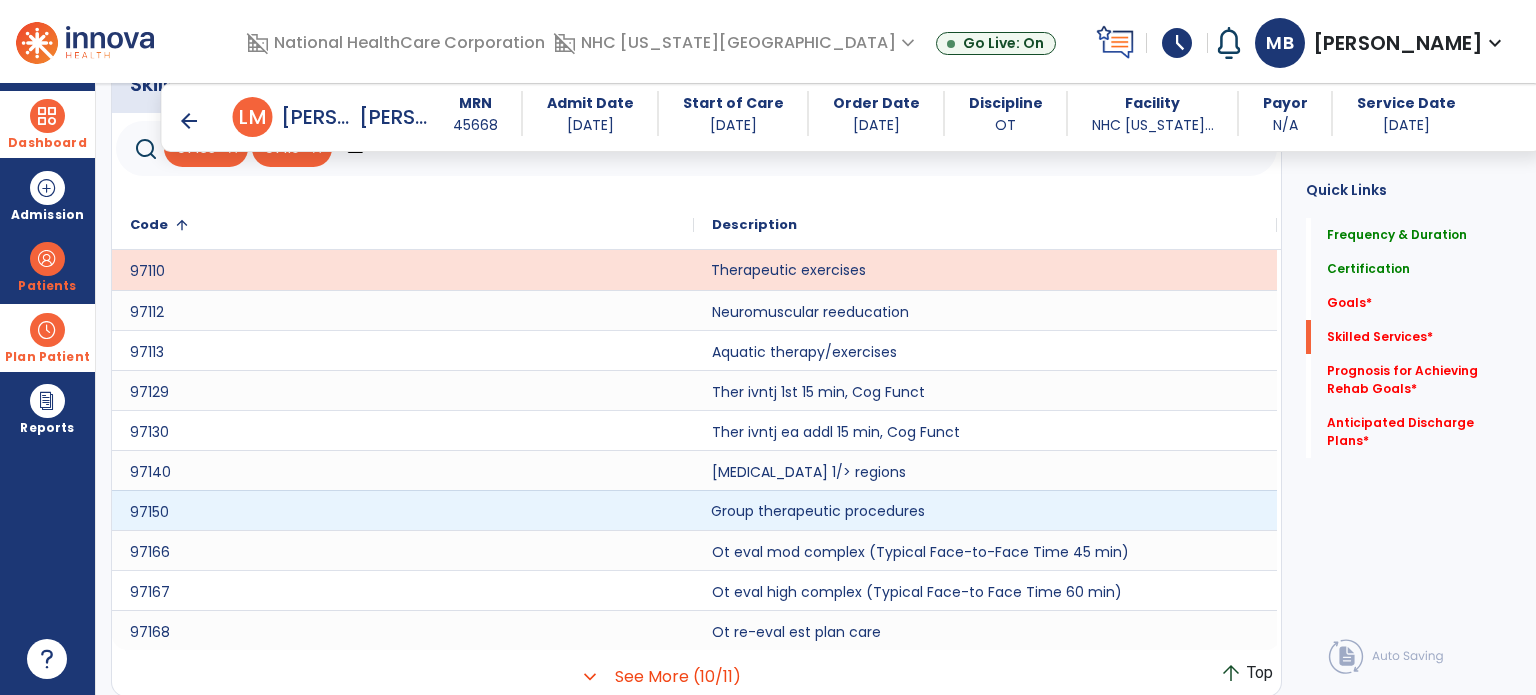 click on "Group therapeutic procedures" 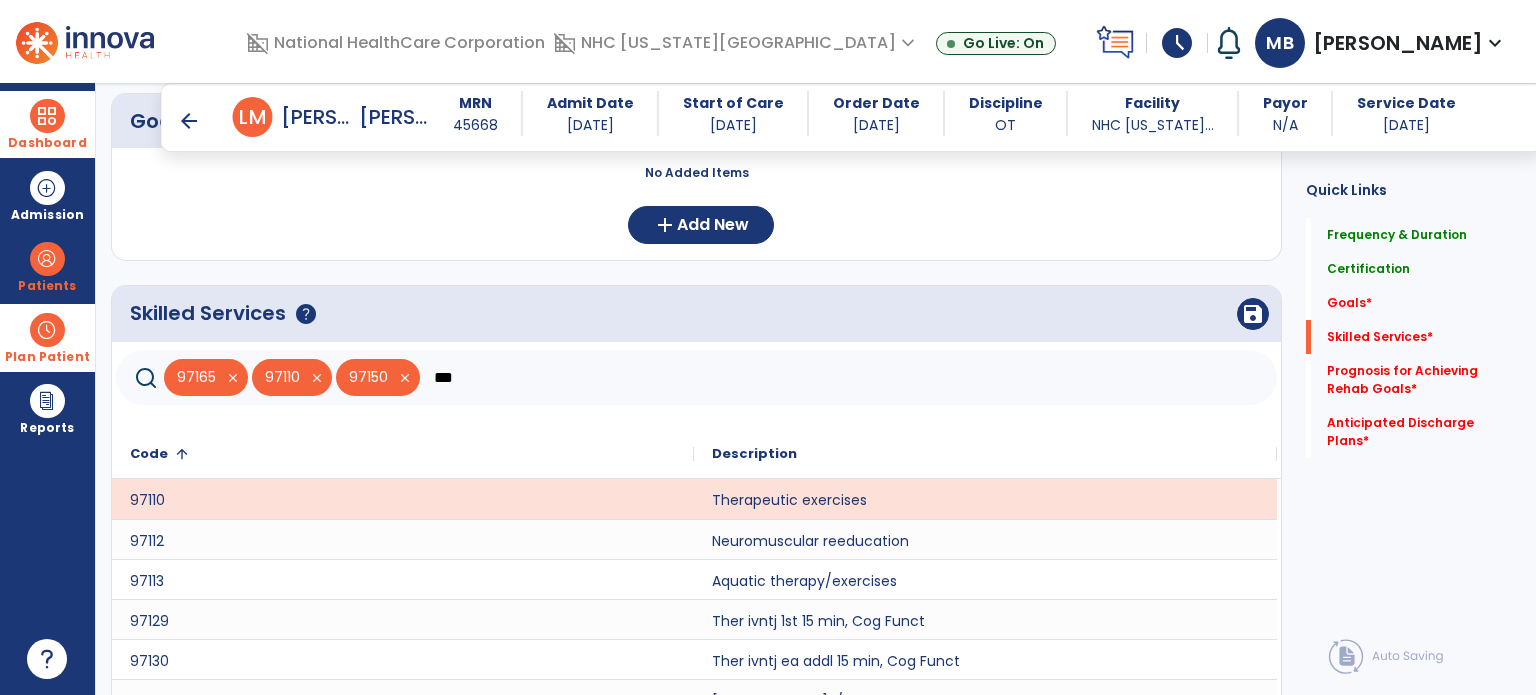scroll, scrollTop: 520, scrollLeft: 0, axis: vertical 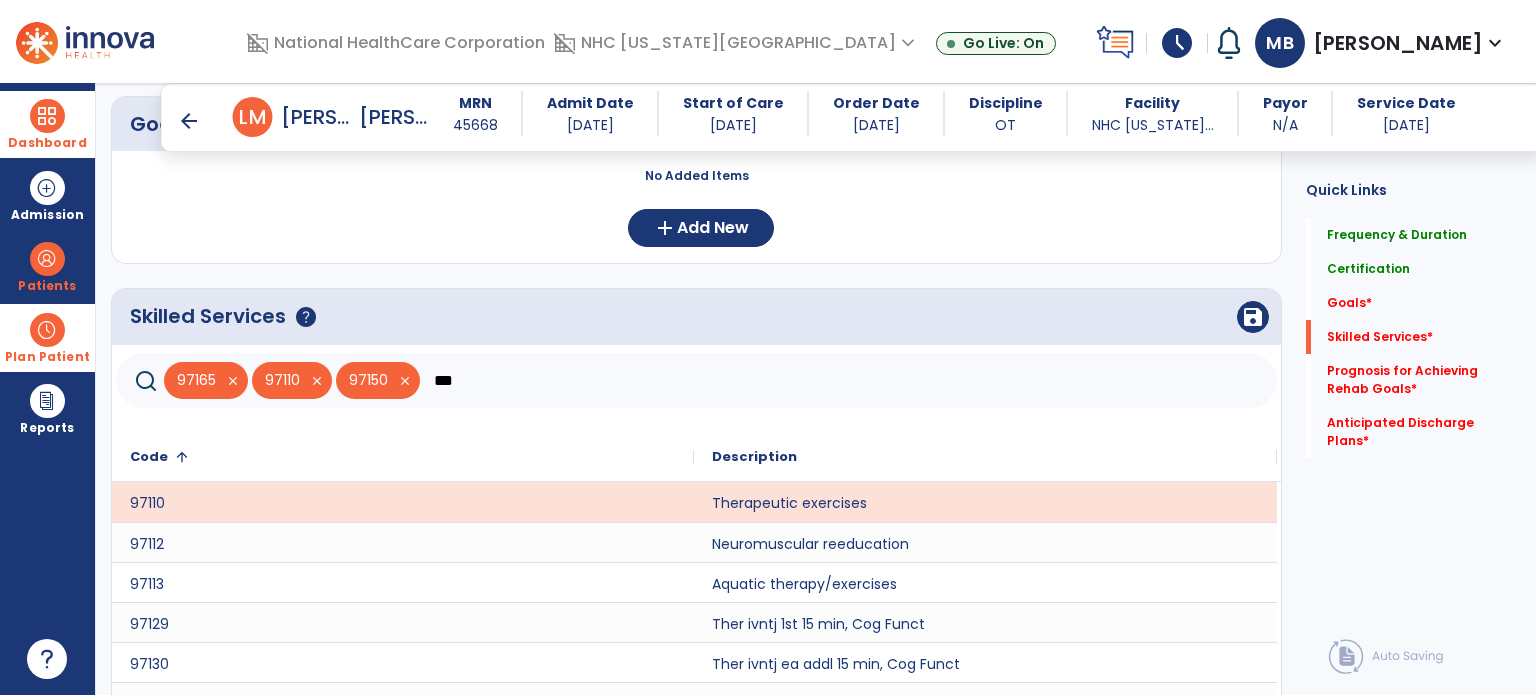 click on "***" 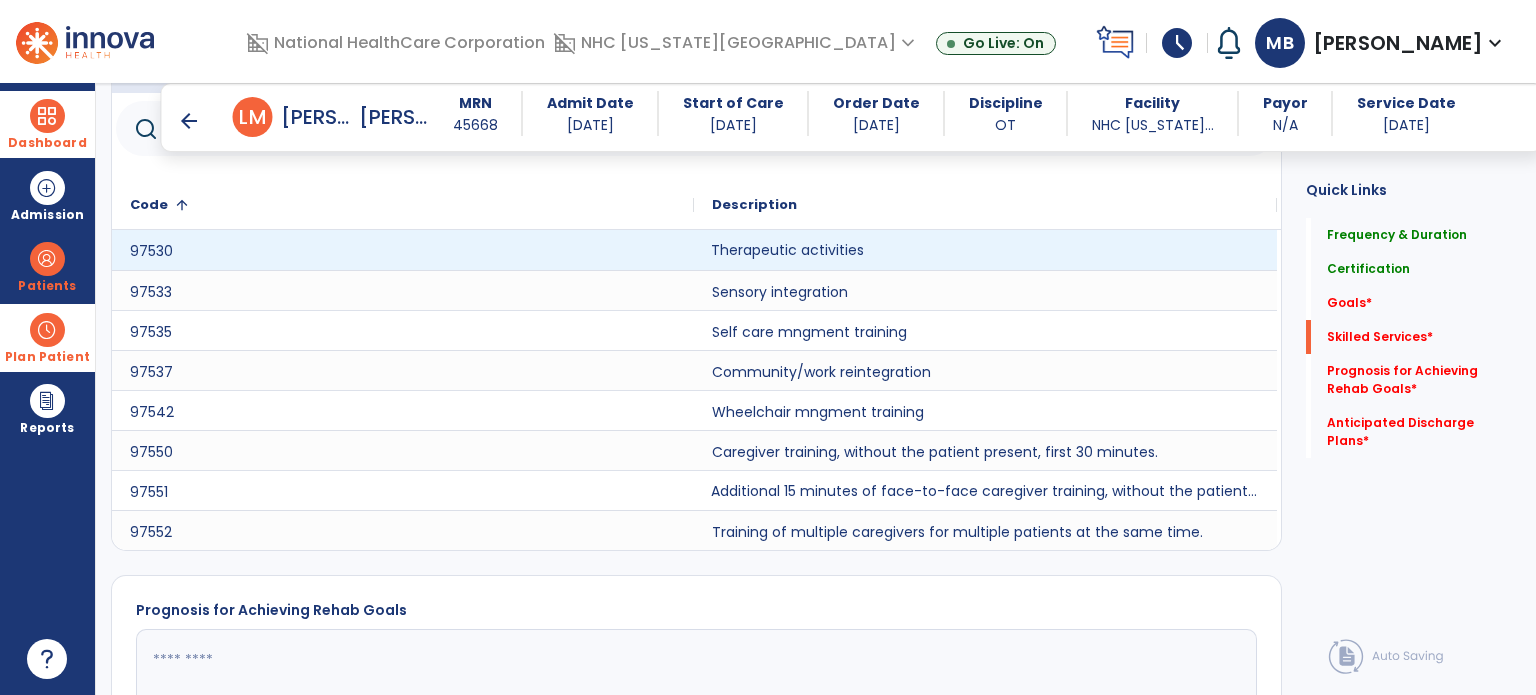 click on "Therapeutic activities" 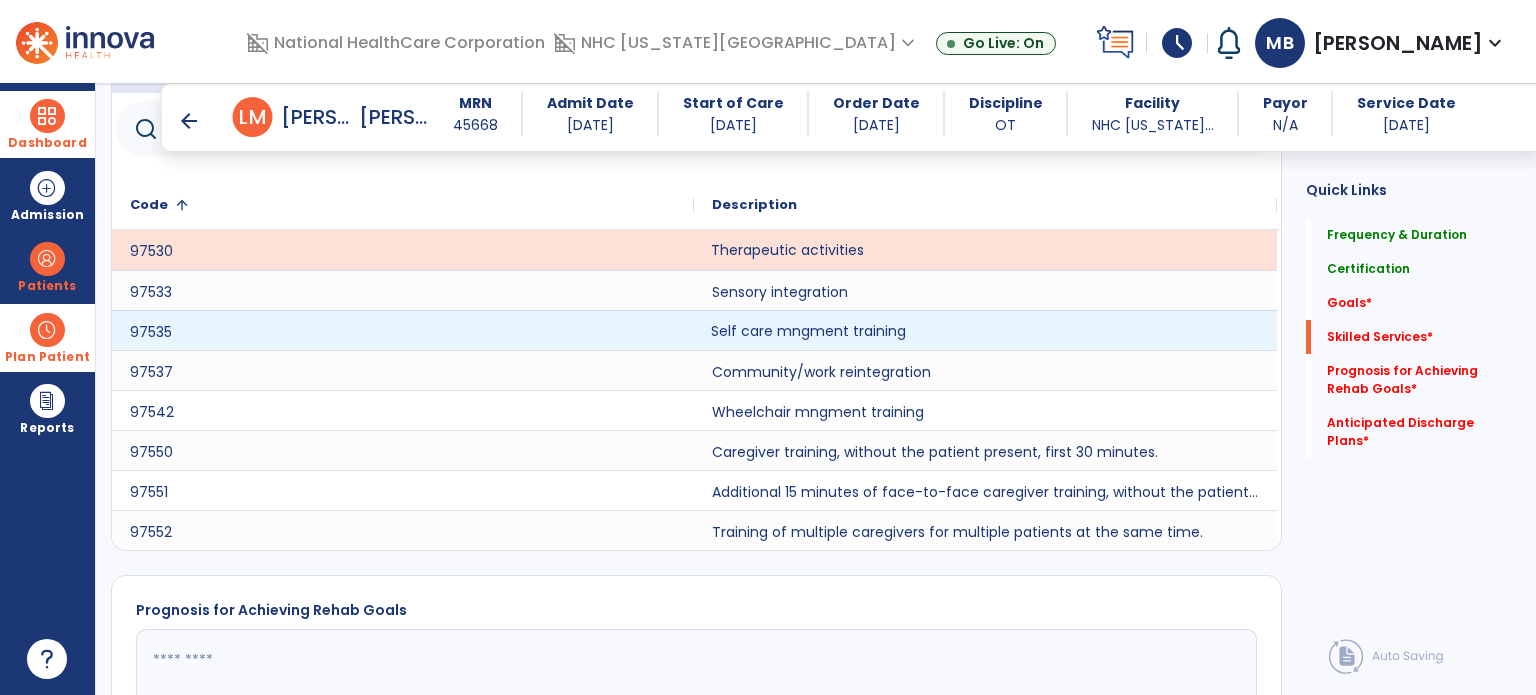 click on "Self care mngment training" 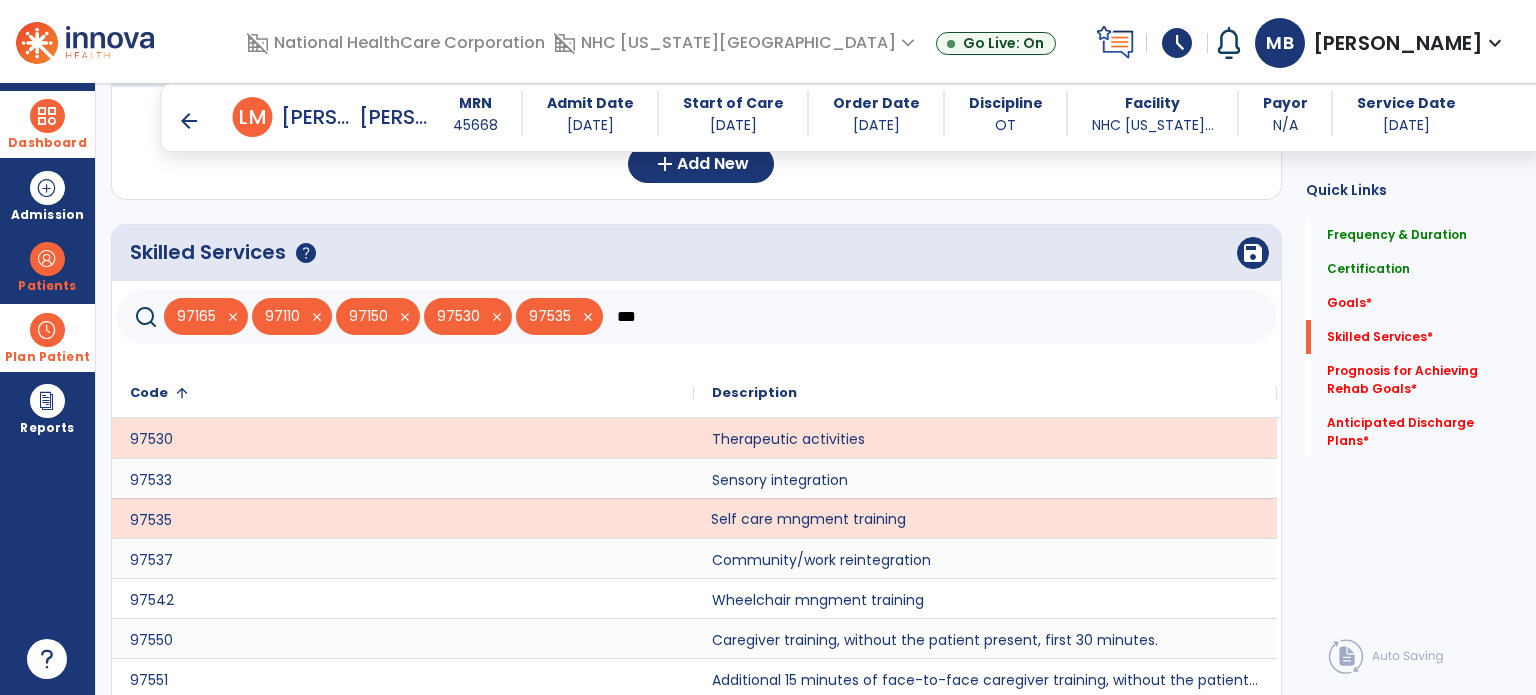 scroll, scrollTop: 582, scrollLeft: 0, axis: vertical 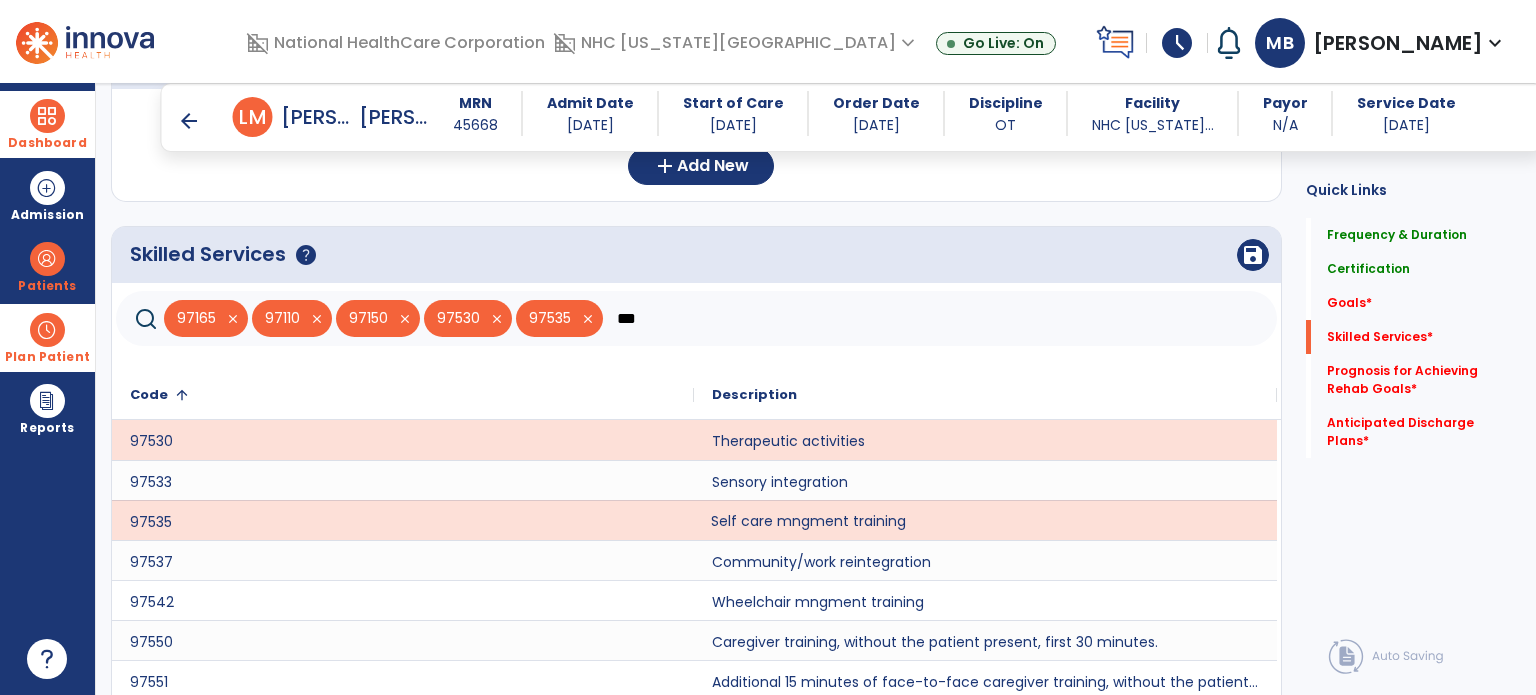 click on "***" 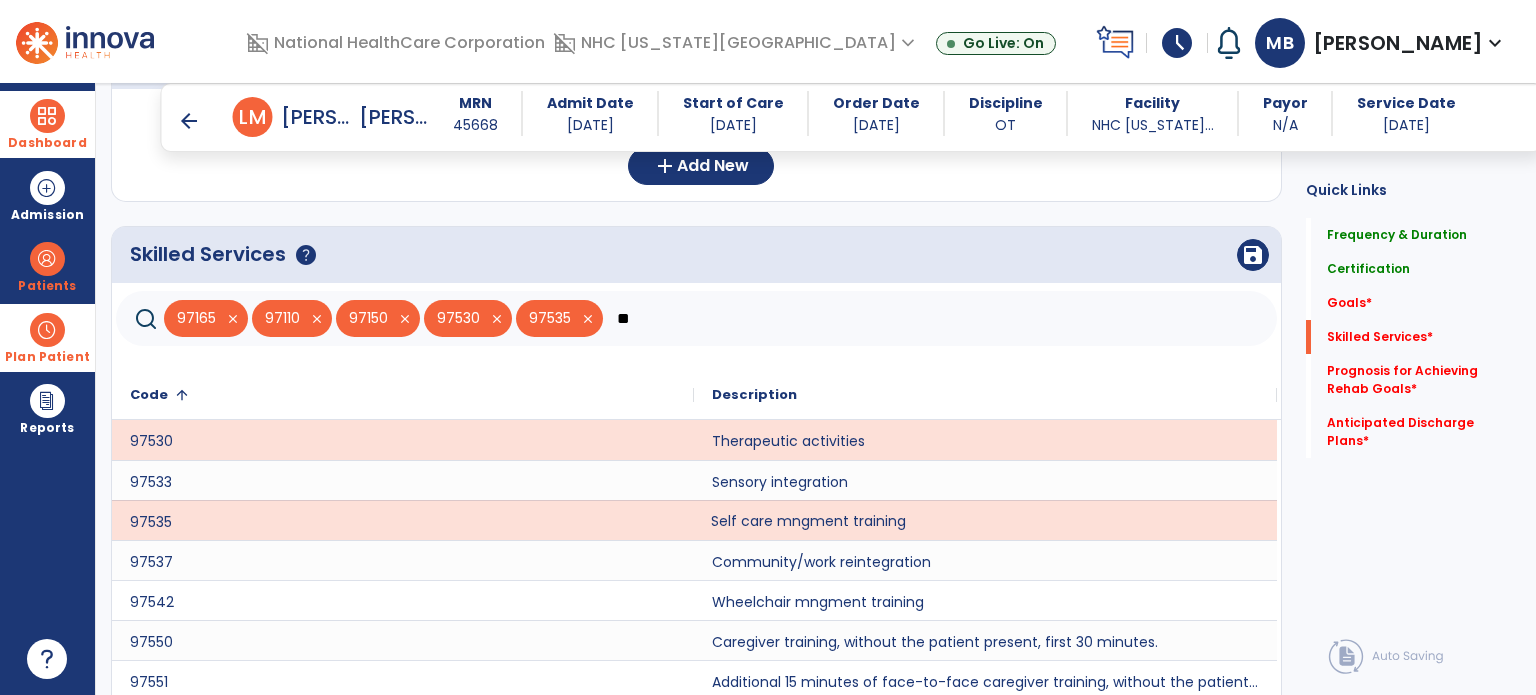 type on "*" 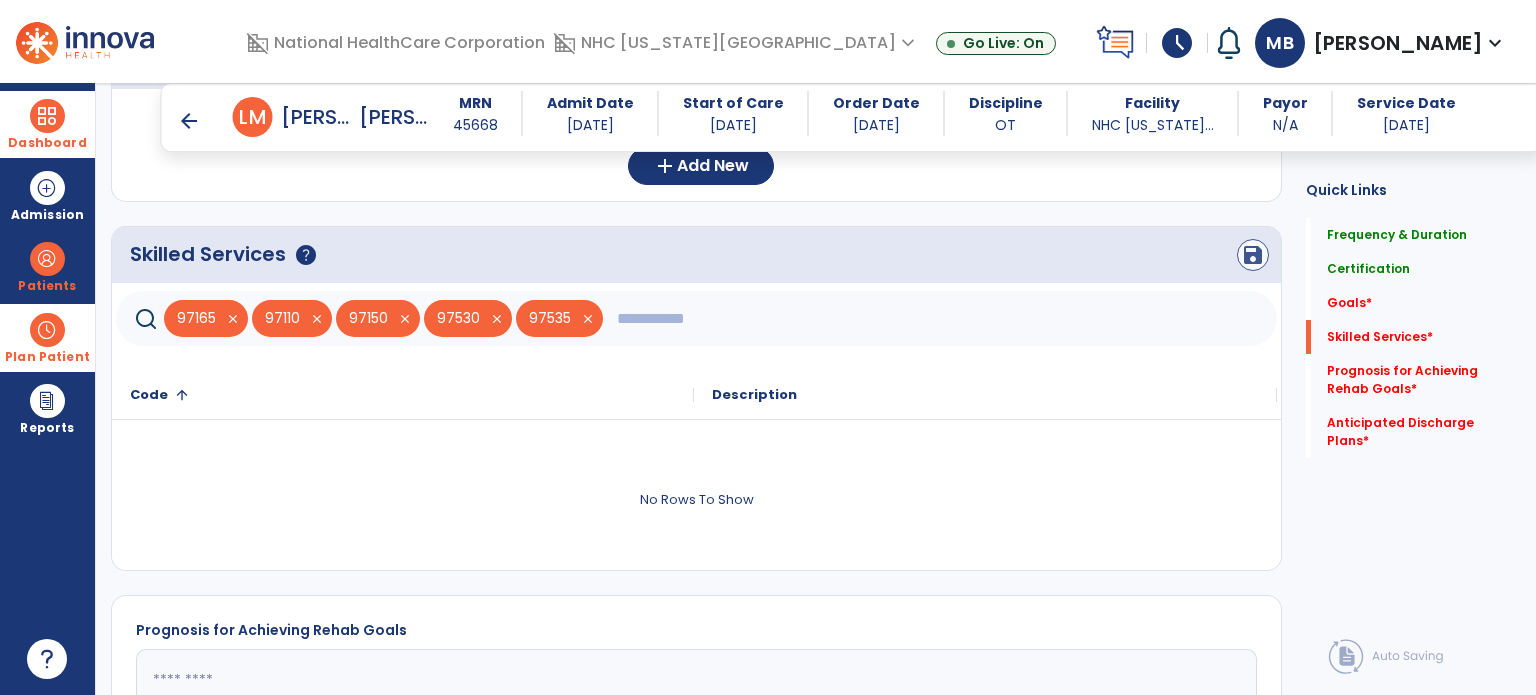 type 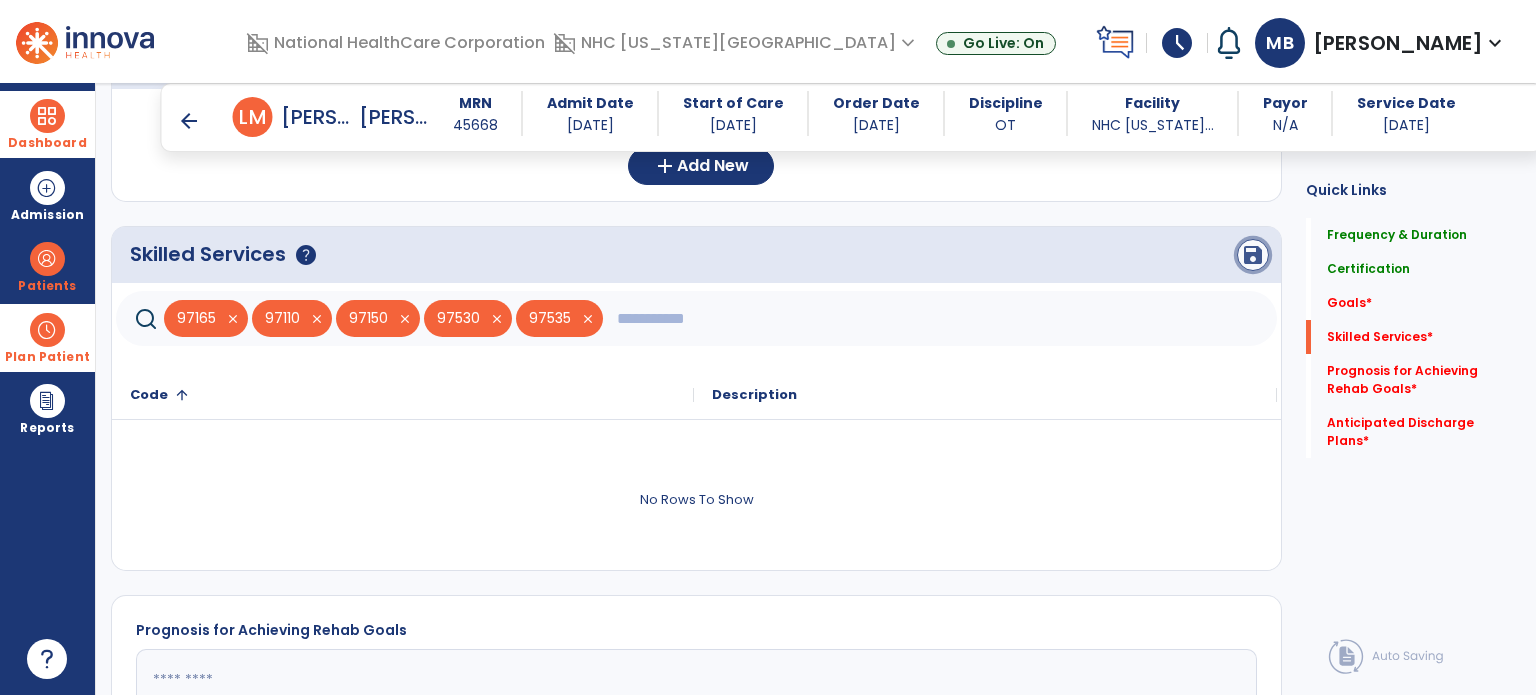 click on "save" 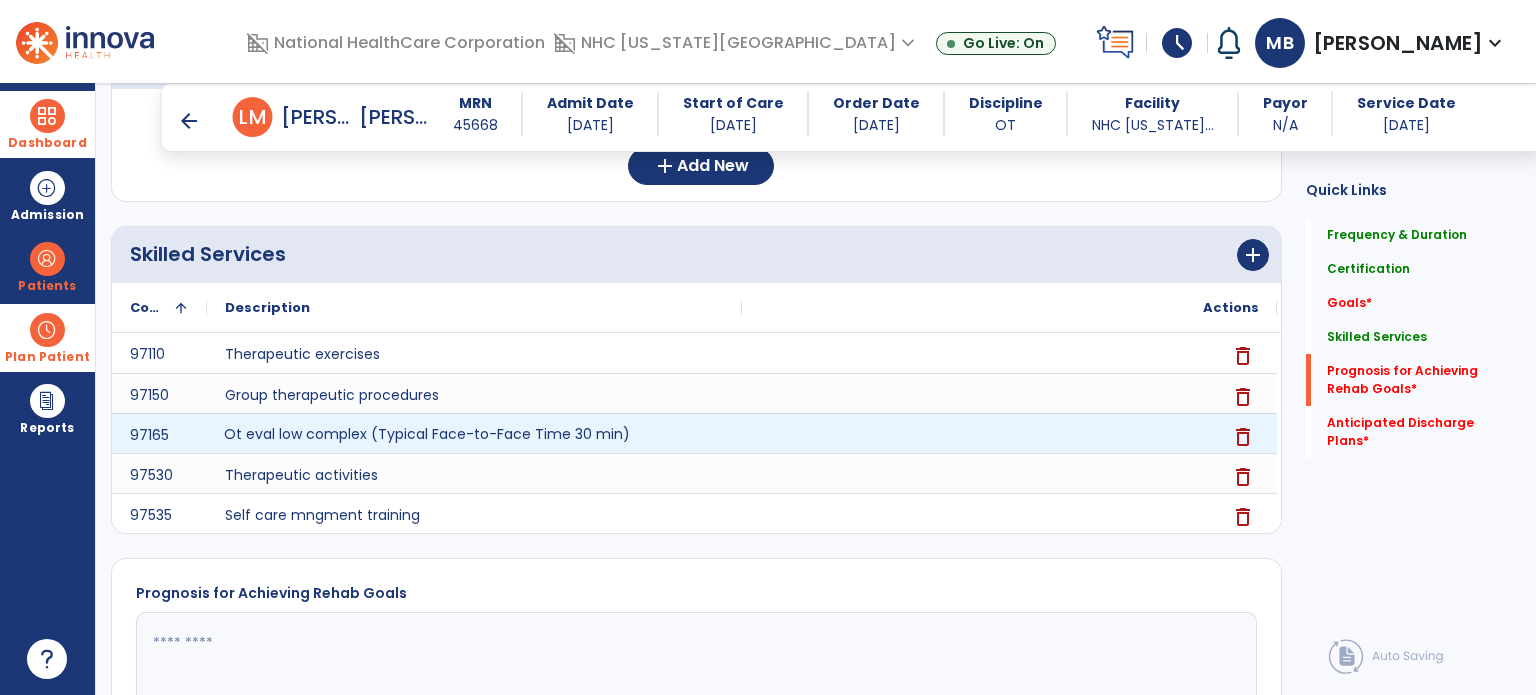 scroll, scrollTop: 1020, scrollLeft: 0, axis: vertical 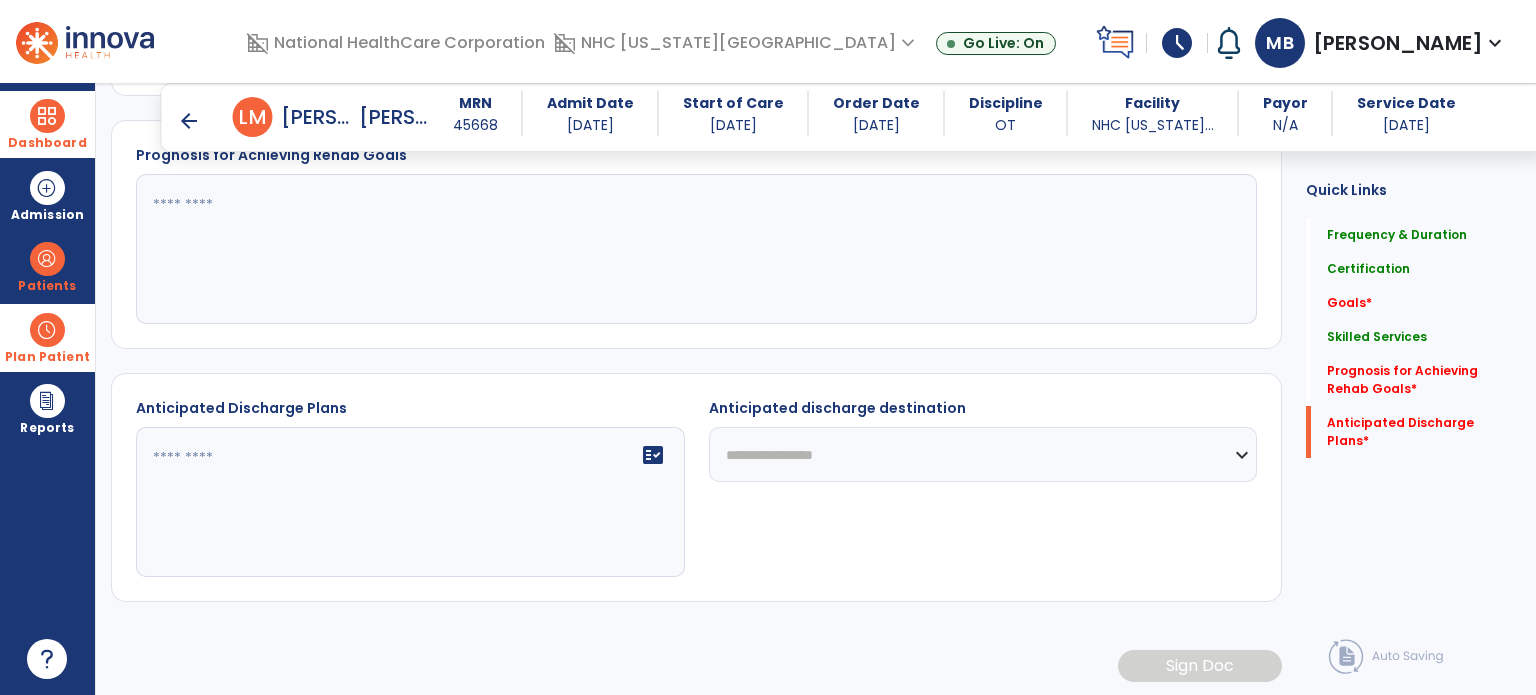 click 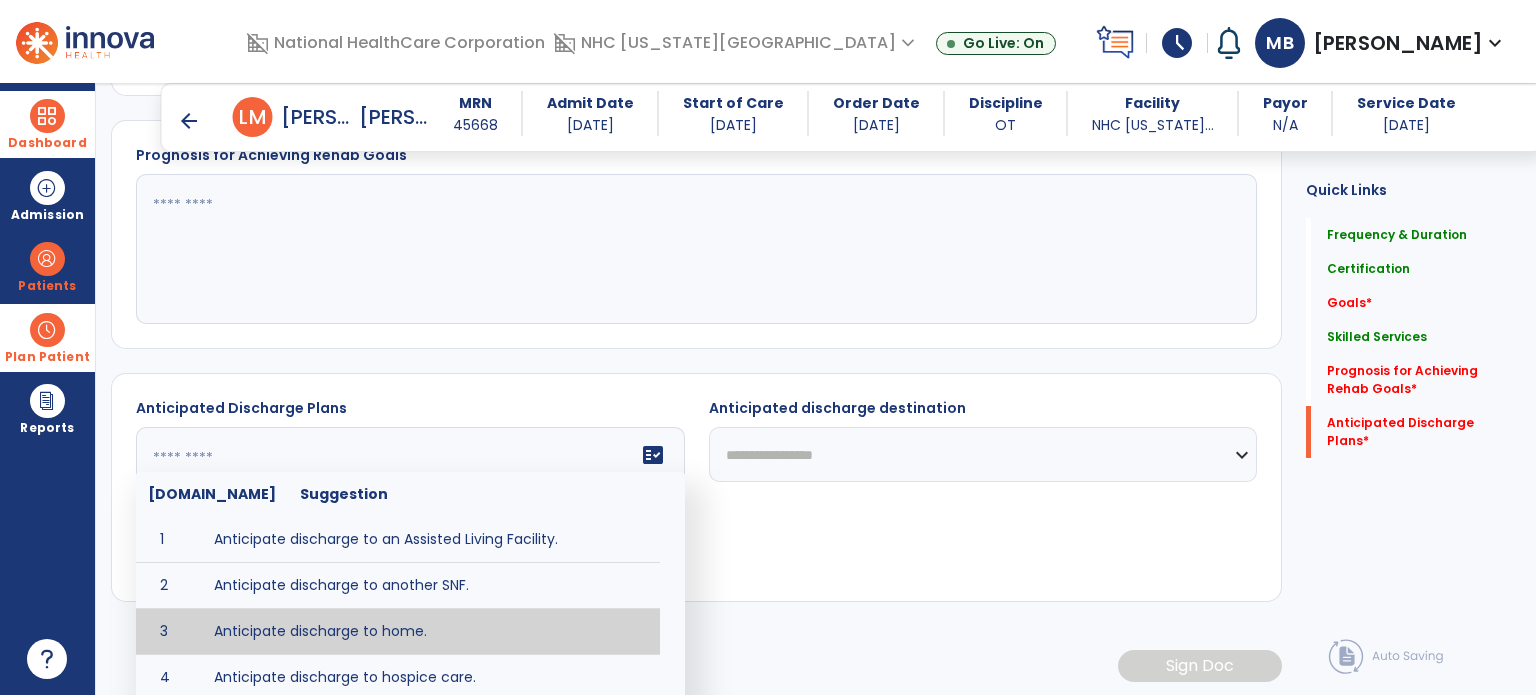 type on "**********" 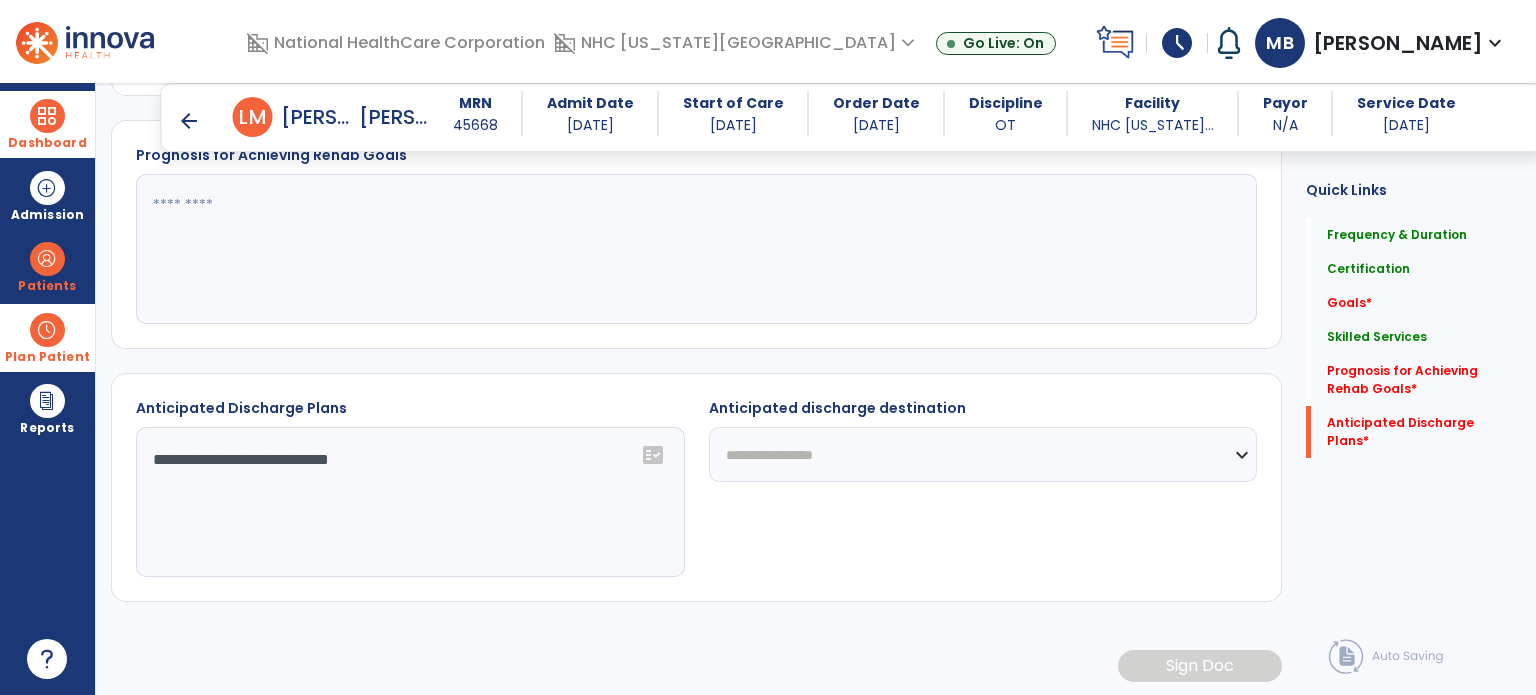 click on "**********" 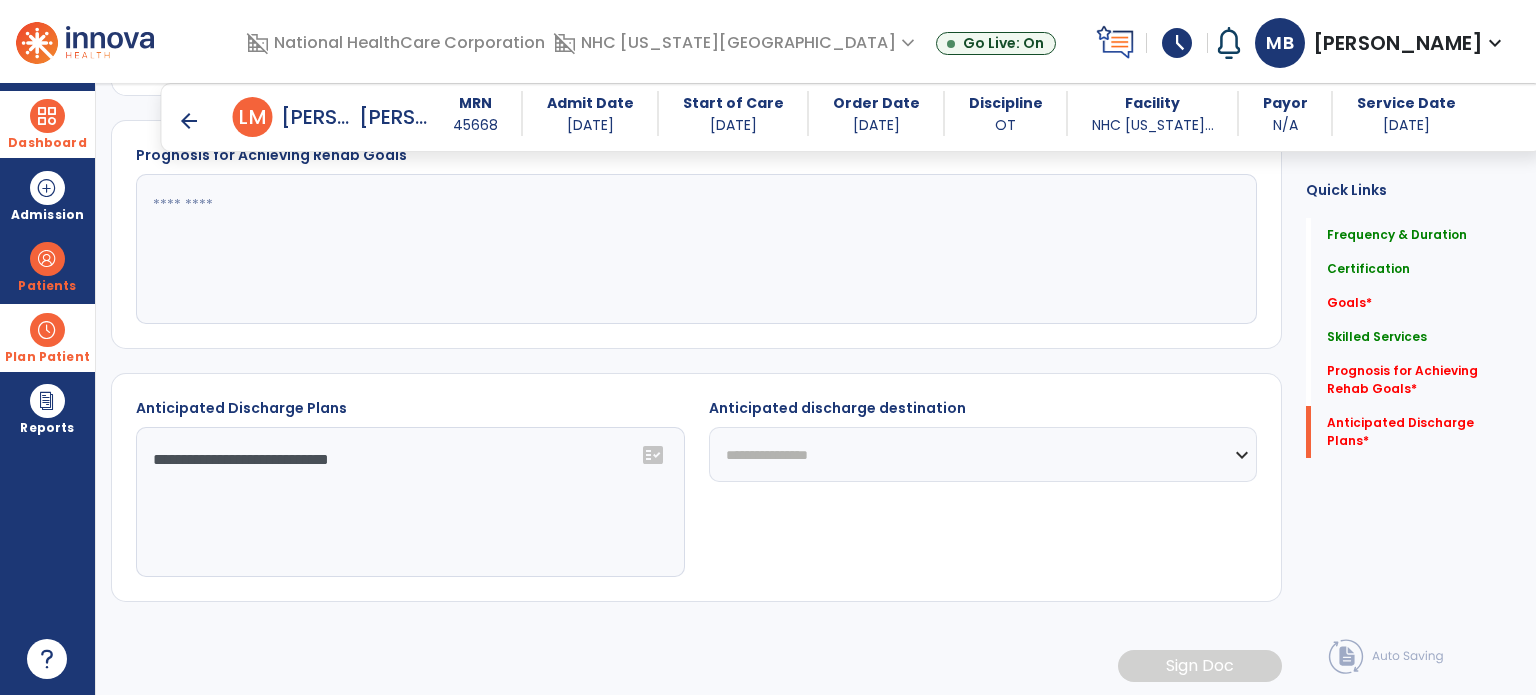 click on "**********" 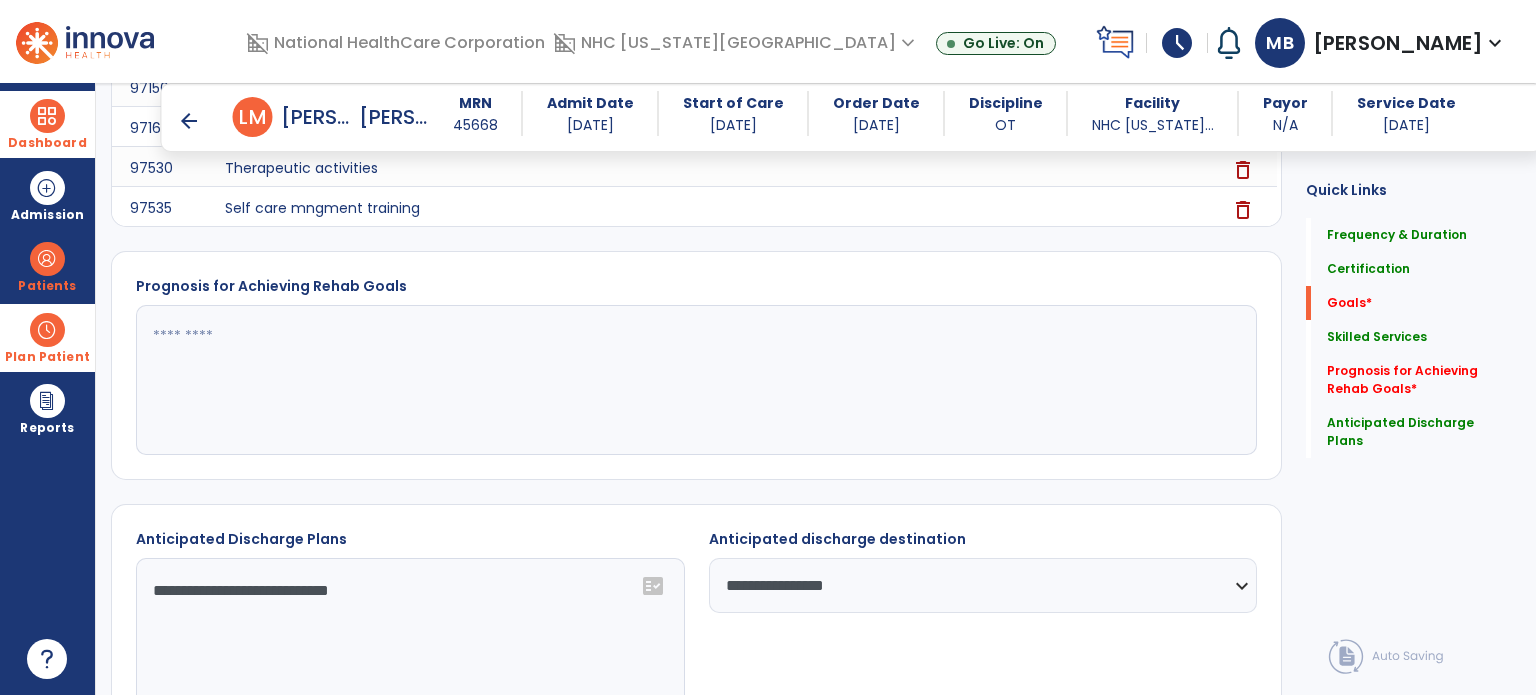 scroll, scrollTop: 0, scrollLeft: 0, axis: both 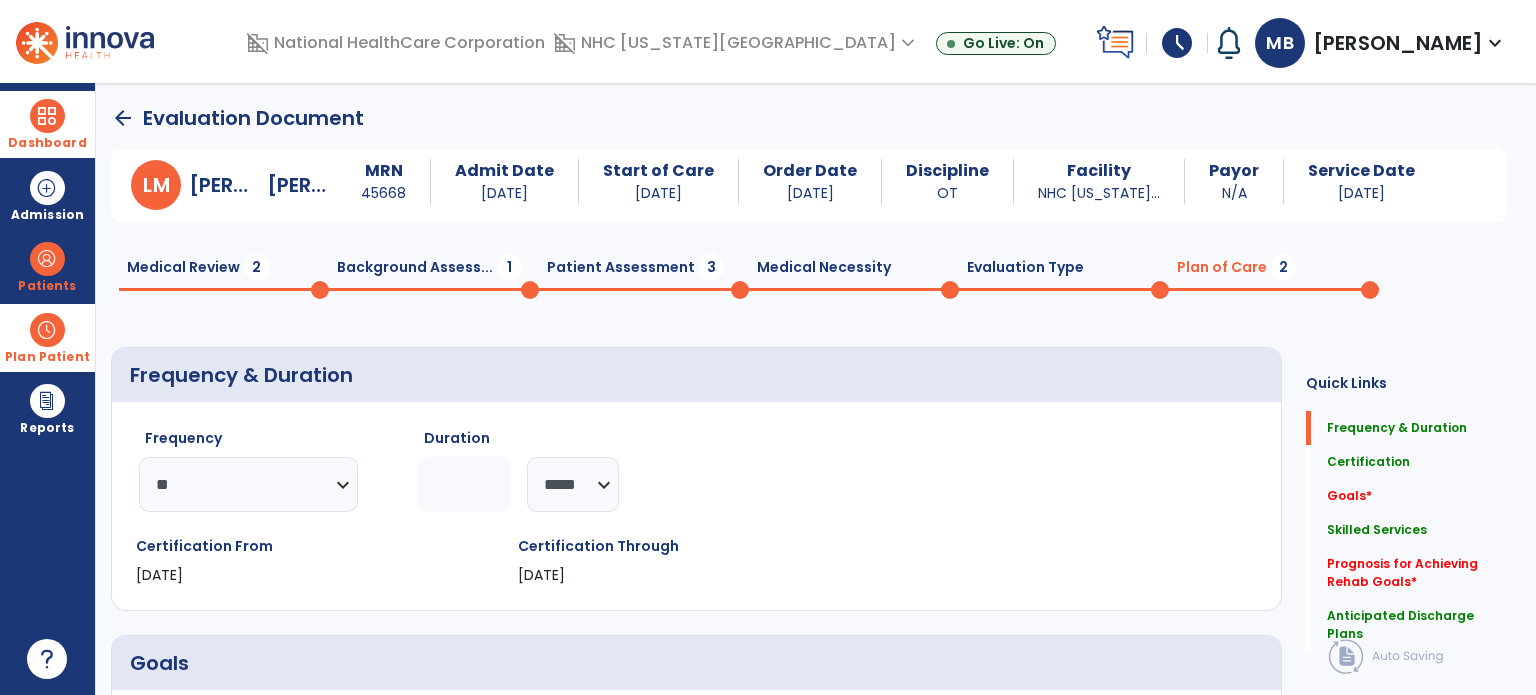 click on "arrow_back" 